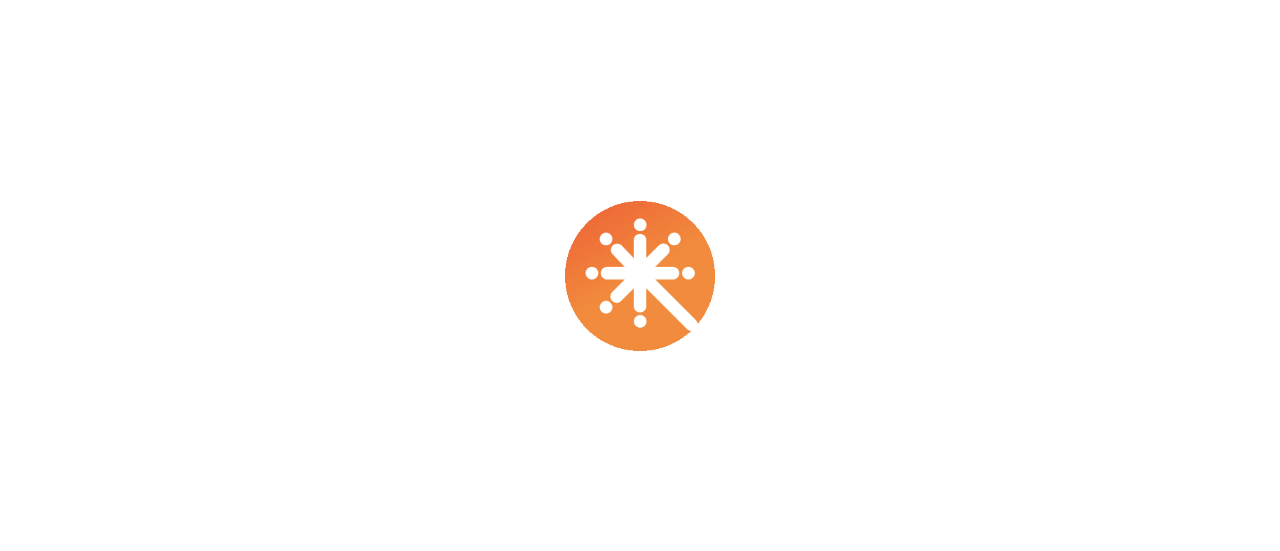 scroll, scrollTop: 0, scrollLeft: 0, axis: both 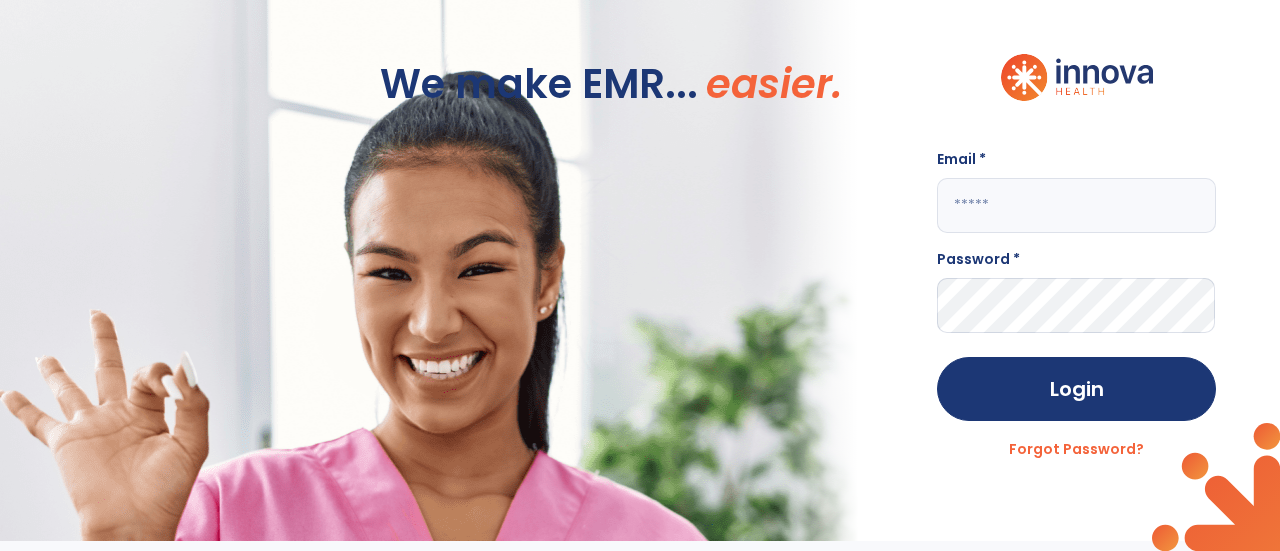 click 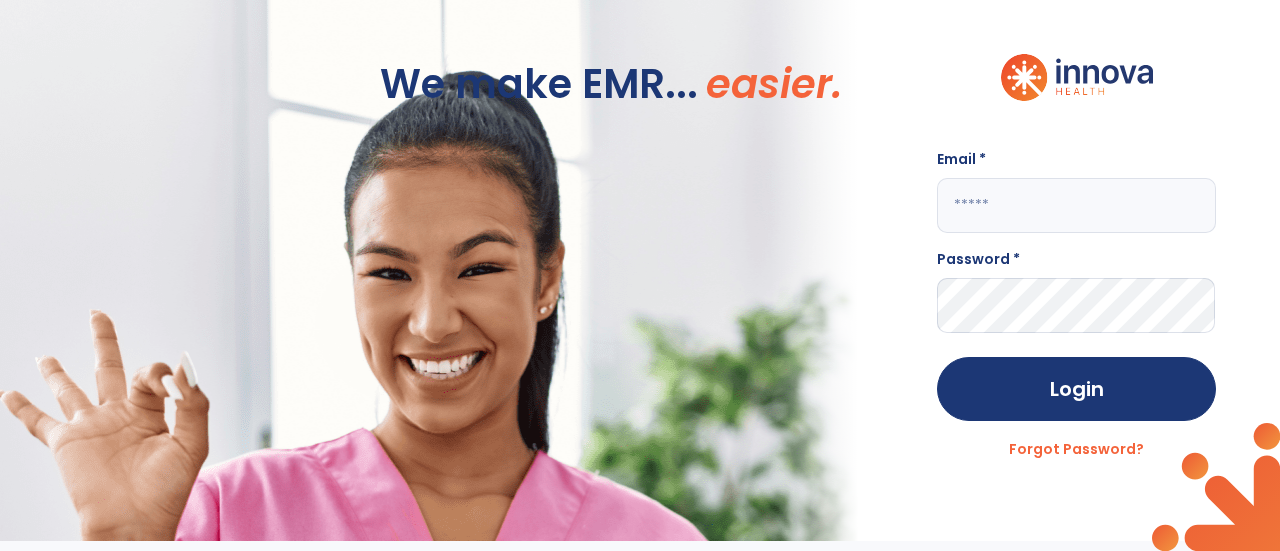 click 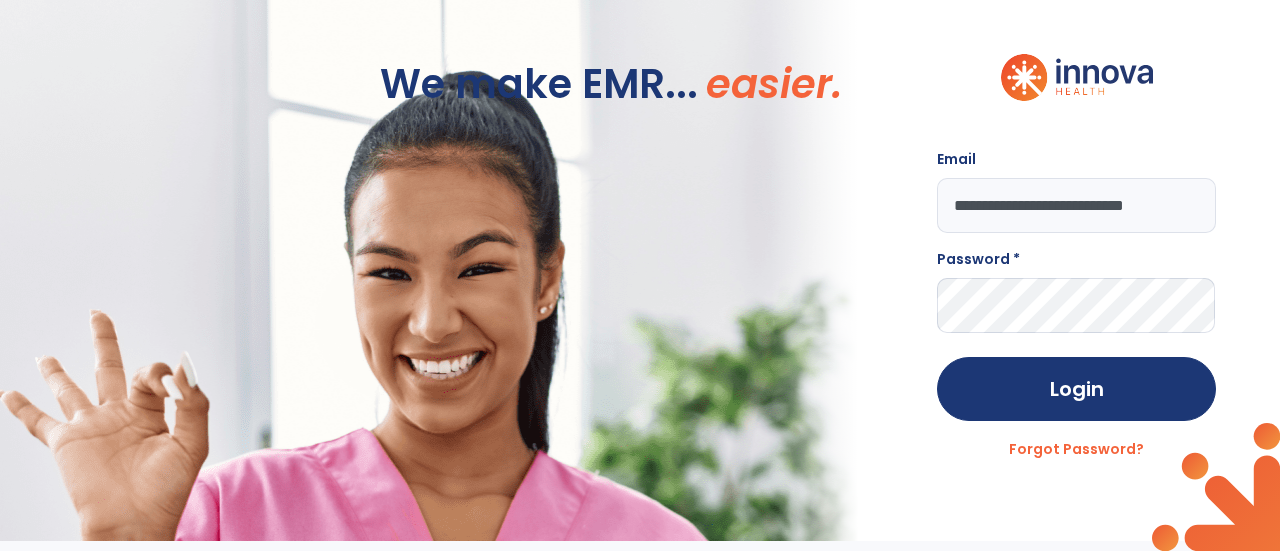 scroll, scrollTop: 0, scrollLeft: 8, axis: horizontal 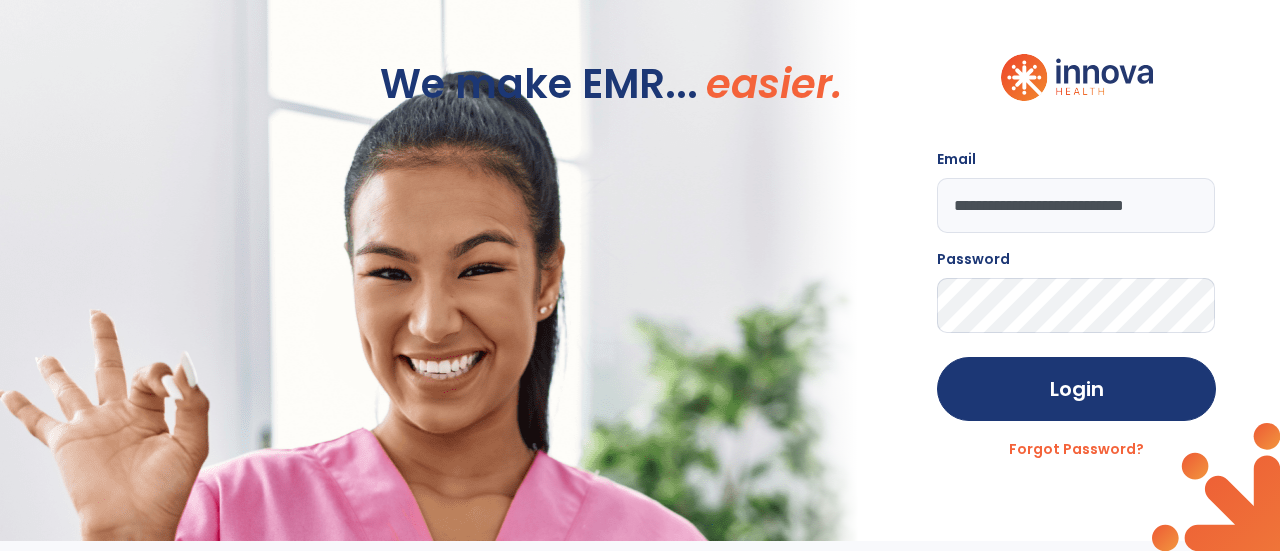 click on "Login" 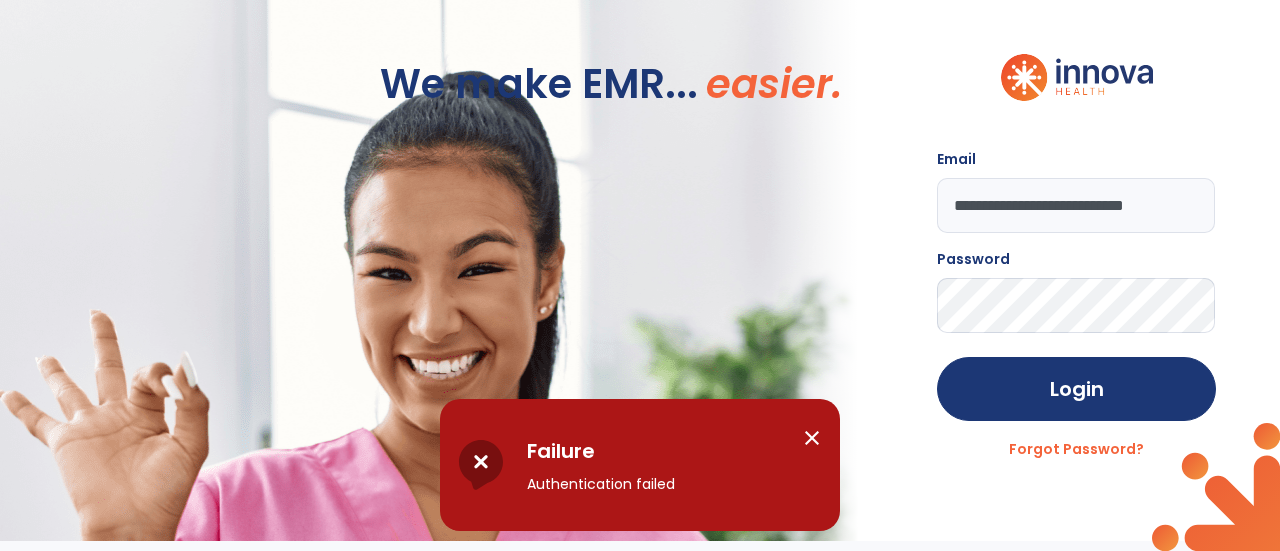click on "close" at bounding box center (812, 438) 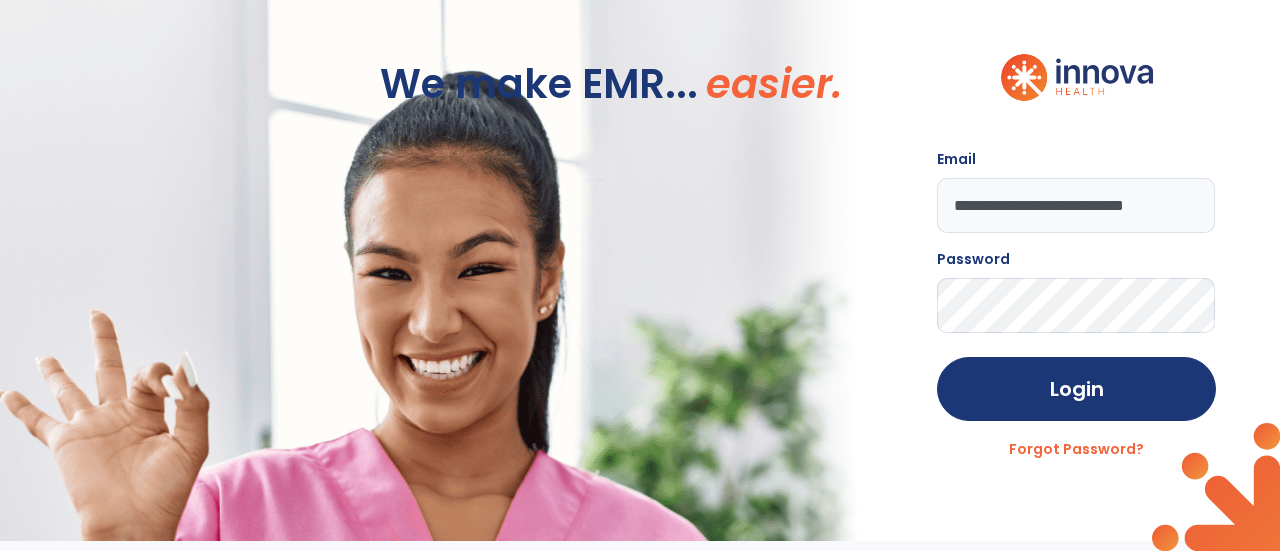 click on "Login" 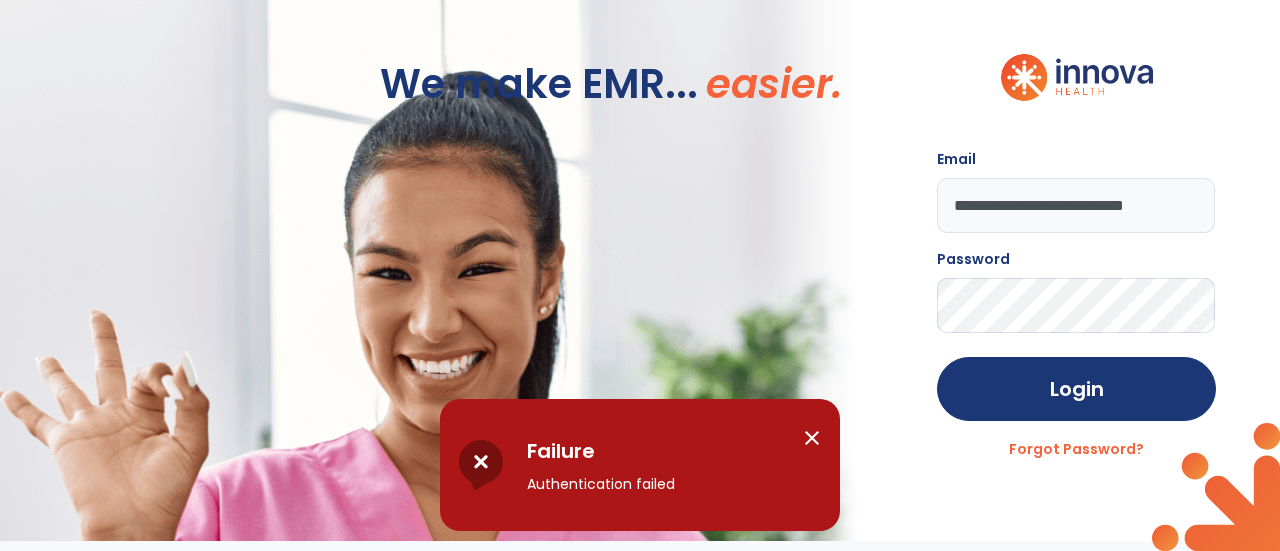 click on "close" at bounding box center (820, 441) 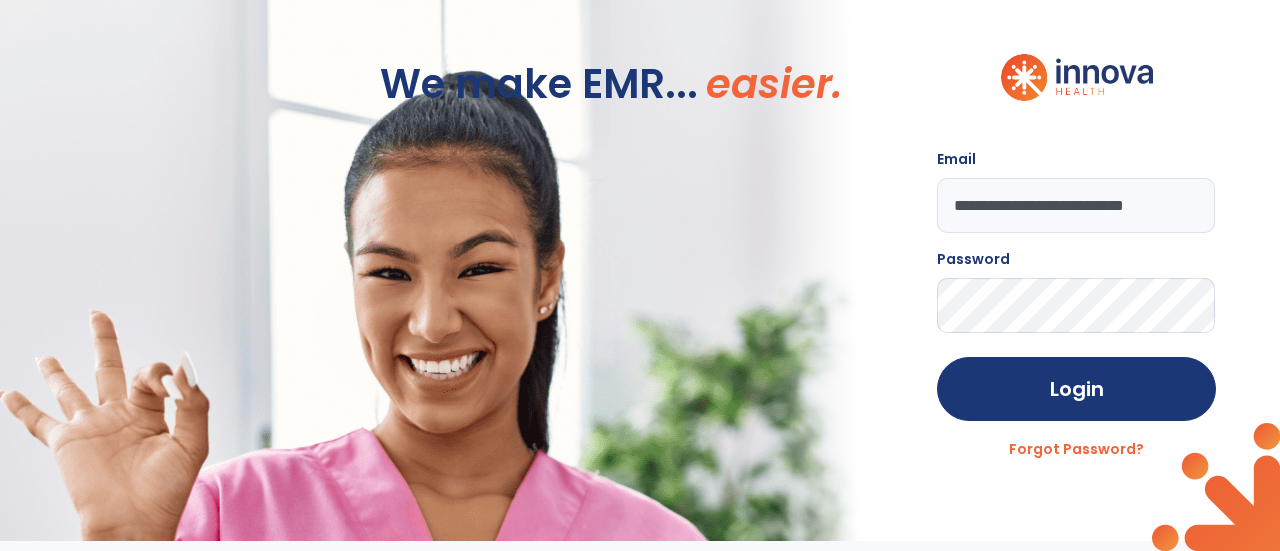 click on "**********" 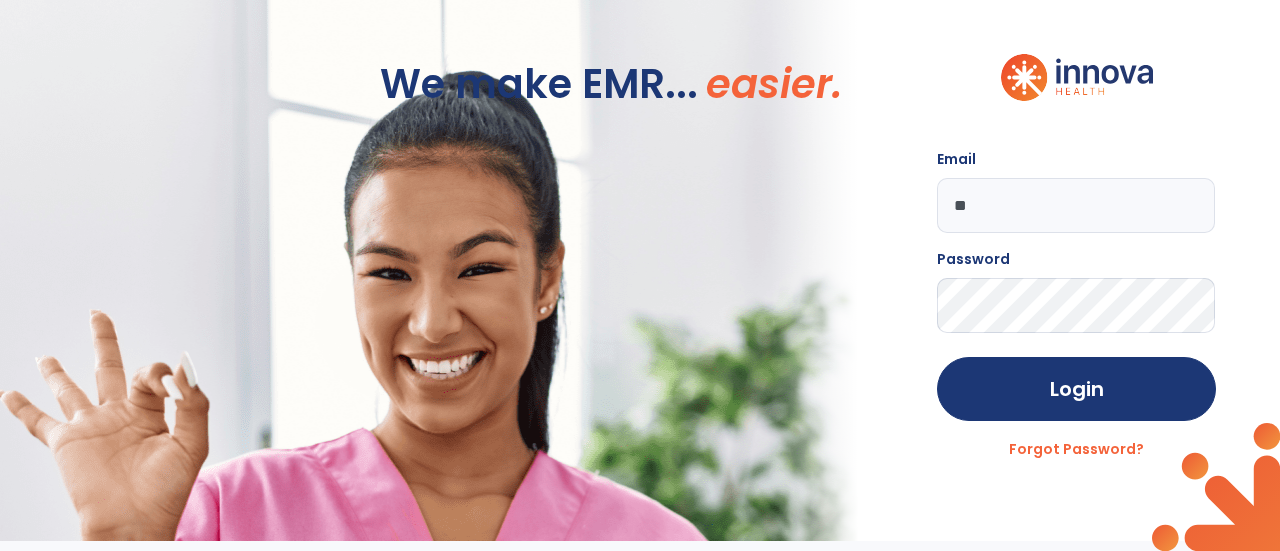type on "*" 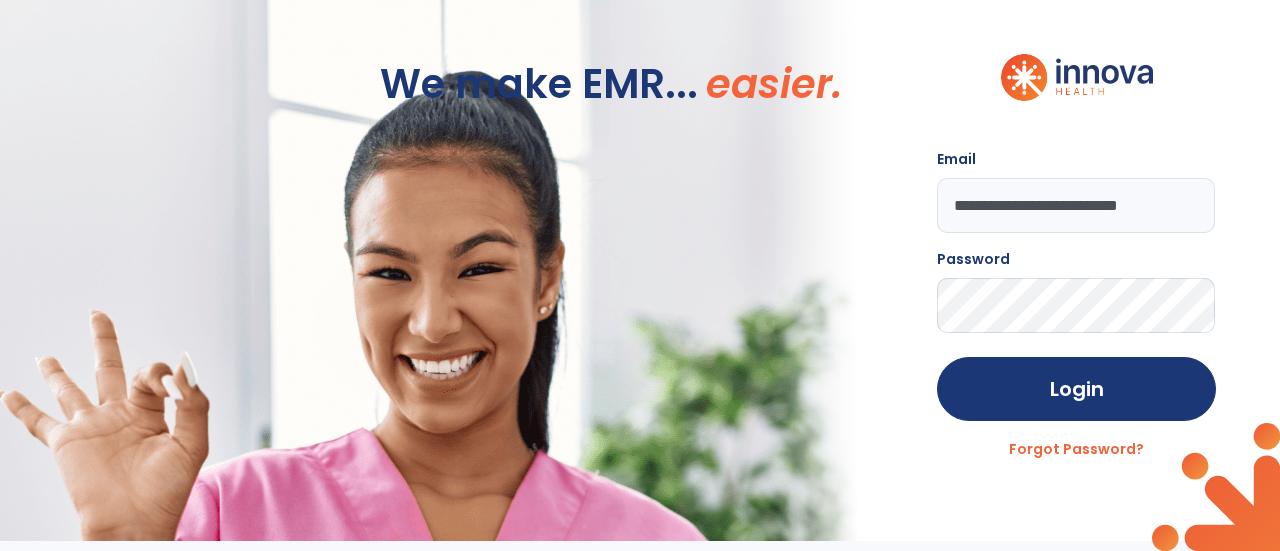 type on "**********" 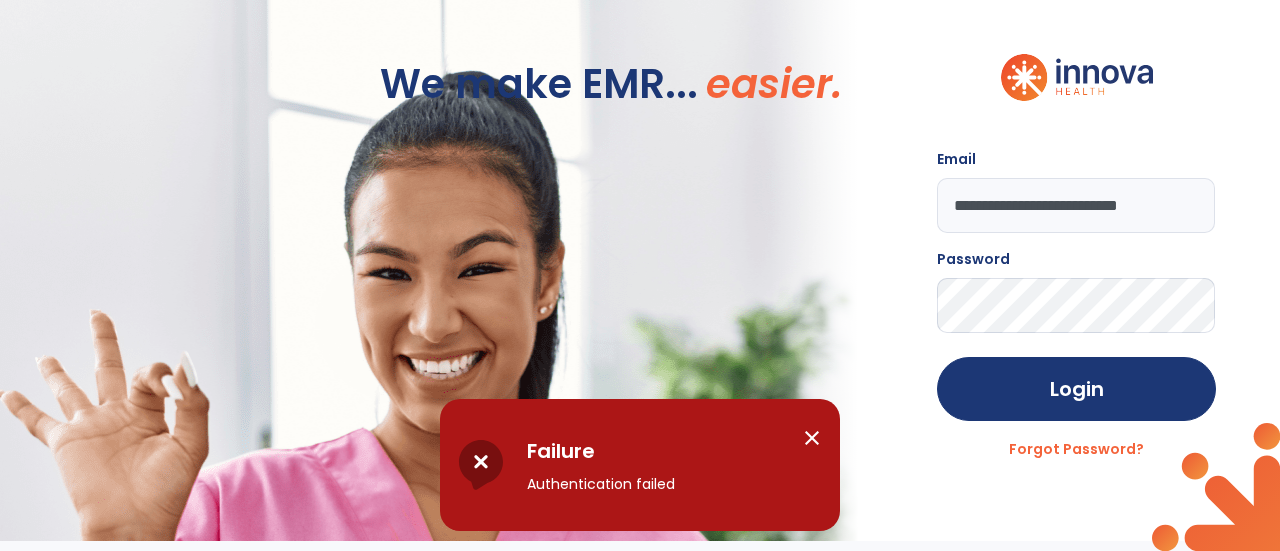click on "close" at bounding box center [820, 441] 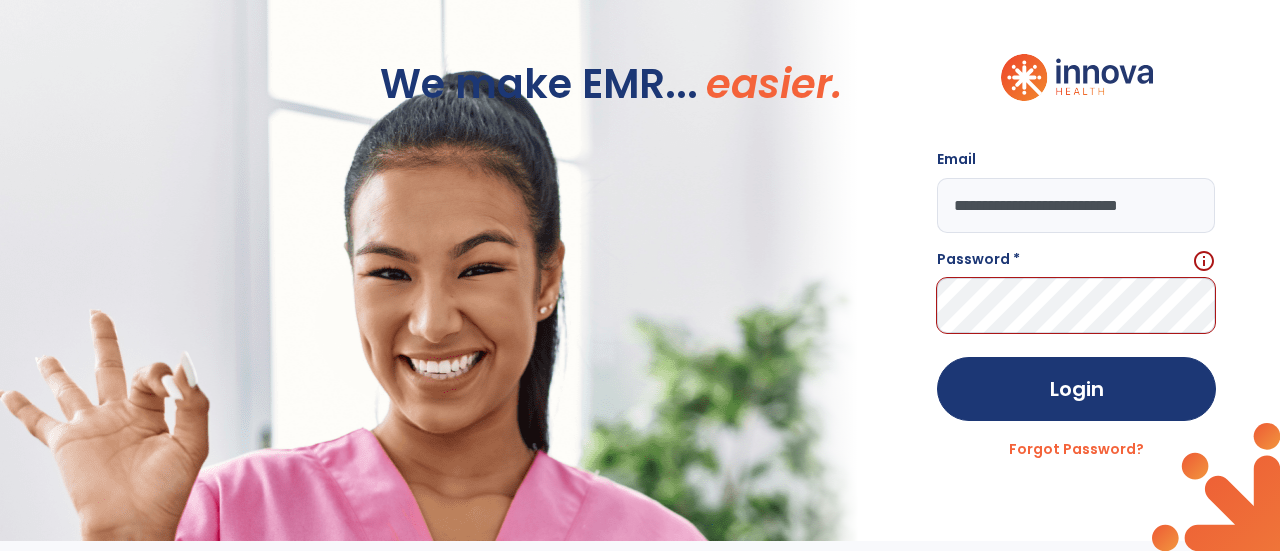 drag, startPoint x: 1198, startPoint y: 211, endPoint x: 950, endPoint y: 241, distance: 249.80792 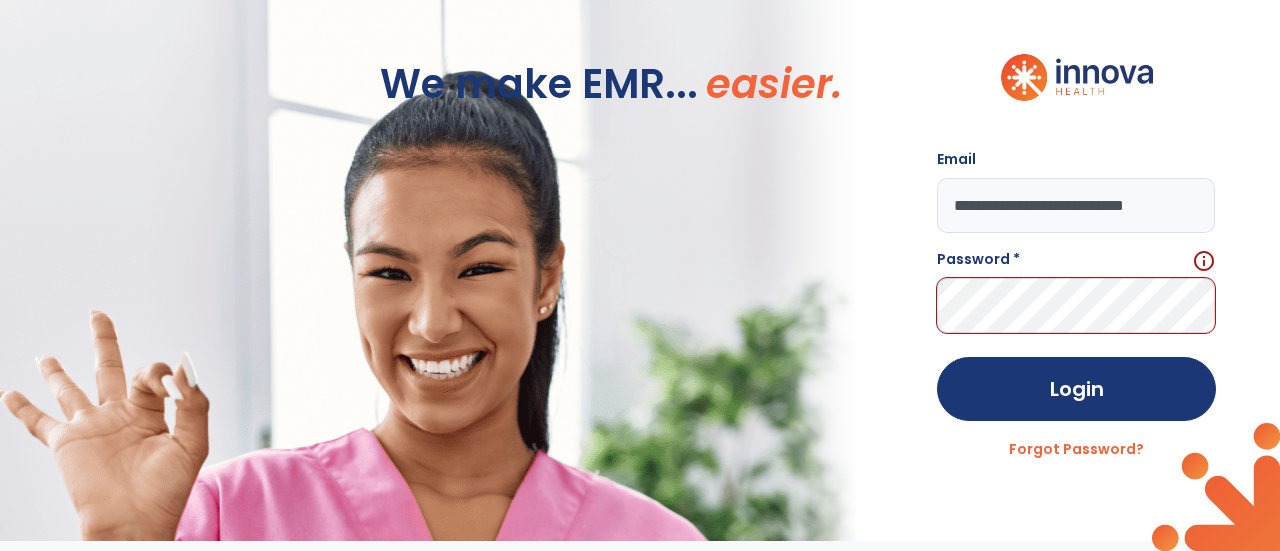 scroll, scrollTop: 0, scrollLeft: 10, axis: horizontal 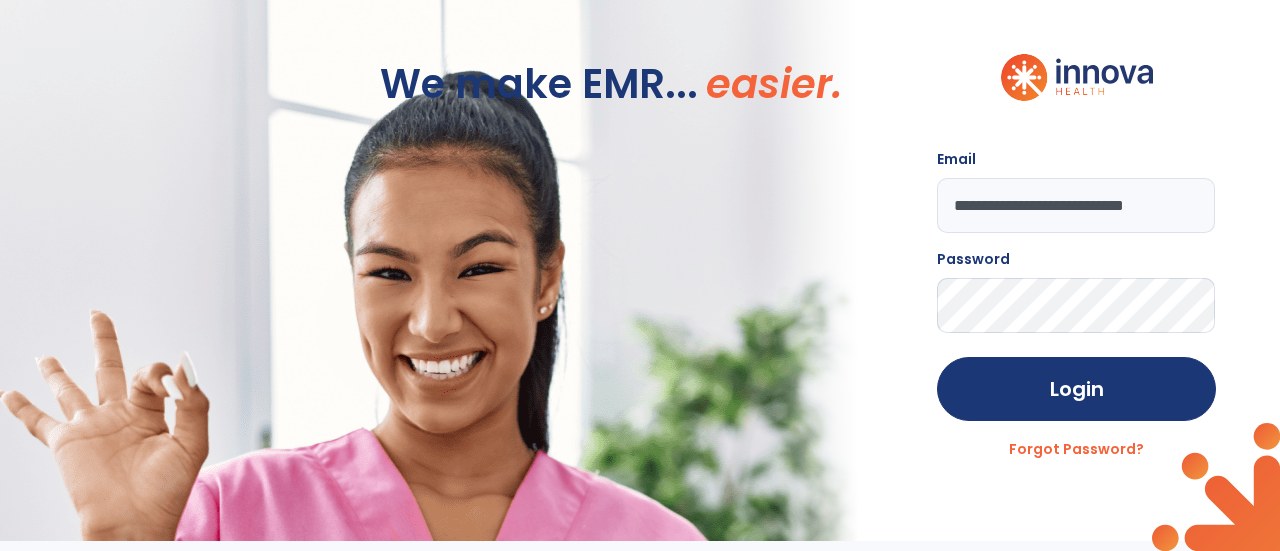 click on "Login" 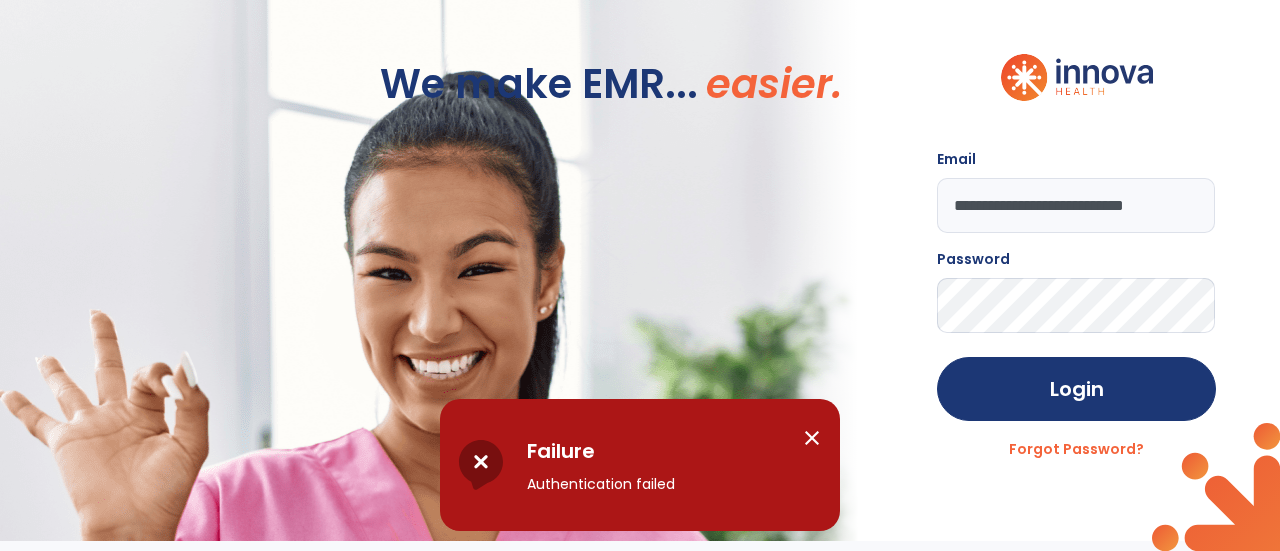 click on "close" at bounding box center [812, 438] 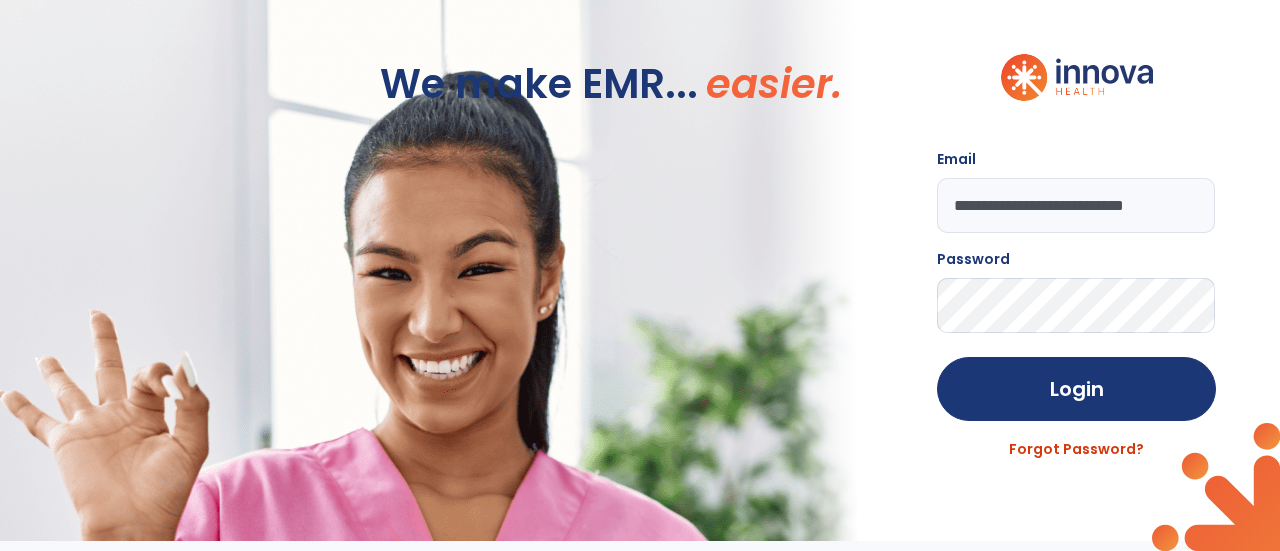 click on "Forgot Password?" 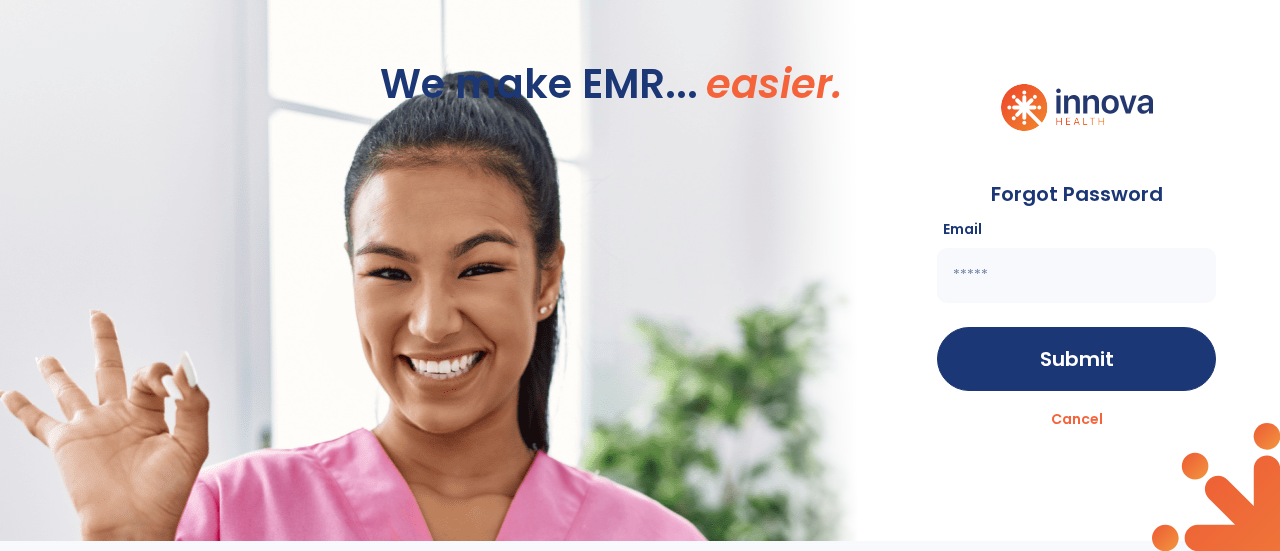 click 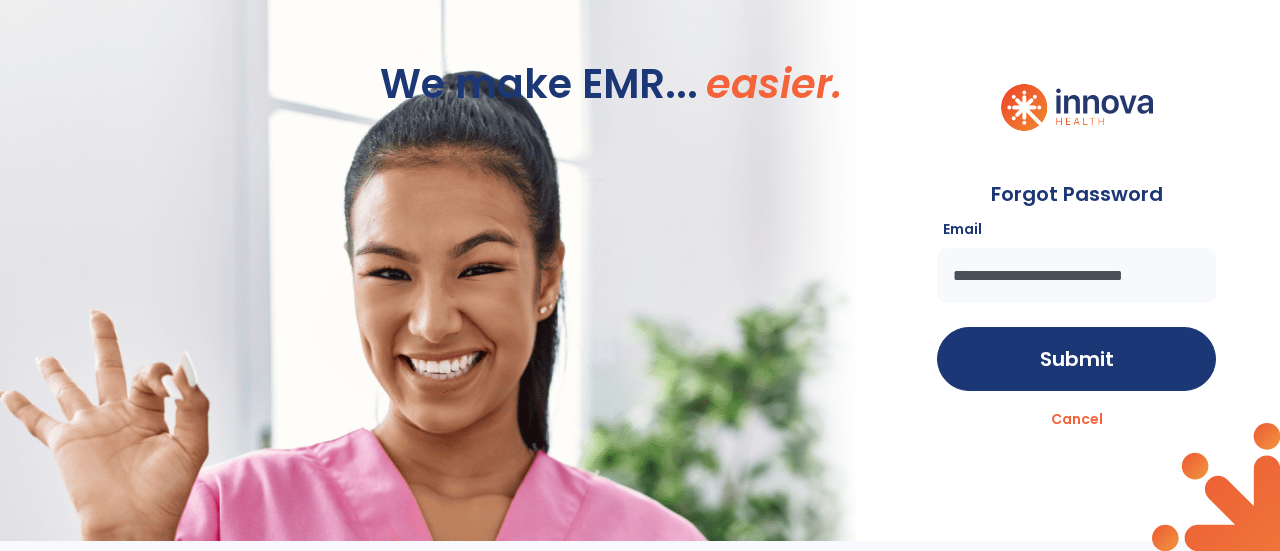 scroll, scrollTop: 0, scrollLeft: 7, axis: horizontal 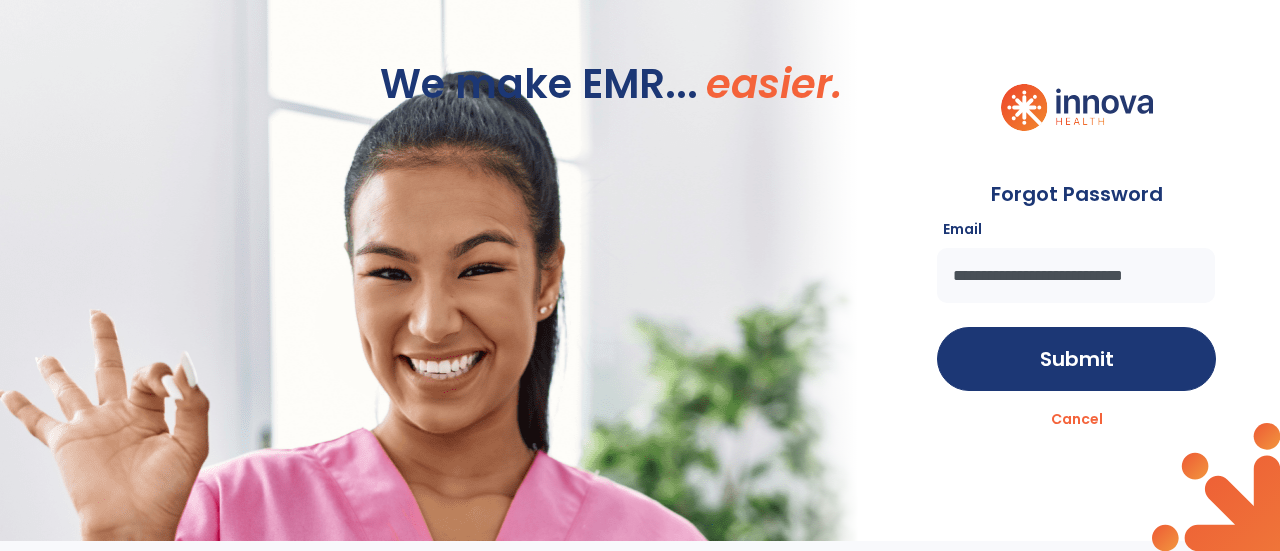 click on "Submit" 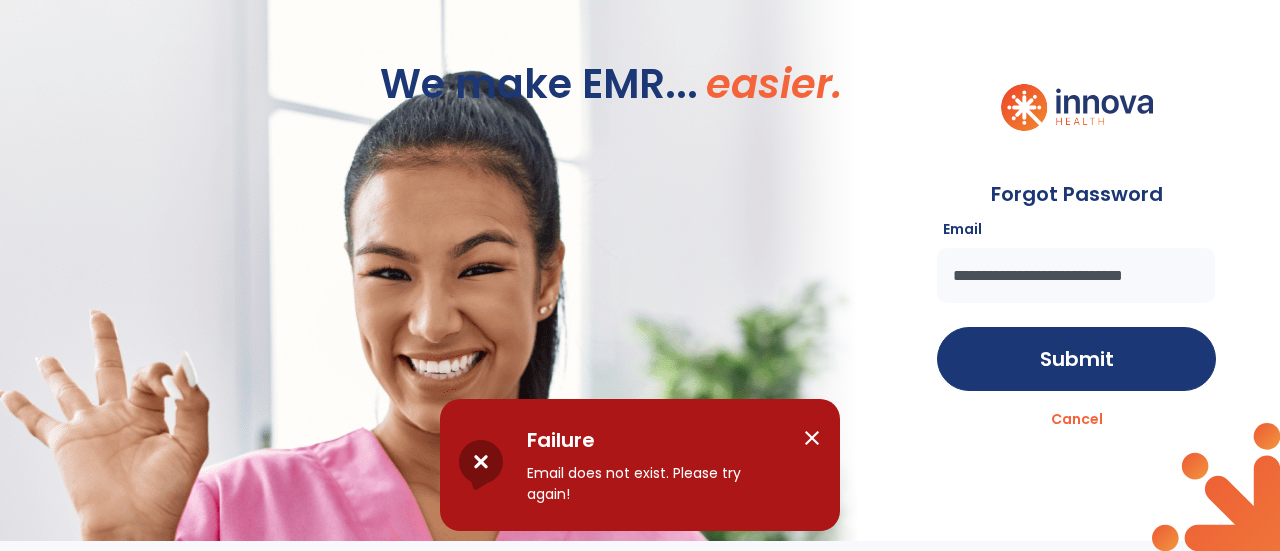 scroll, scrollTop: 0, scrollLeft: 0, axis: both 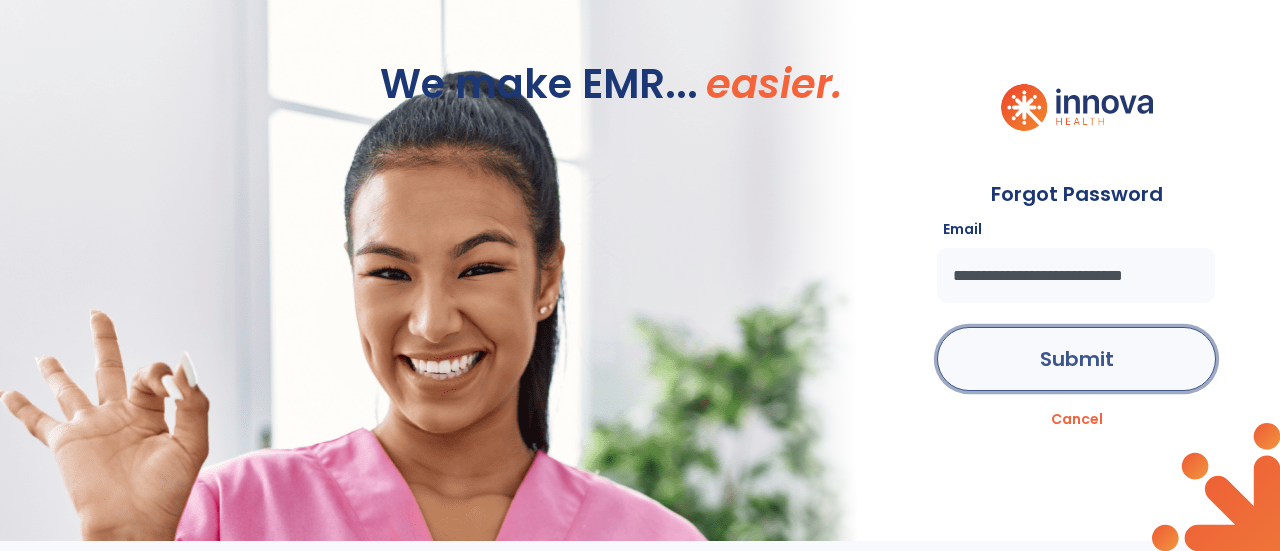 click on "Submit" 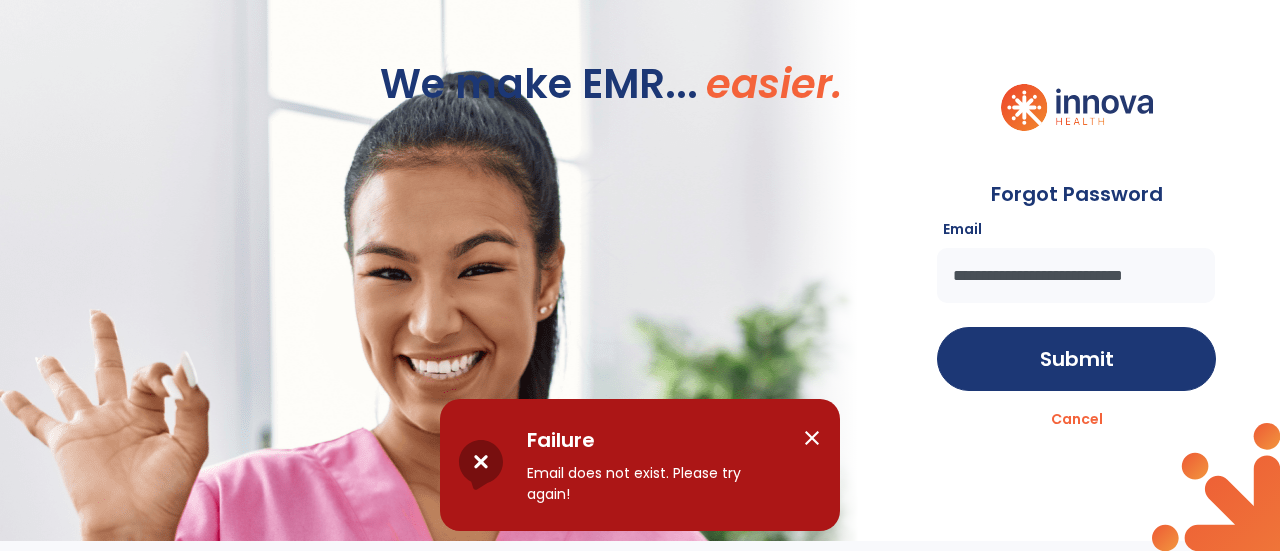 scroll, scrollTop: 0, scrollLeft: 8, axis: horizontal 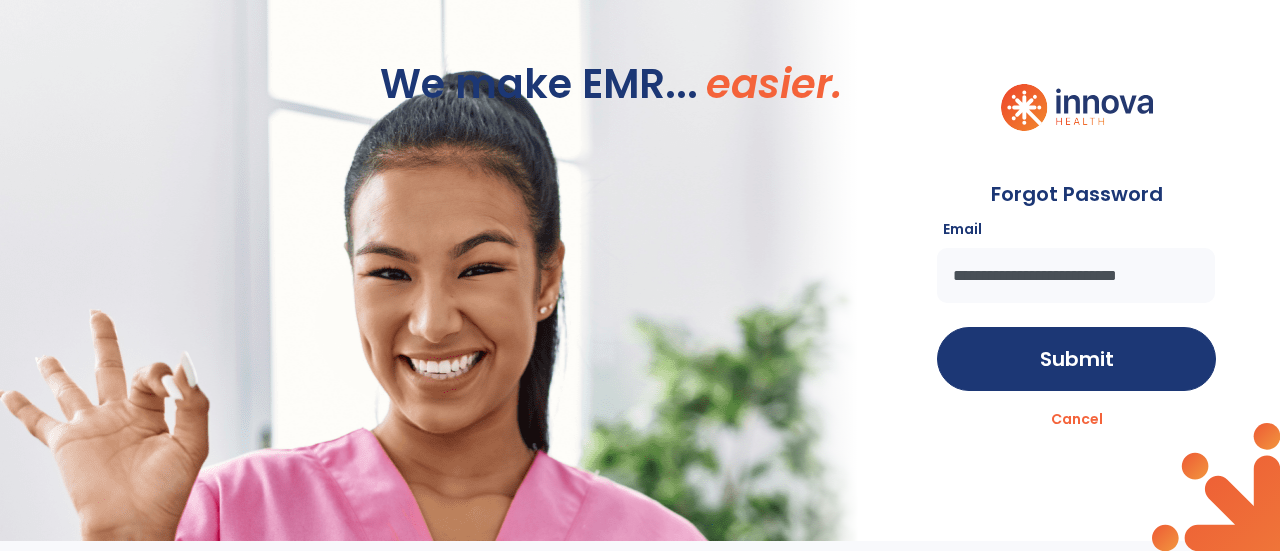 type on "**********" 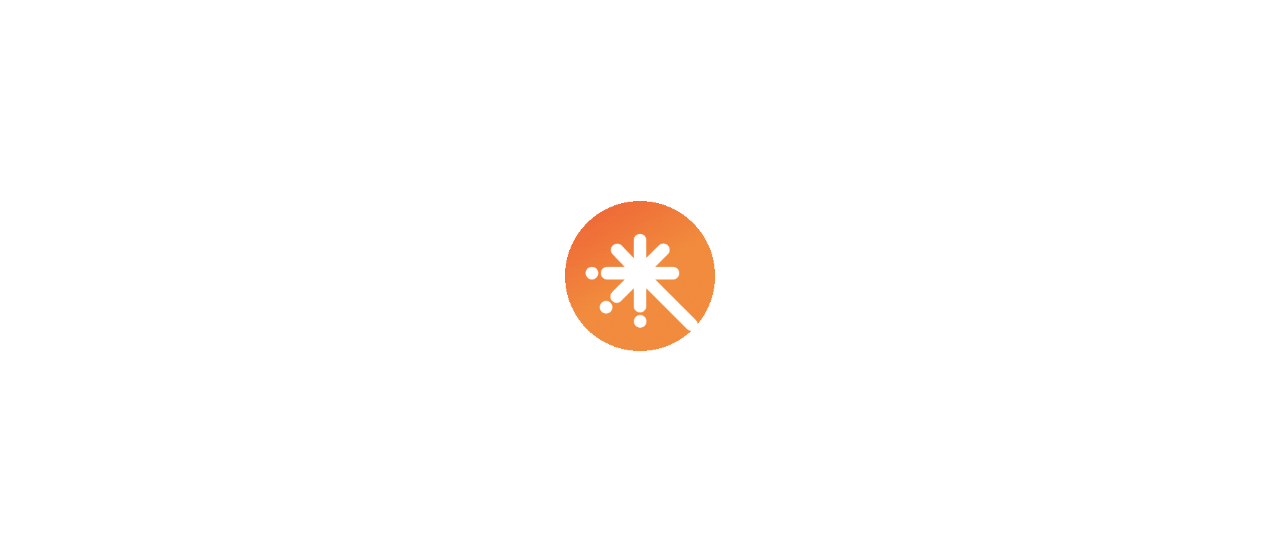 scroll, scrollTop: 0, scrollLeft: 0, axis: both 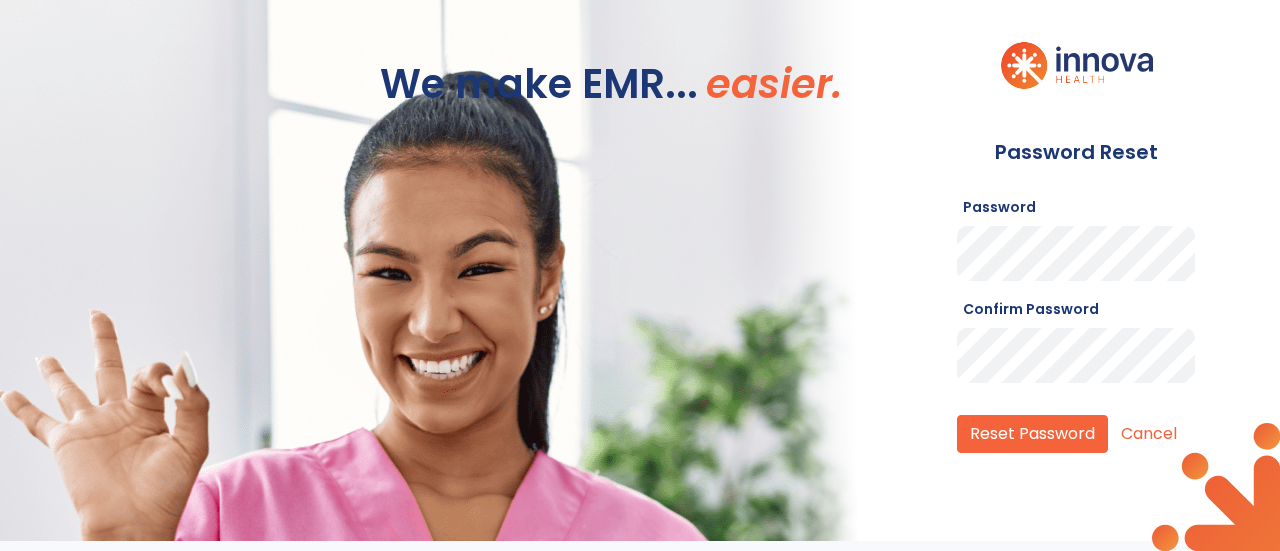 click on "Reset Password" 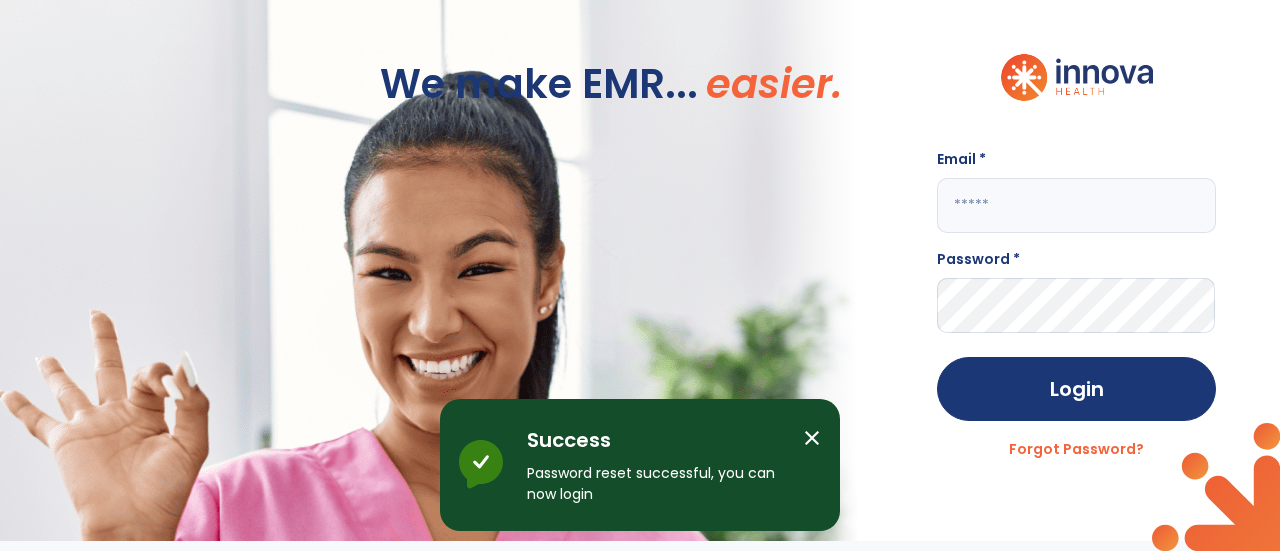 click 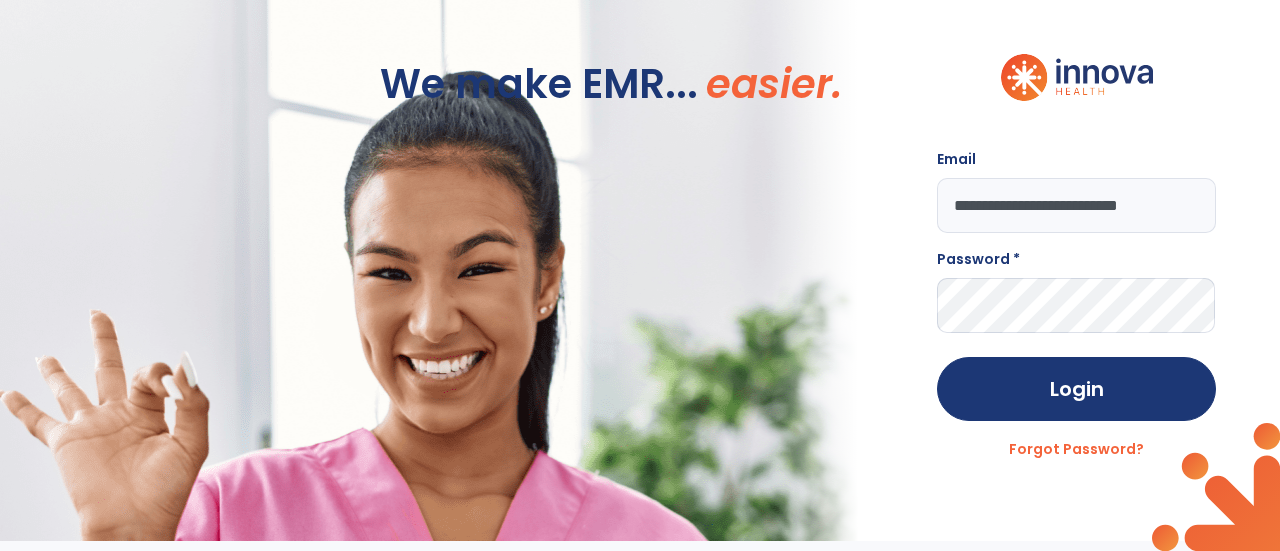 type on "**********" 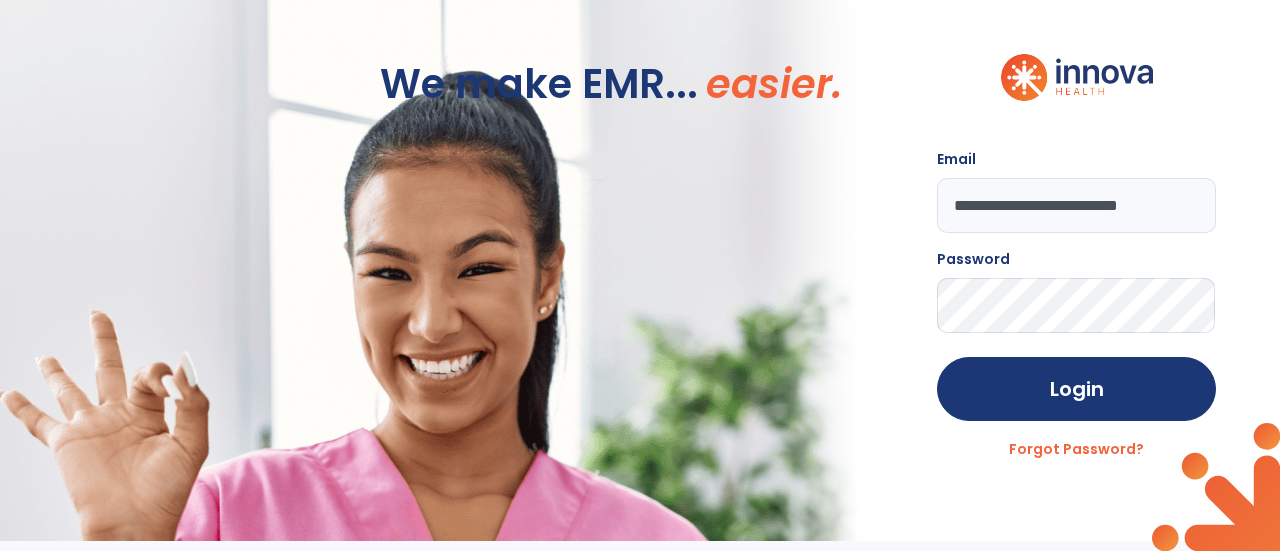 click on "Login" 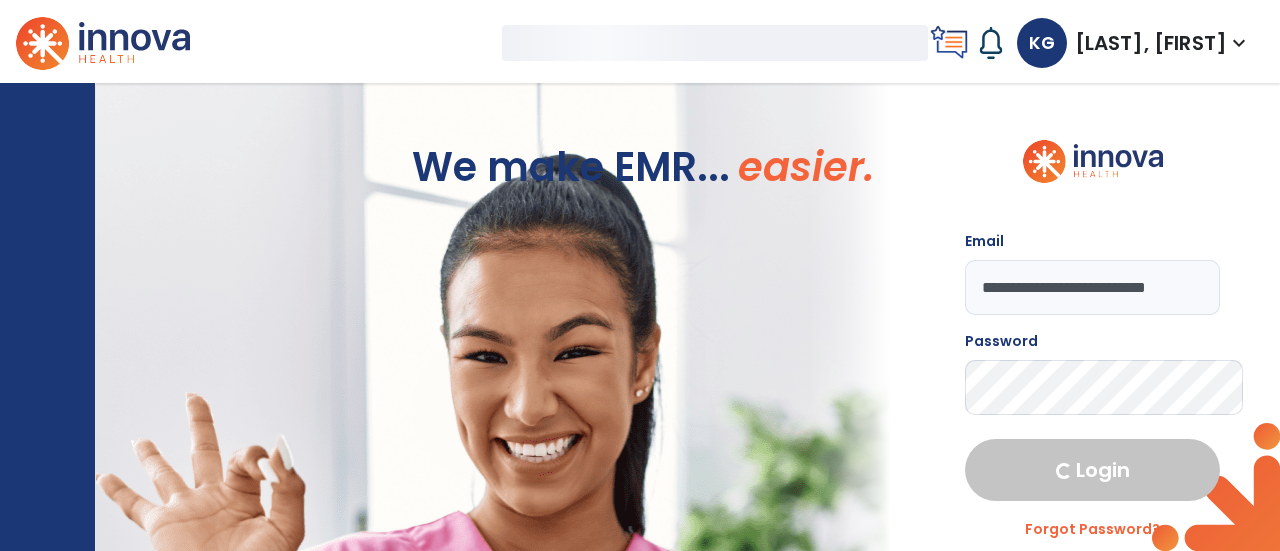 select on "****" 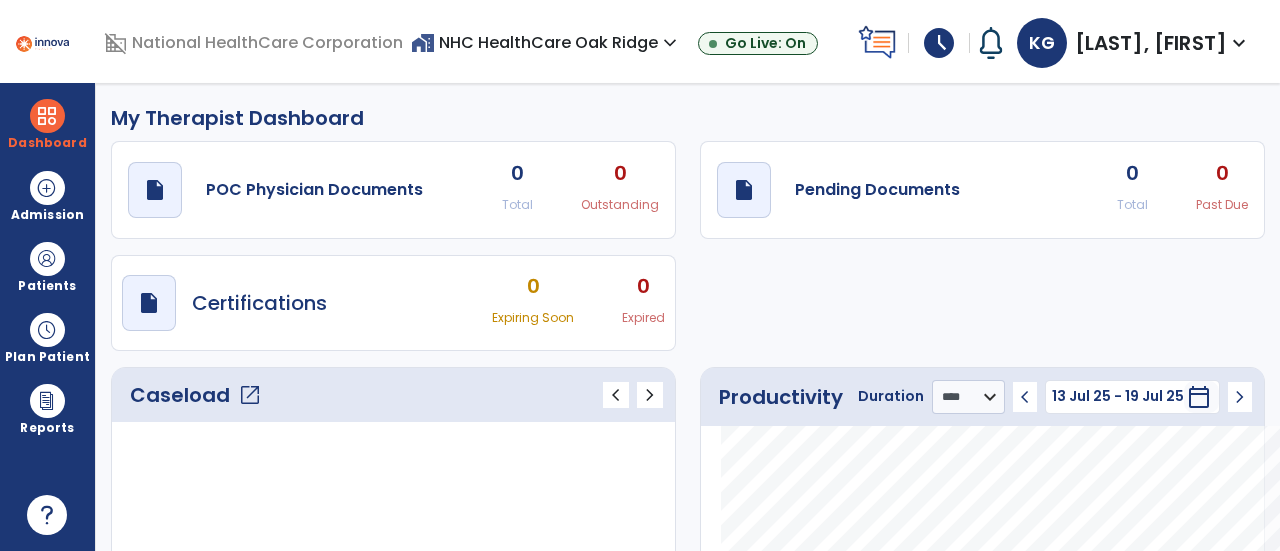 click on "No Caseload Data!" 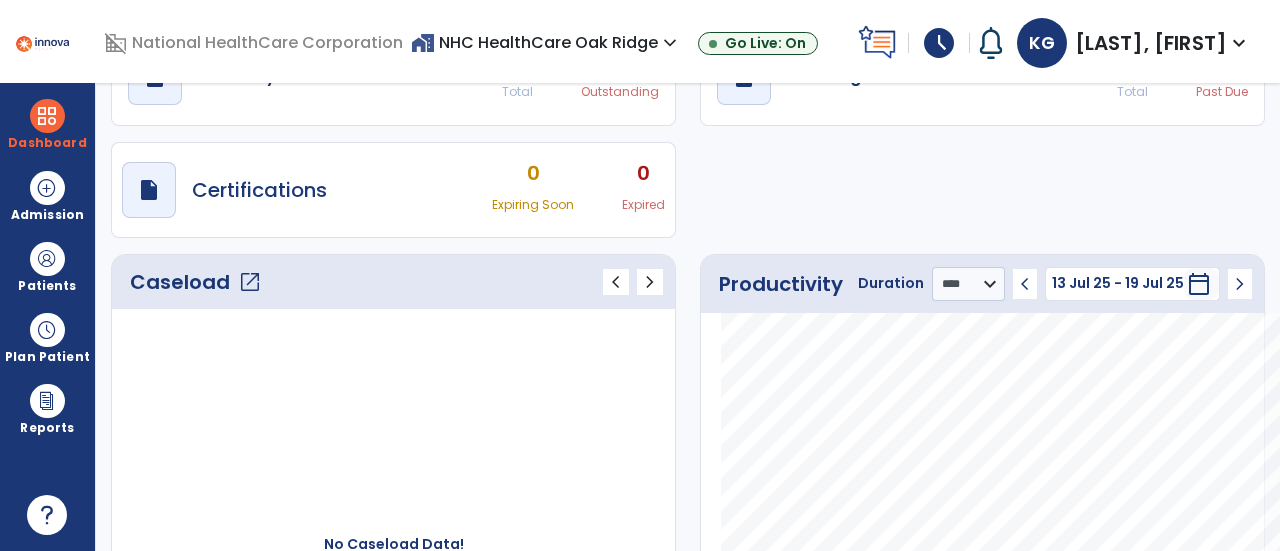 scroll, scrollTop: 131, scrollLeft: 0, axis: vertical 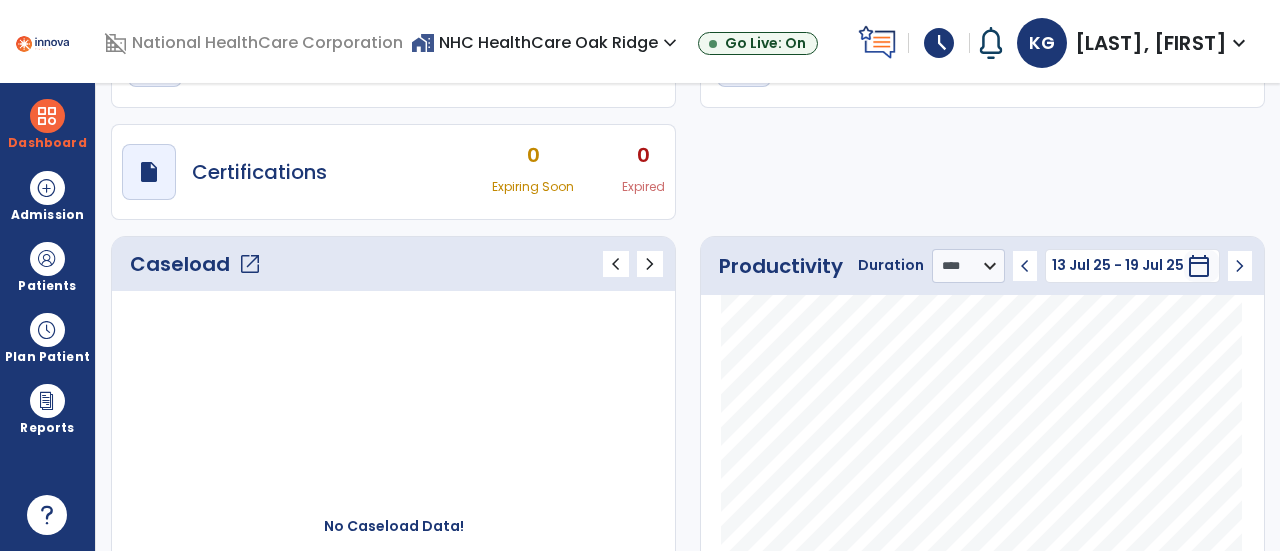 click on "draft   open_in_new  POC Physician Documents 0 Total 0 Outstanding  draft   open_in_new  Pending Documents 0 Total 0 Past Due  draft   open_in_new  Certifications 0 Expiring Soon 0 Expired" 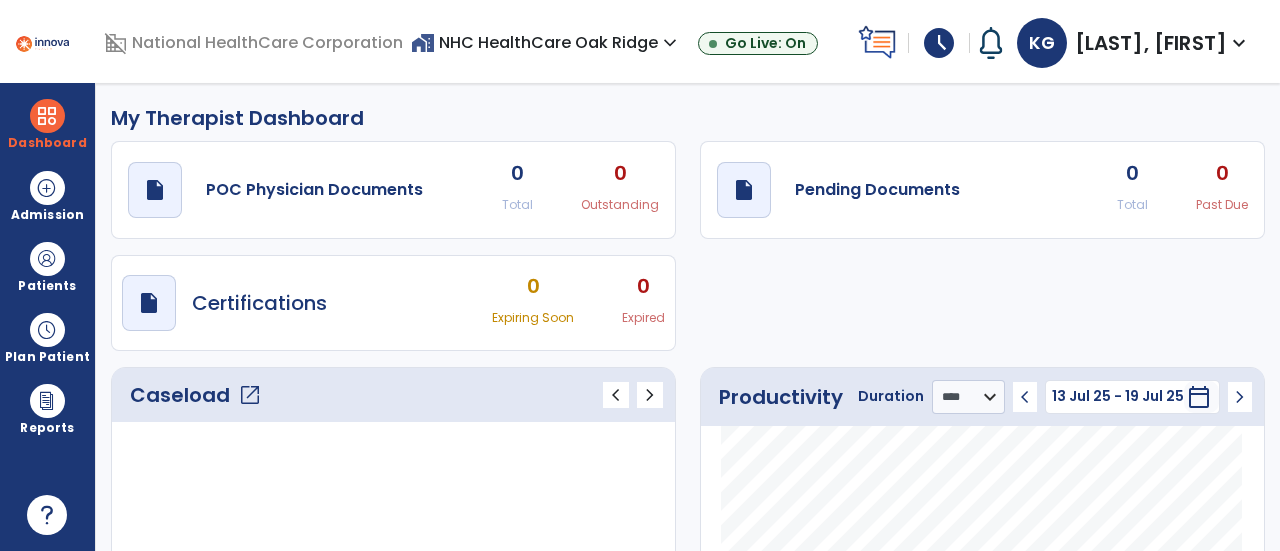 click on "home_work   NHC HealthCare Oak Ridge    expand_more" at bounding box center (546, 42) 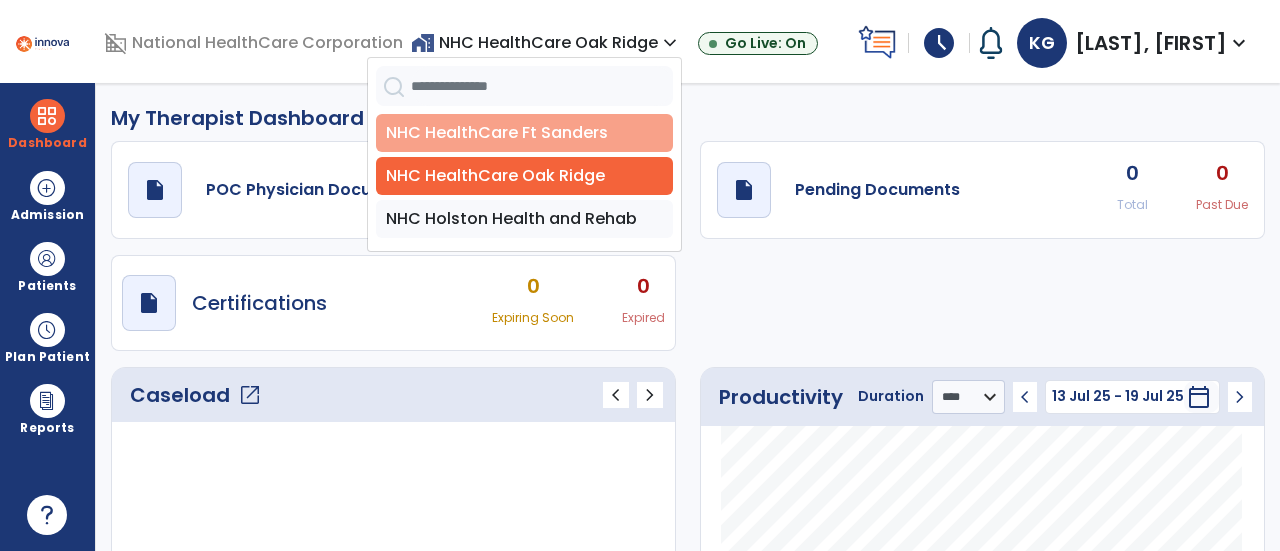 click on "NHC HealthCare Ft Sanders" at bounding box center [524, 133] 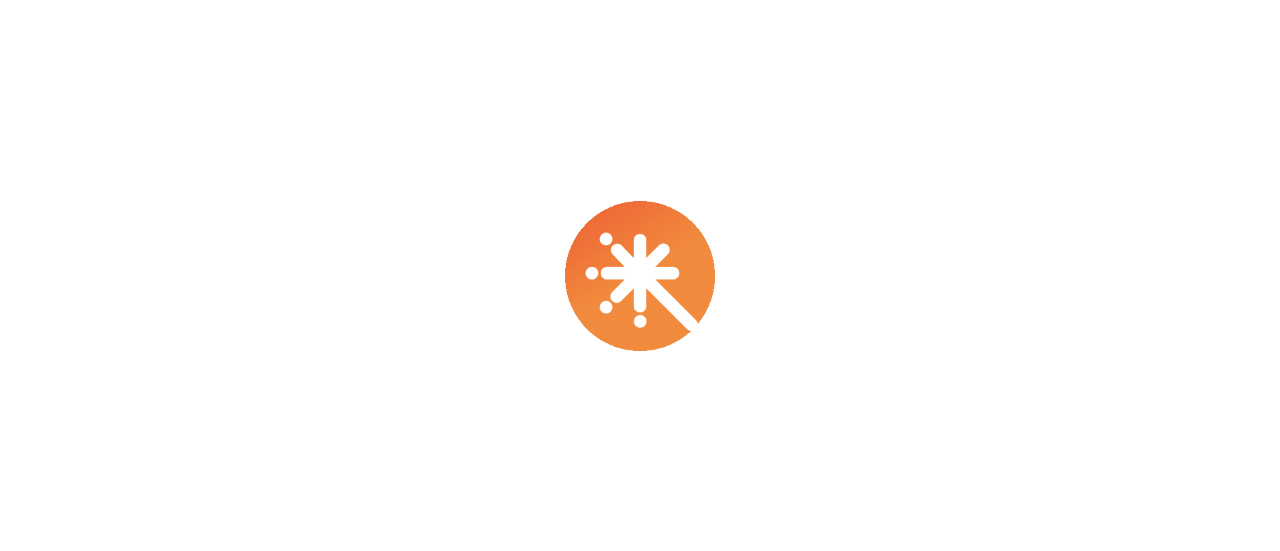 scroll, scrollTop: 0, scrollLeft: 0, axis: both 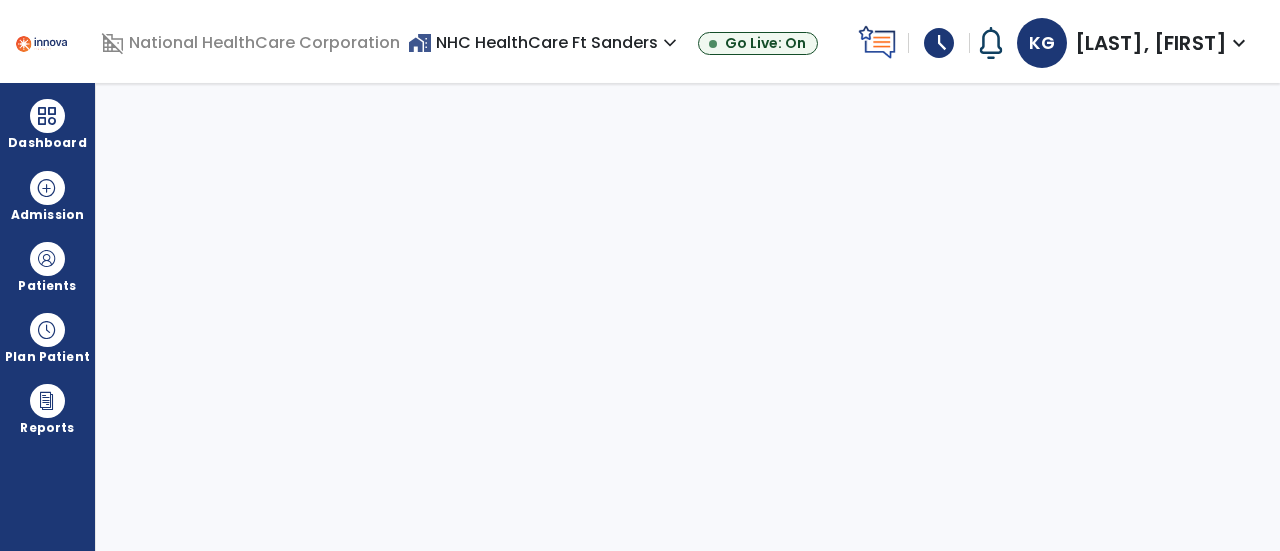 select on "****" 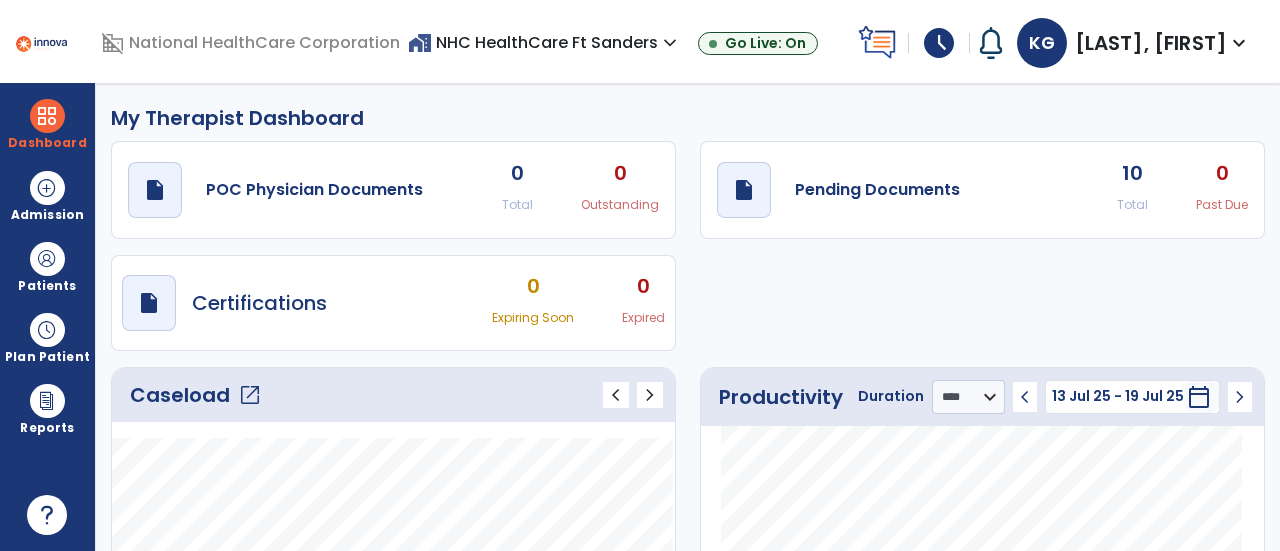 click on "draft   open_in_new  POC Physician Documents 0 Total 0 Outstanding  draft   open_in_new  Pending Documents 10 Total 0 Past Due  draft   open_in_new  Certifications 0 Expiring Soon 0 Expired" 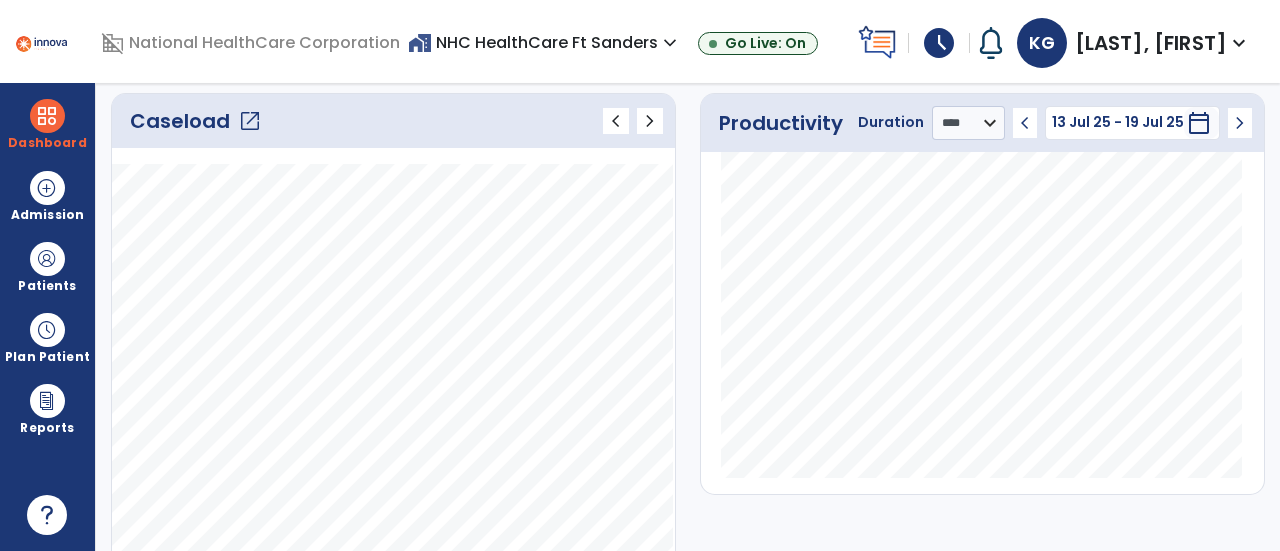 scroll, scrollTop: 276, scrollLeft: 0, axis: vertical 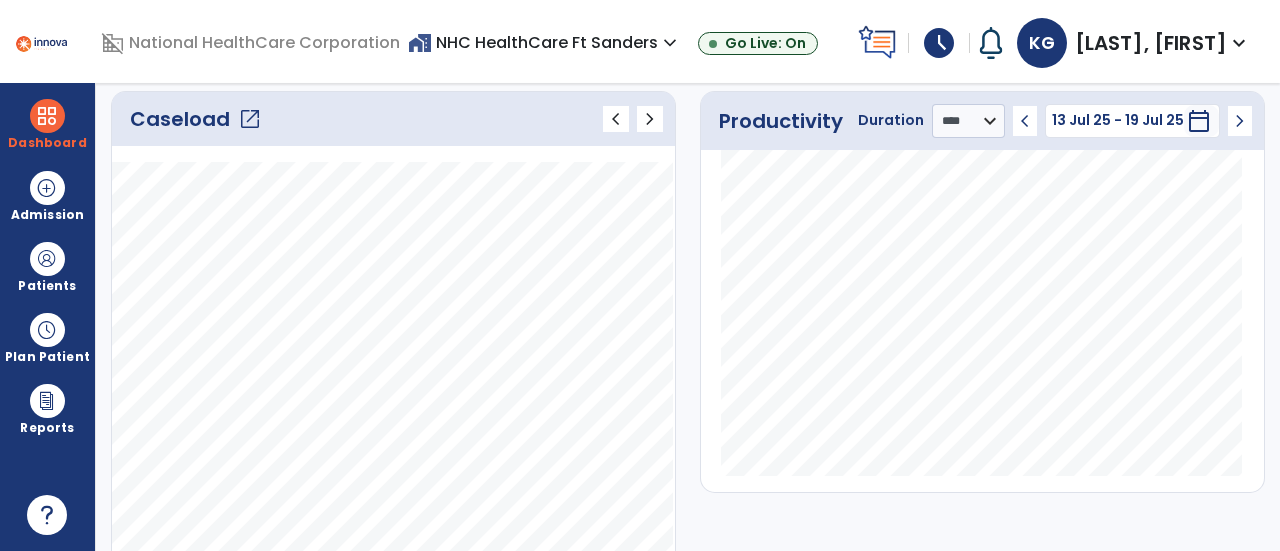 click on "open_in_new" 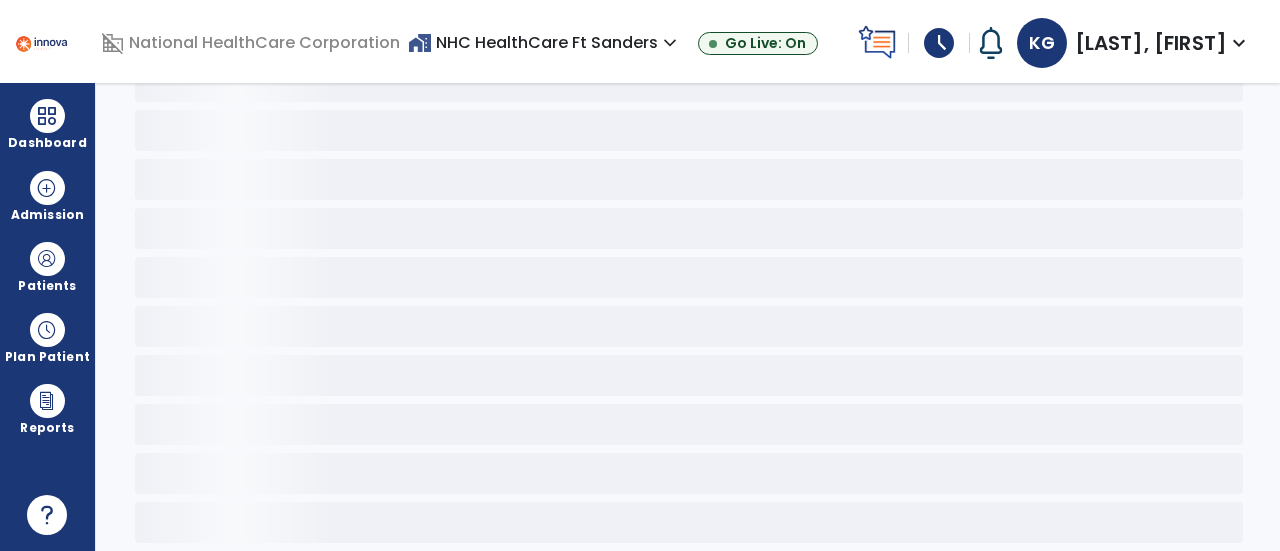 scroll, scrollTop: 108, scrollLeft: 0, axis: vertical 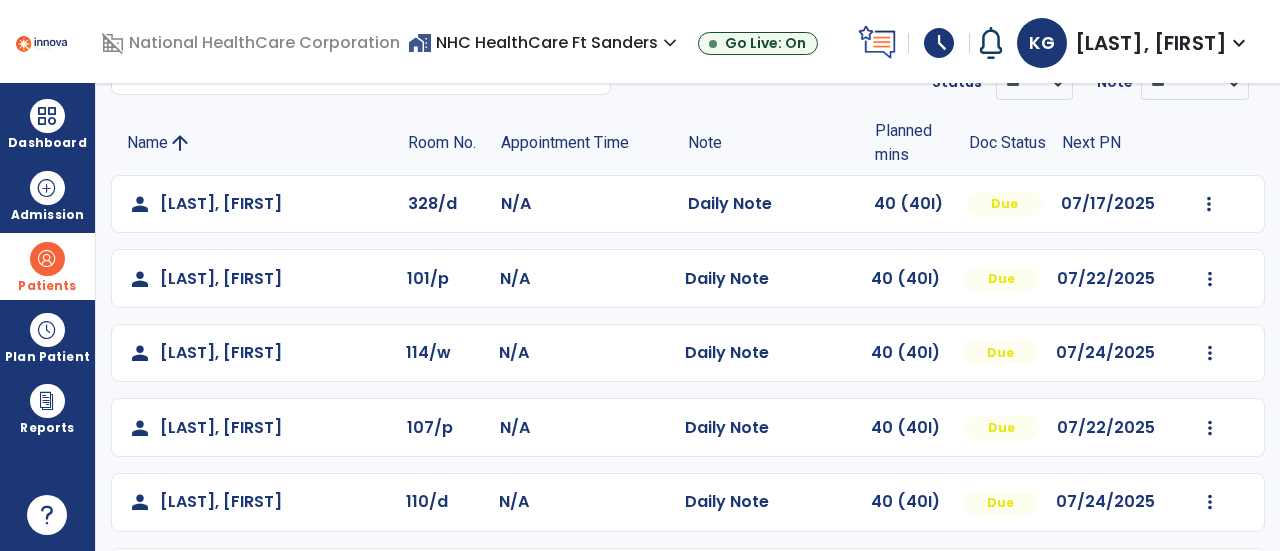 click on "Patients" at bounding box center [47, 266] 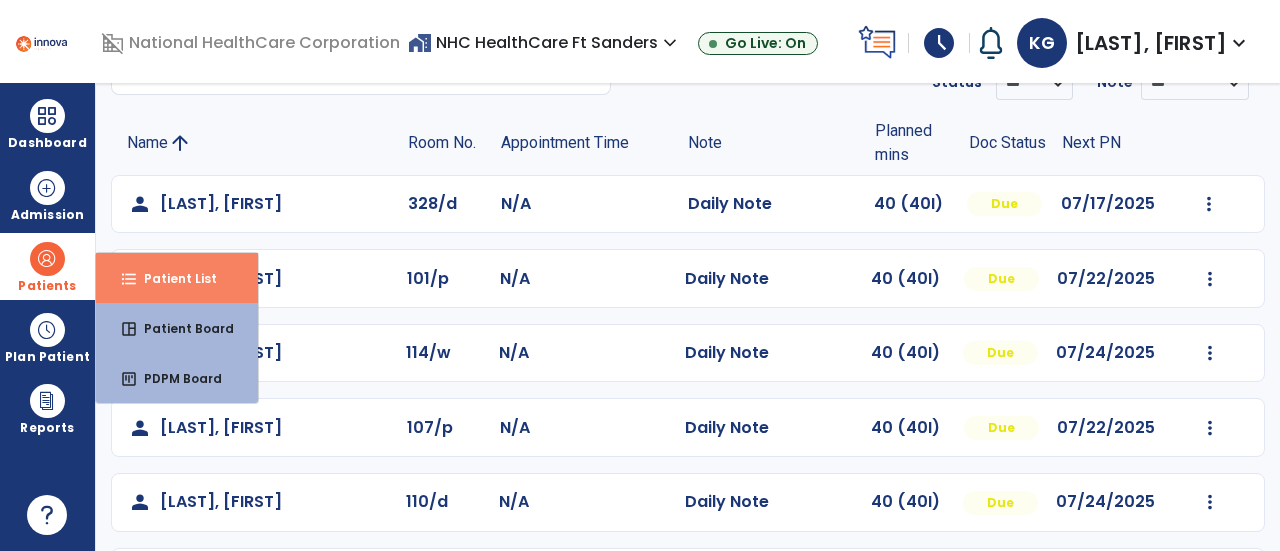 click on "Patient List" at bounding box center (172, 278) 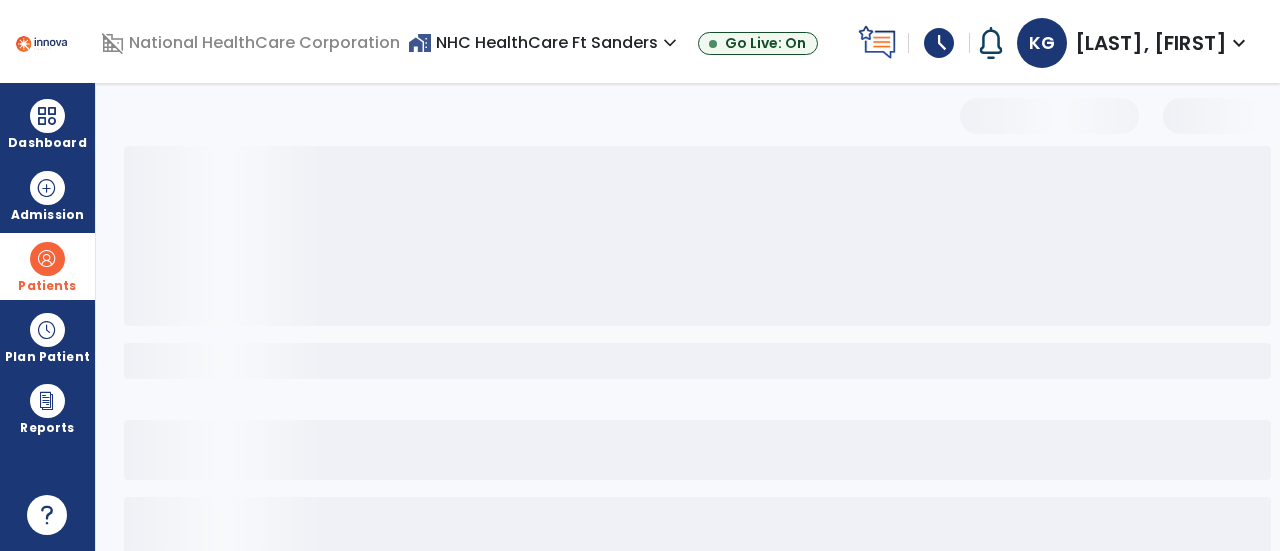 select on "***" 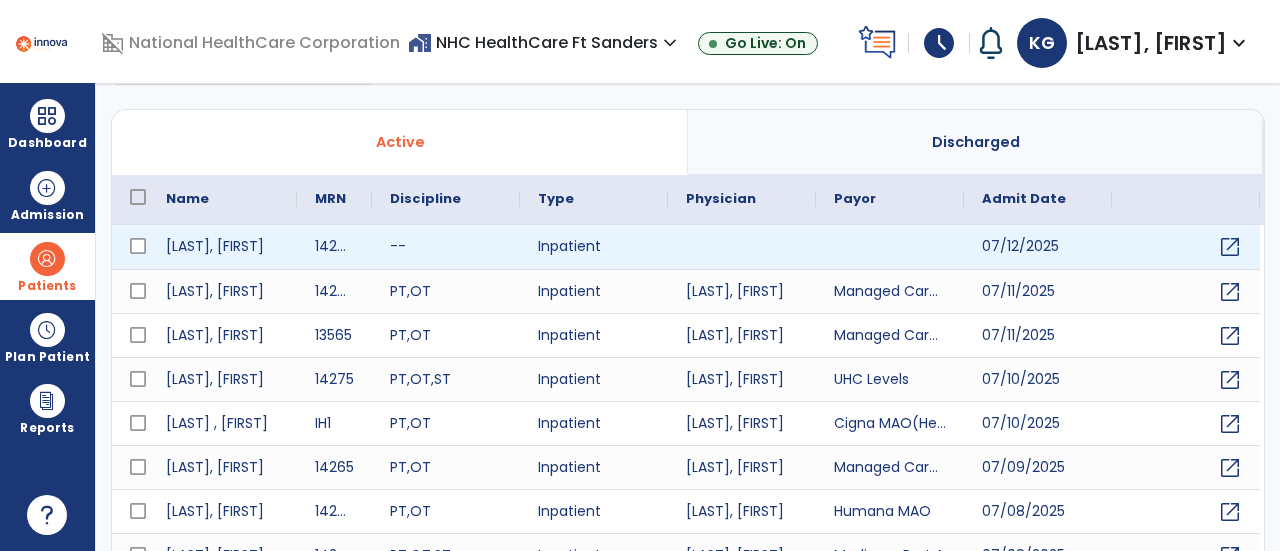 click on "Discharged" at bounding box center (976, 142) 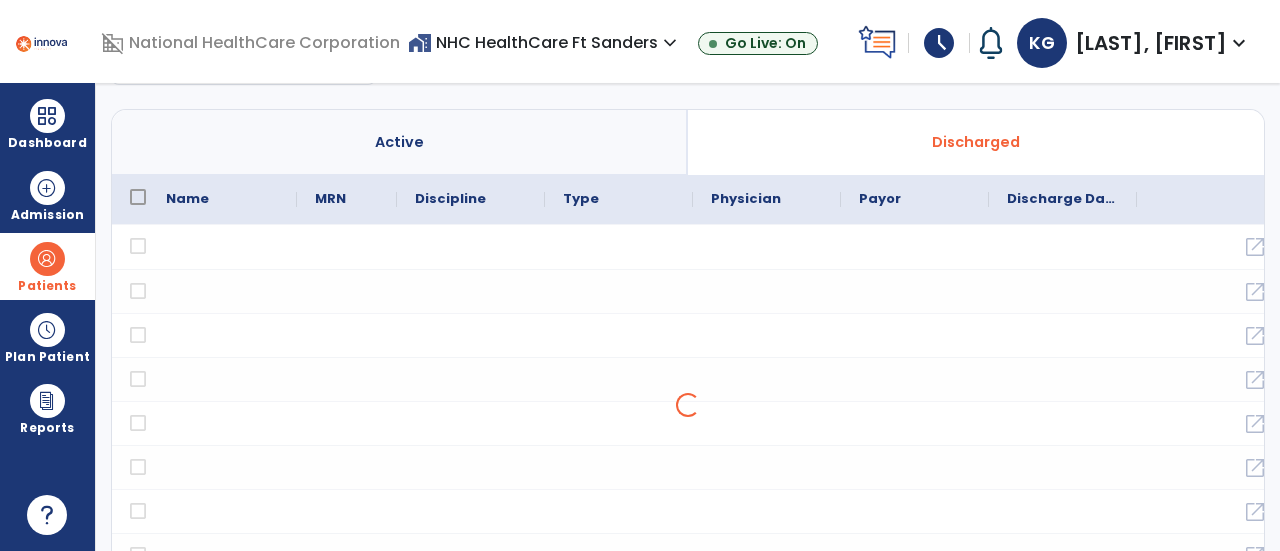 scroll, scrollTop: 0, scrollLeft: 0, axis: both 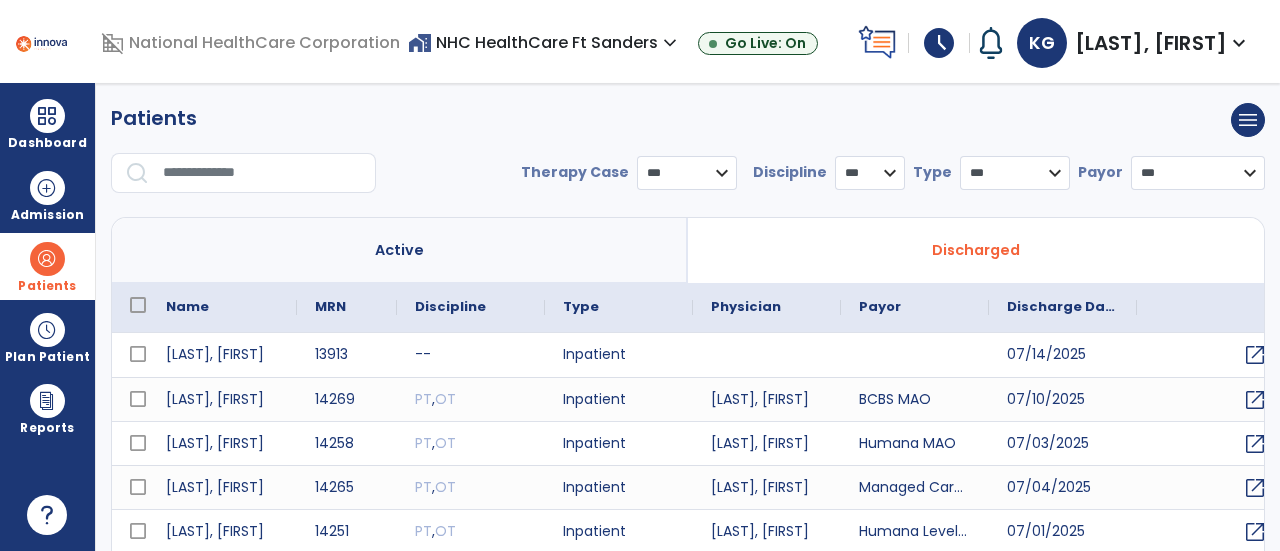 click at bounding box center [262, 173] 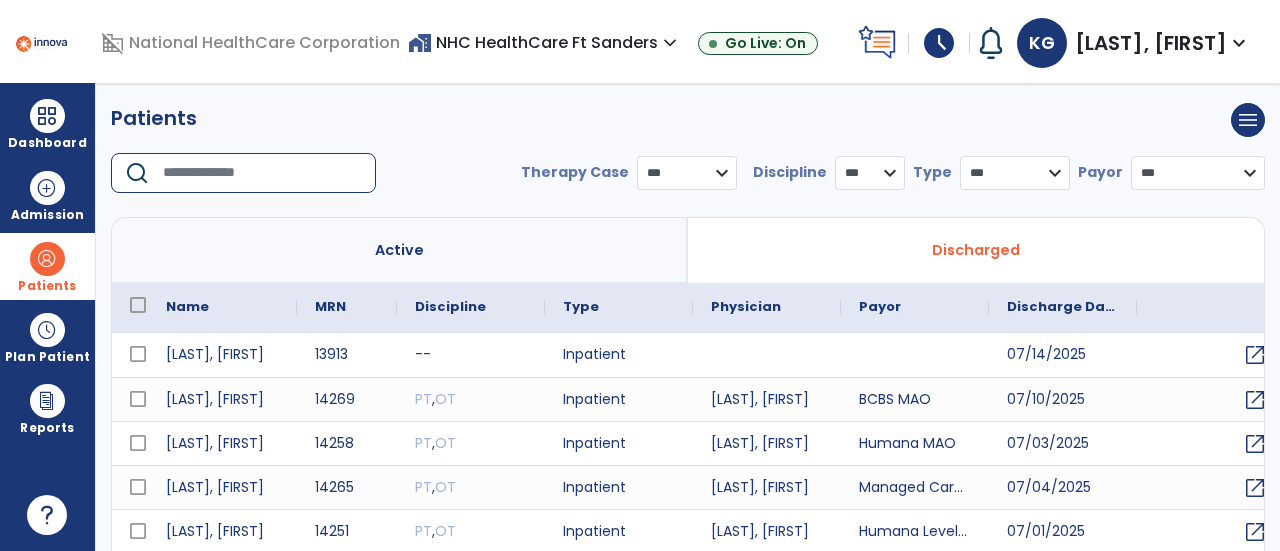 click at bounding box center [262, 173] 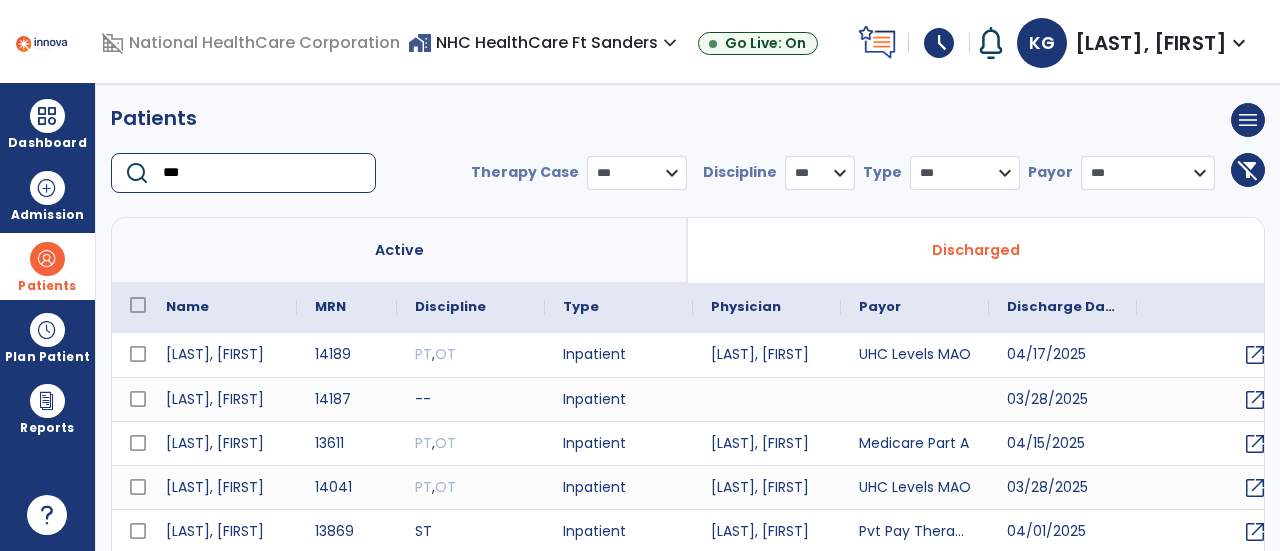 type on "***" 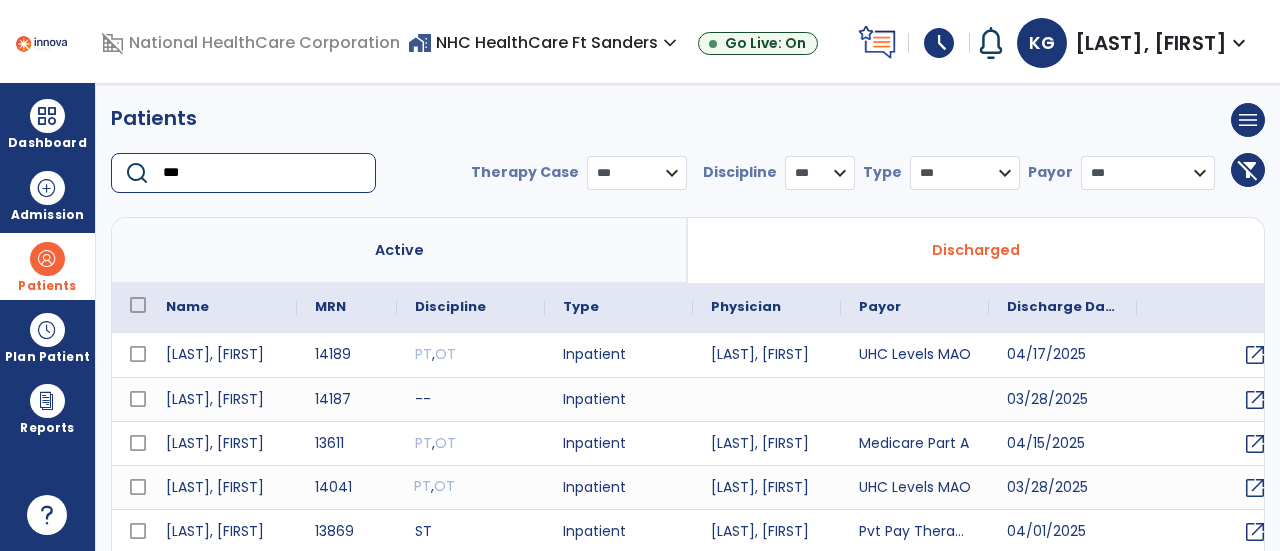 click on "PT , OT" at bounding box center (471, 487) 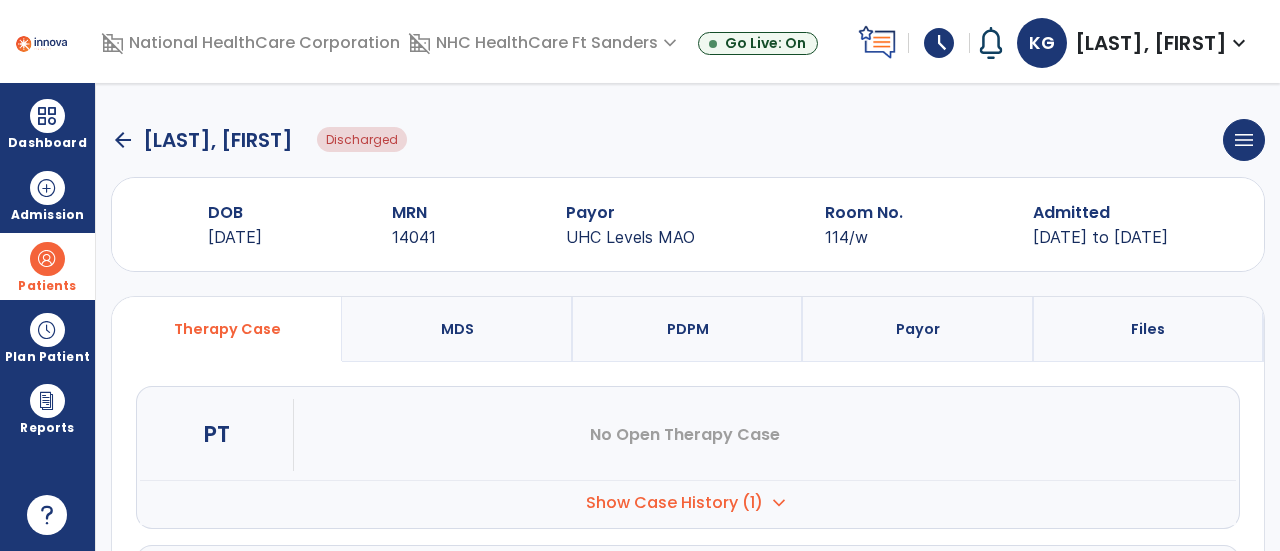 click on "arrow_back" 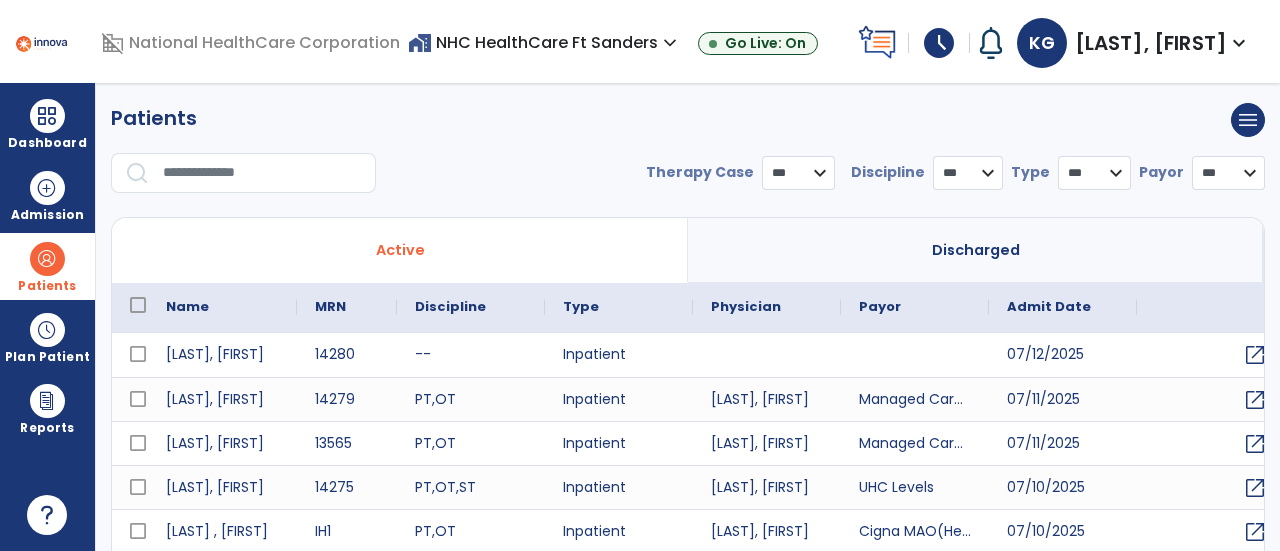 select on "***" 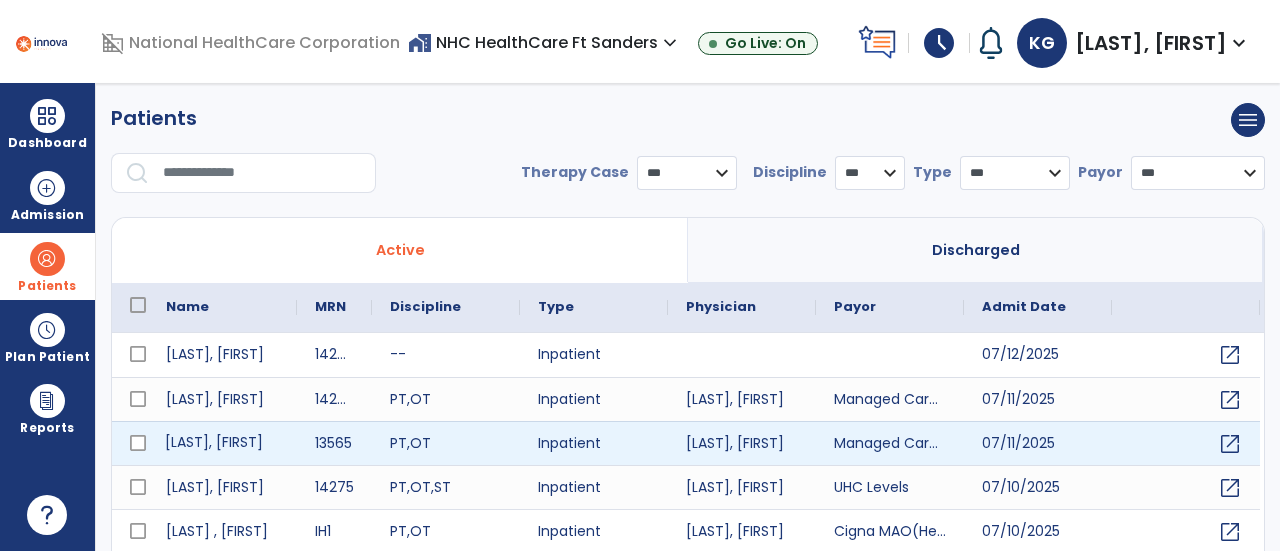 click on "[LAST], [FIRST]" at bounding box center [222, 443] 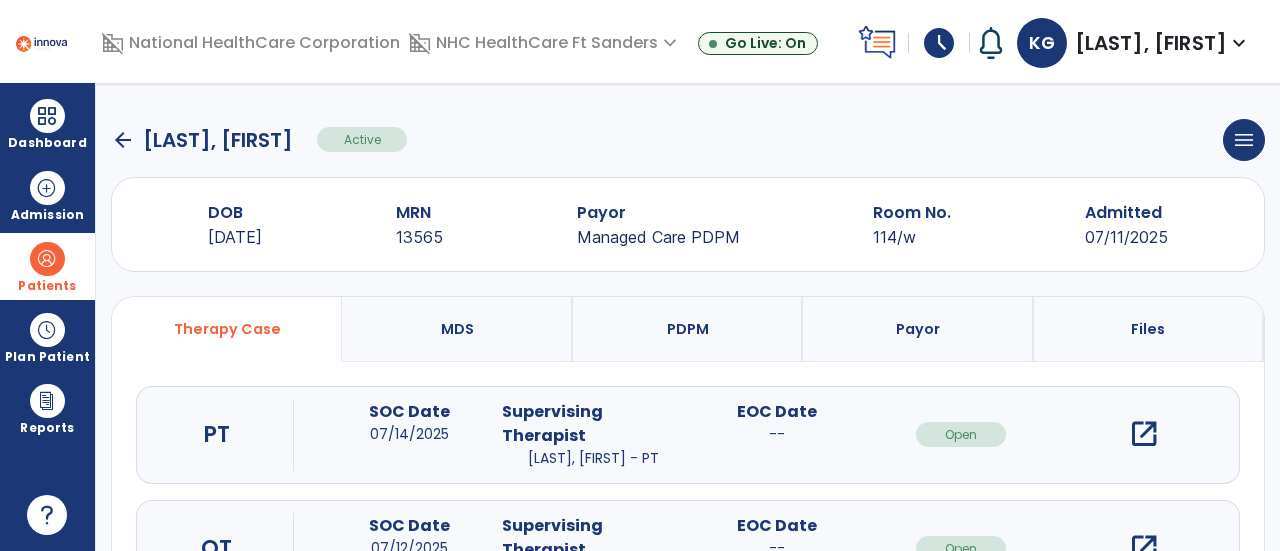 click on "open_in_new" at bounding box center [1144, 548] 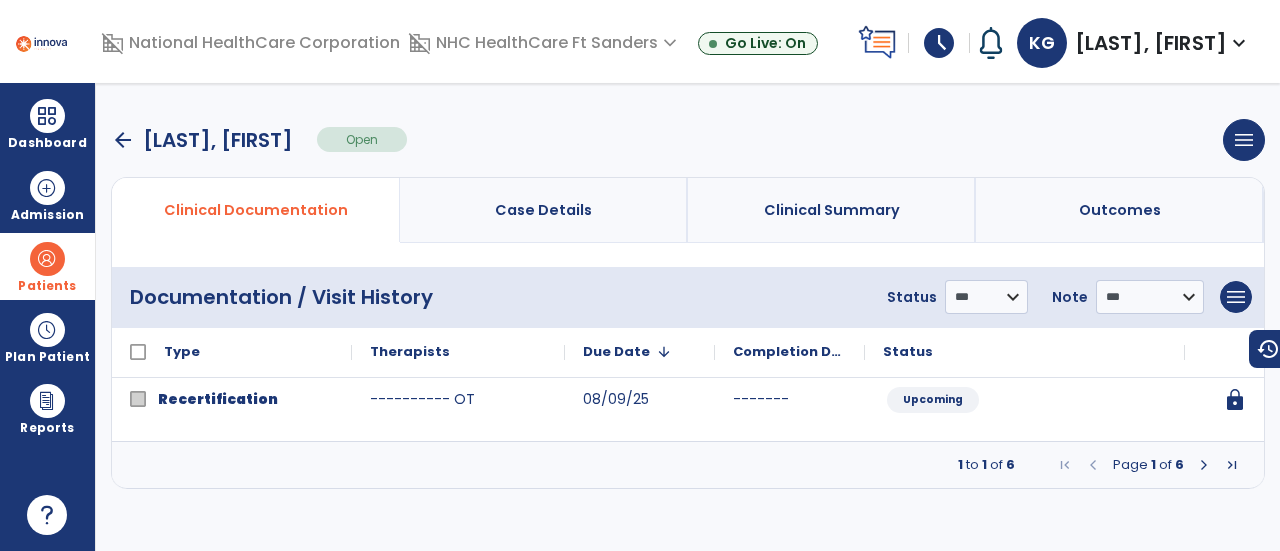 drag, startPoint x: 1204, startPoint y: 458, endPoint x: 1146, endPoint y: 500, distance: 71.610054 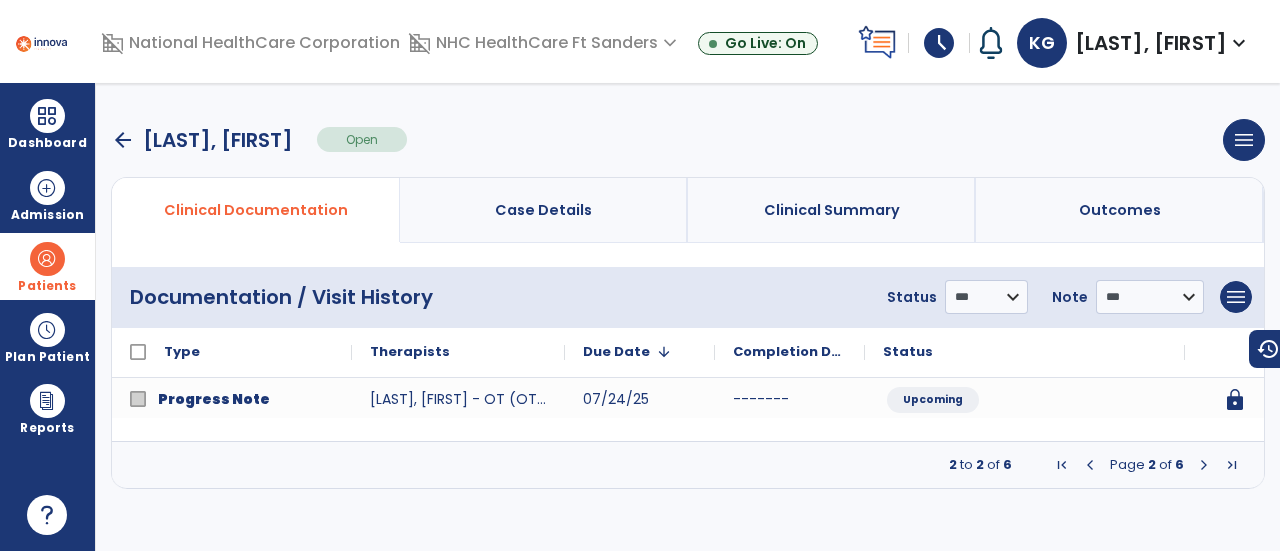 click at bounding box center [1204, 465] 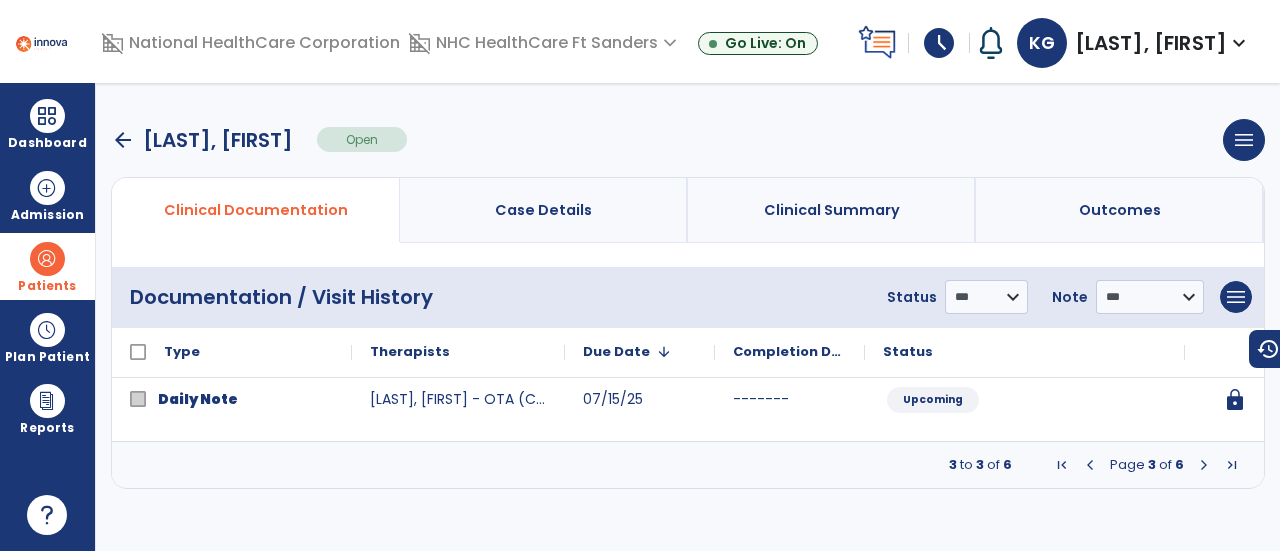 click at bounding box center (1204, 465) 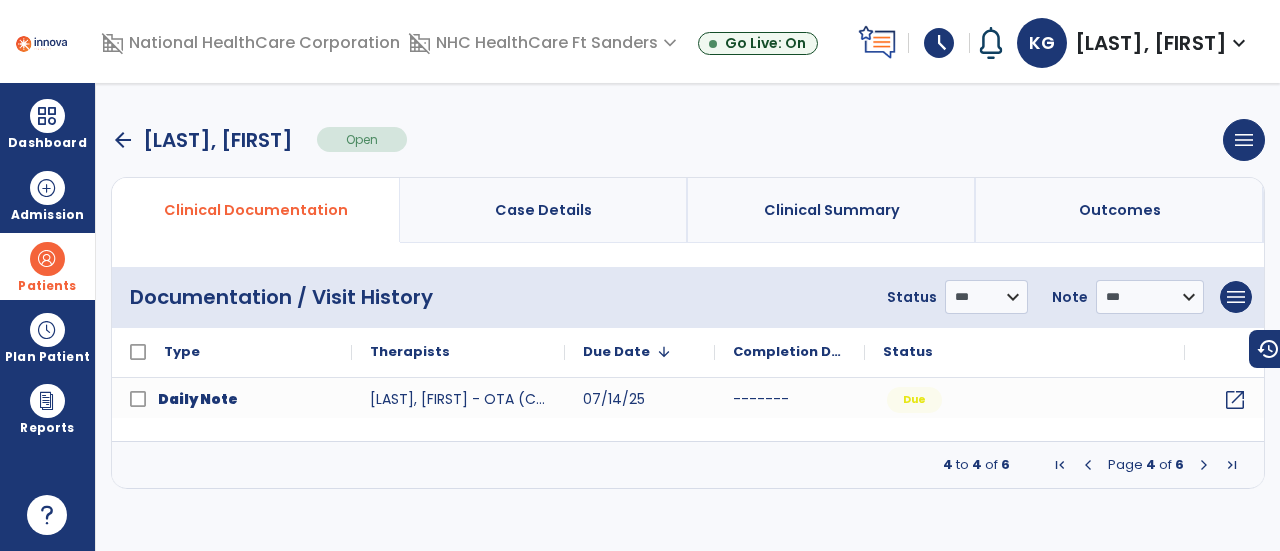 click at bounding box center [1204, 465] 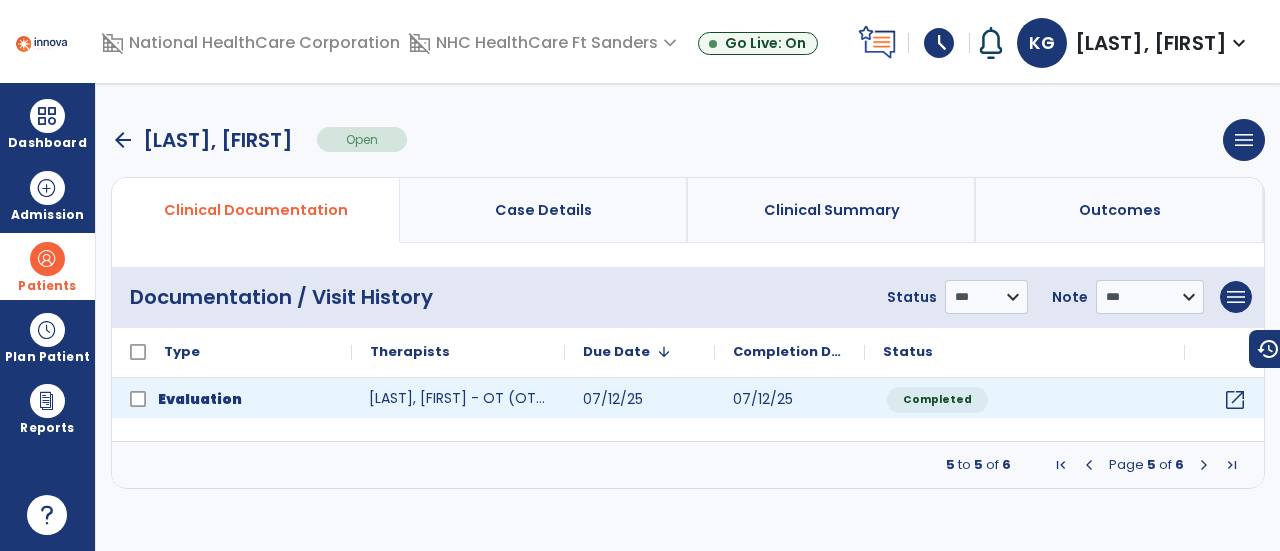 click on "[LAST], [FIRST] - OT (OTR/L)" 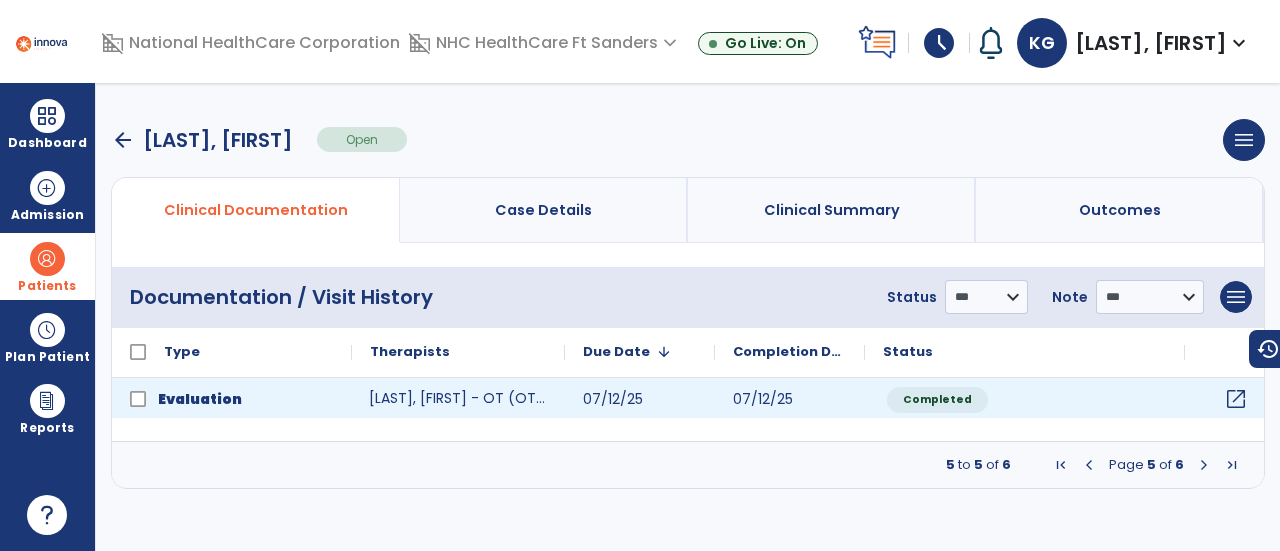 click on "open_in_new" 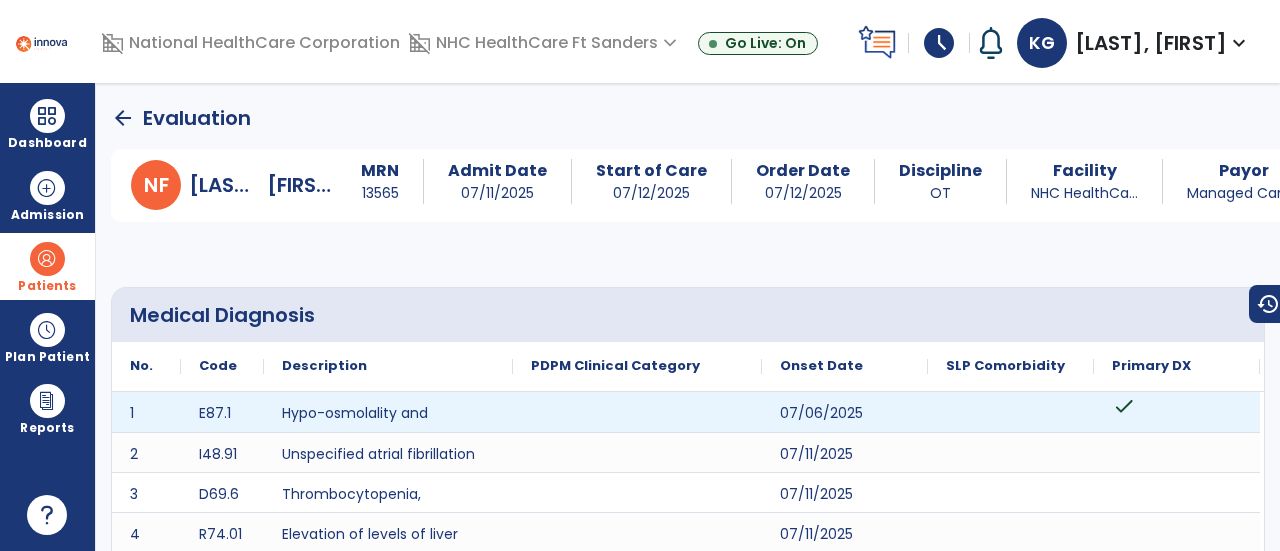 click at bounding box center (1011, 460) 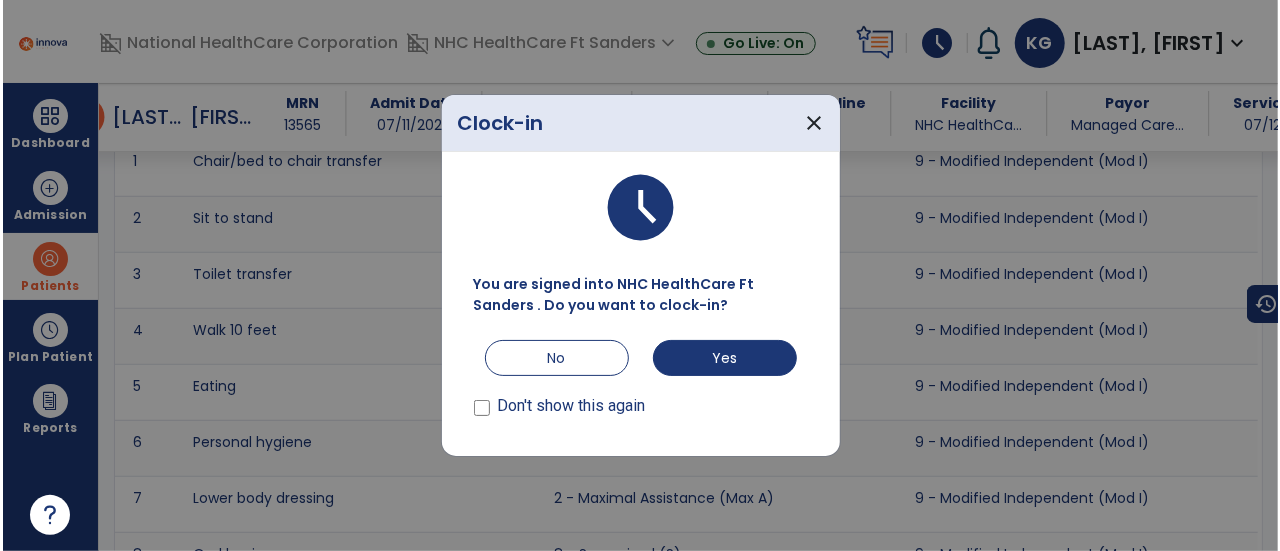 scroll, scrollTop: 4286, scrollLeft: 0, axis: vertical 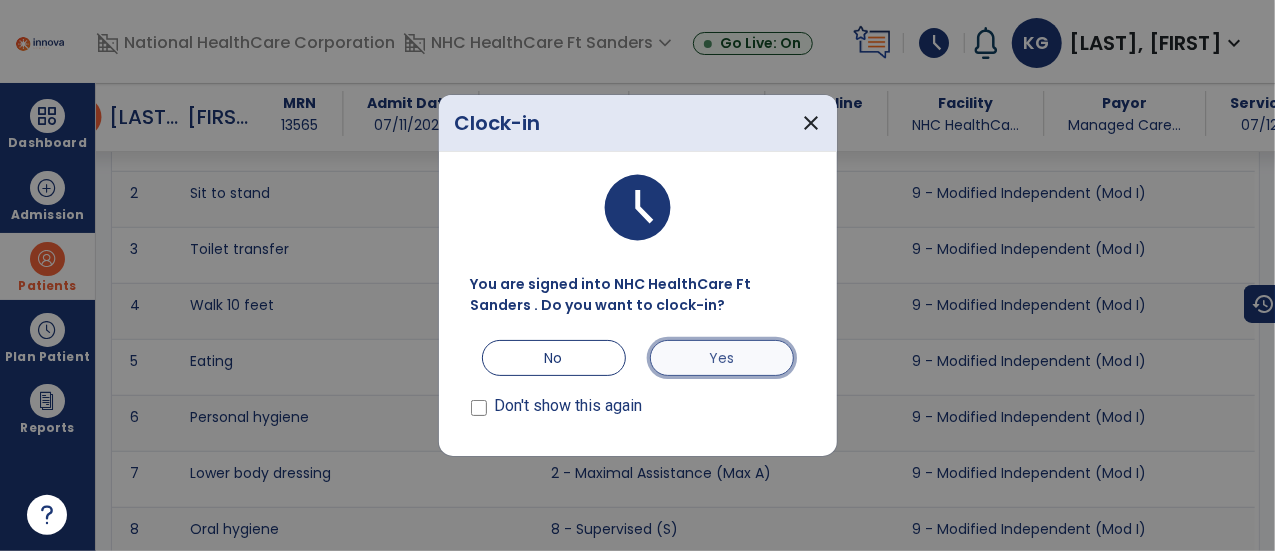 click on "Yes" at bounding box center [722, 358] 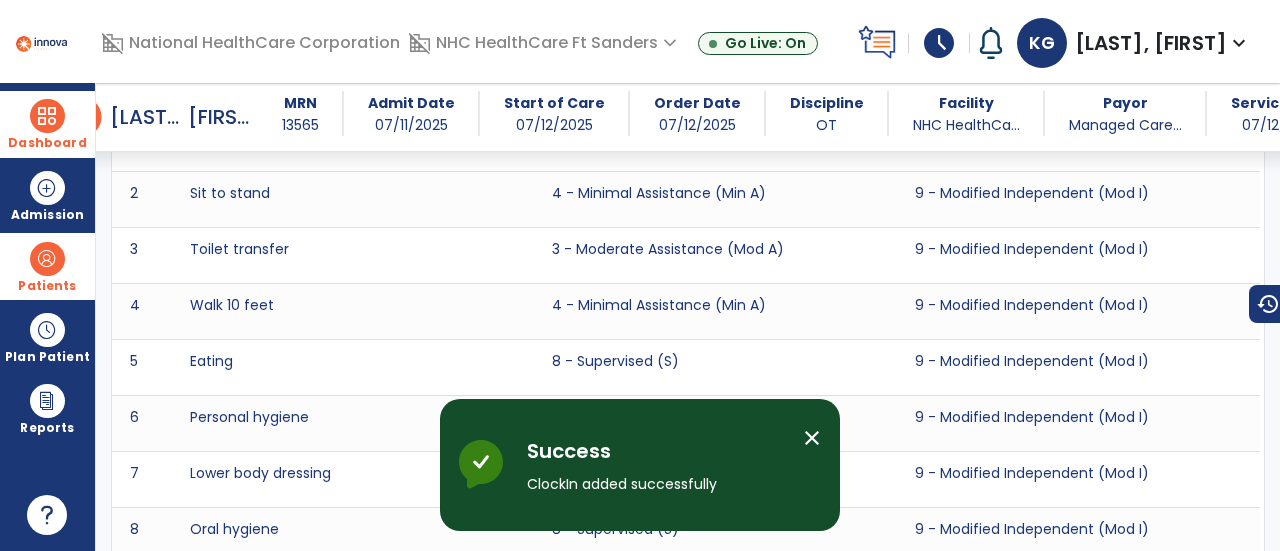 click on "Dashboard" at bounding box center (47, 124) 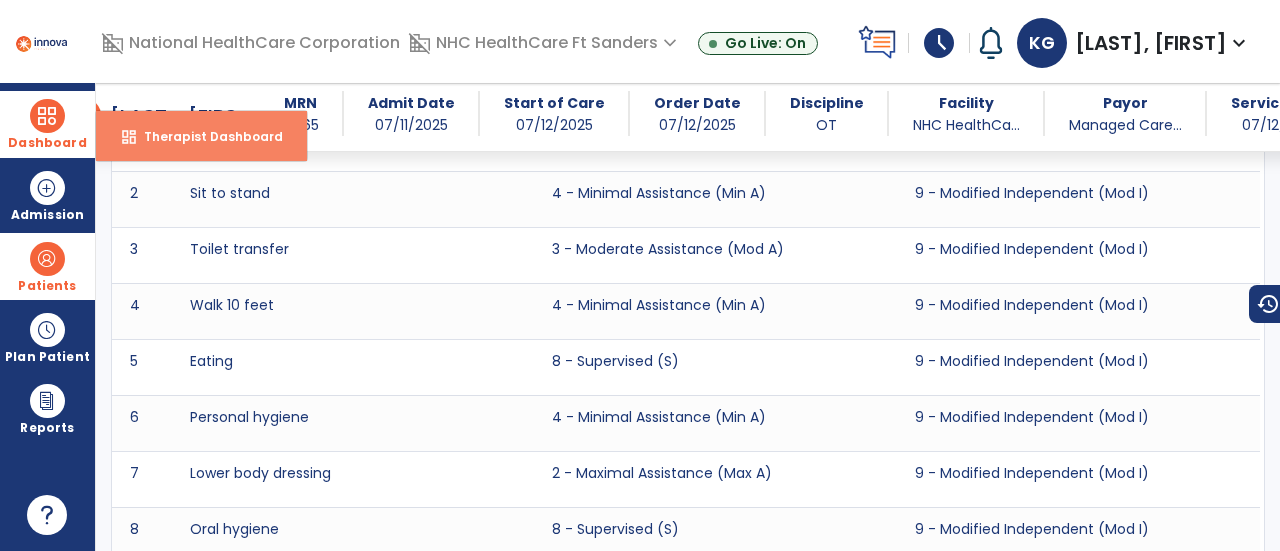 click on "Therapist Dashboard" at bounding box center [205, 136] 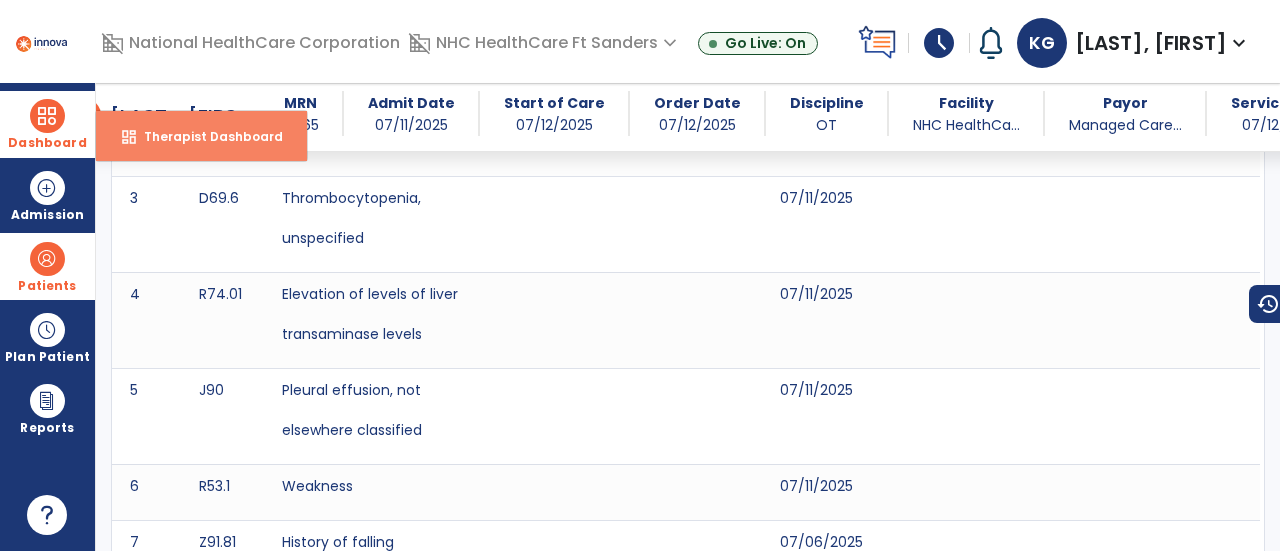 select on "****" 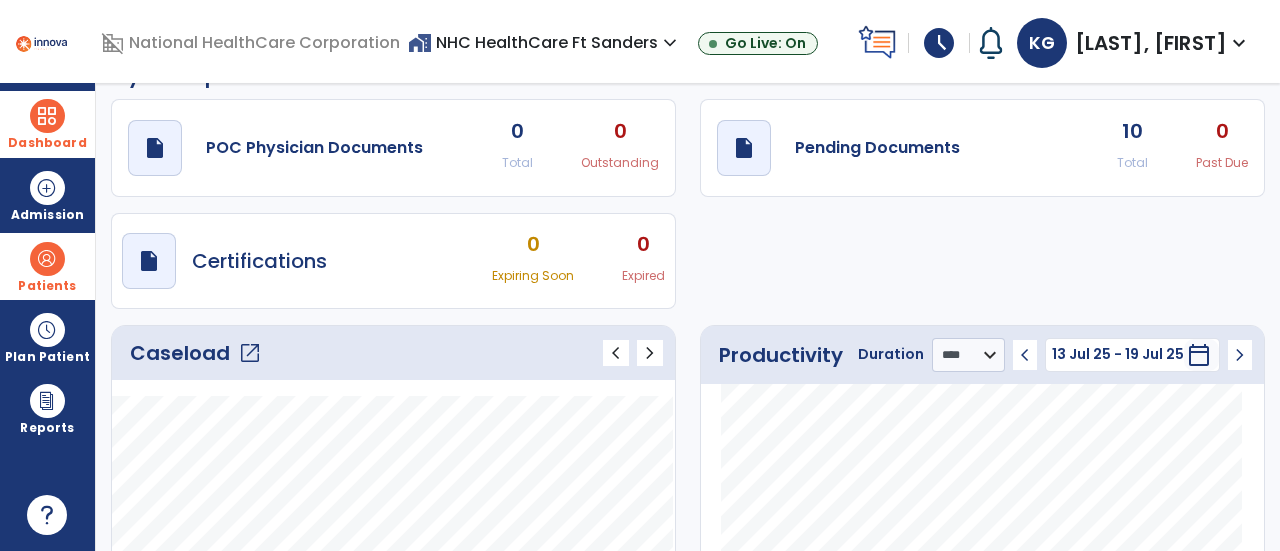 scroll, scrollTop: 0, scrollLeft: 0, axis: both 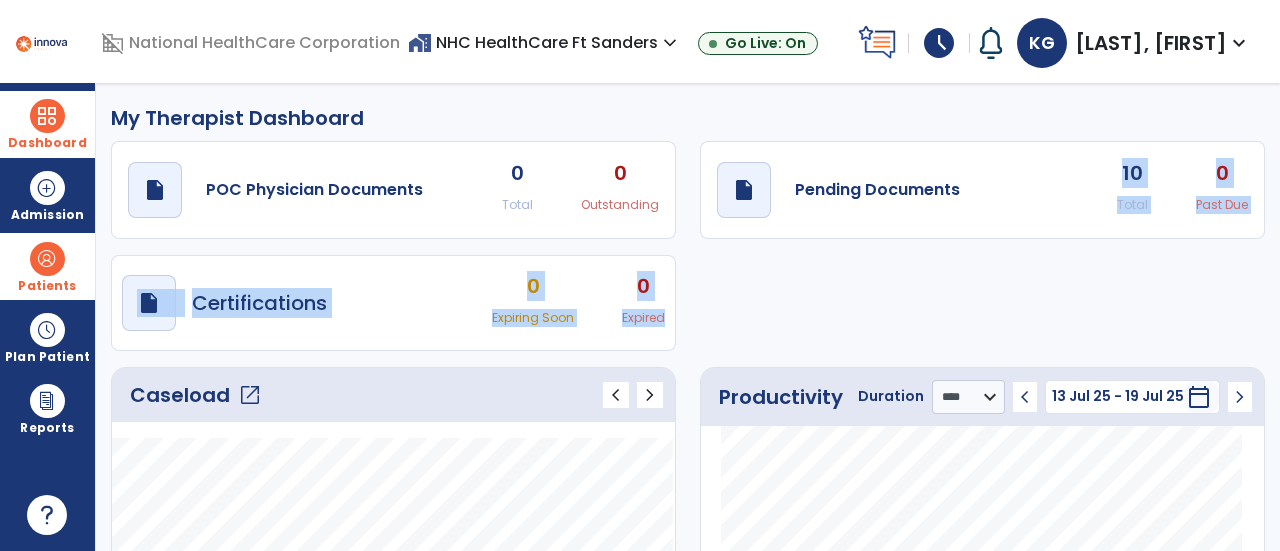 drag, startPoint x: 1027, startPoint y: 227, endPoint x: 684, endPoint y: 327, distance: 357.28 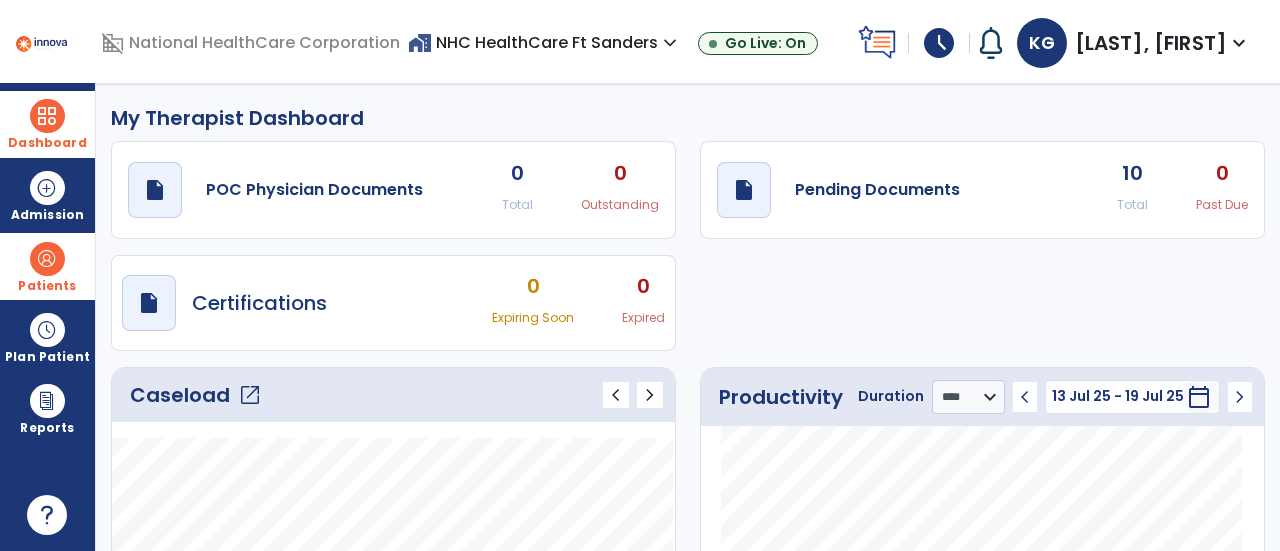 click on "My Therapist Dashboard" 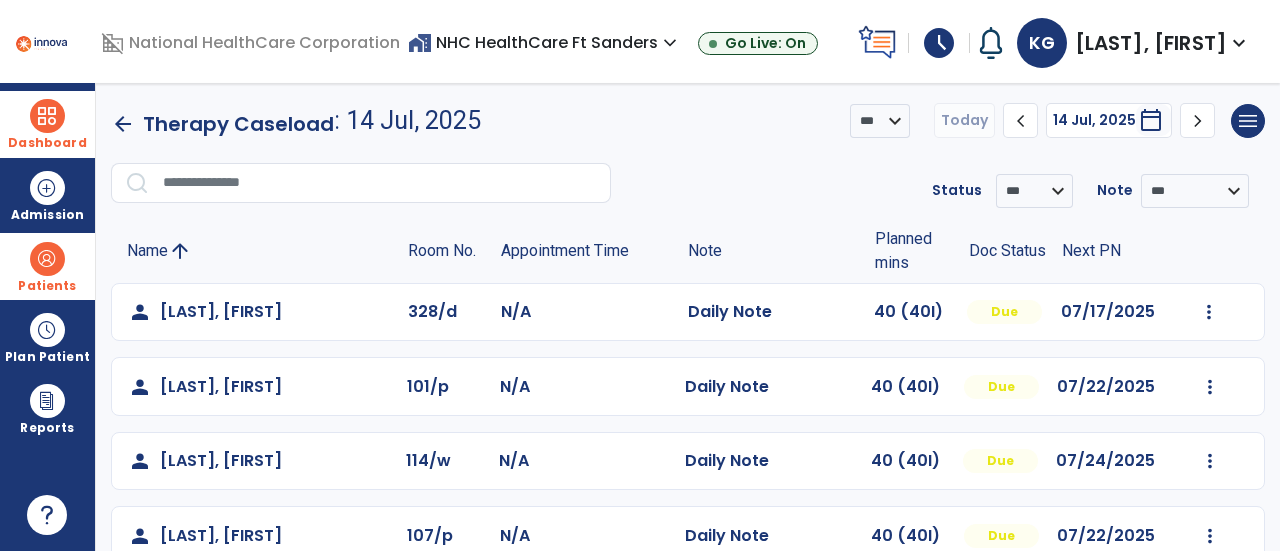 click at bounding box center [47, 116] 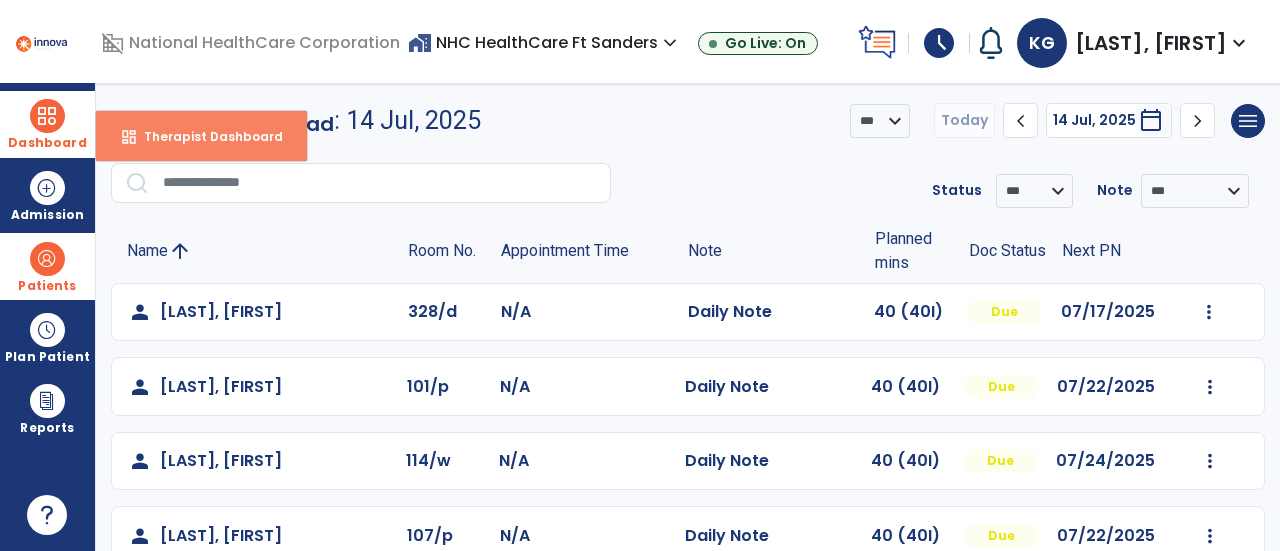 click on "Therapist Dashboard" at bounding box center [205, 136] 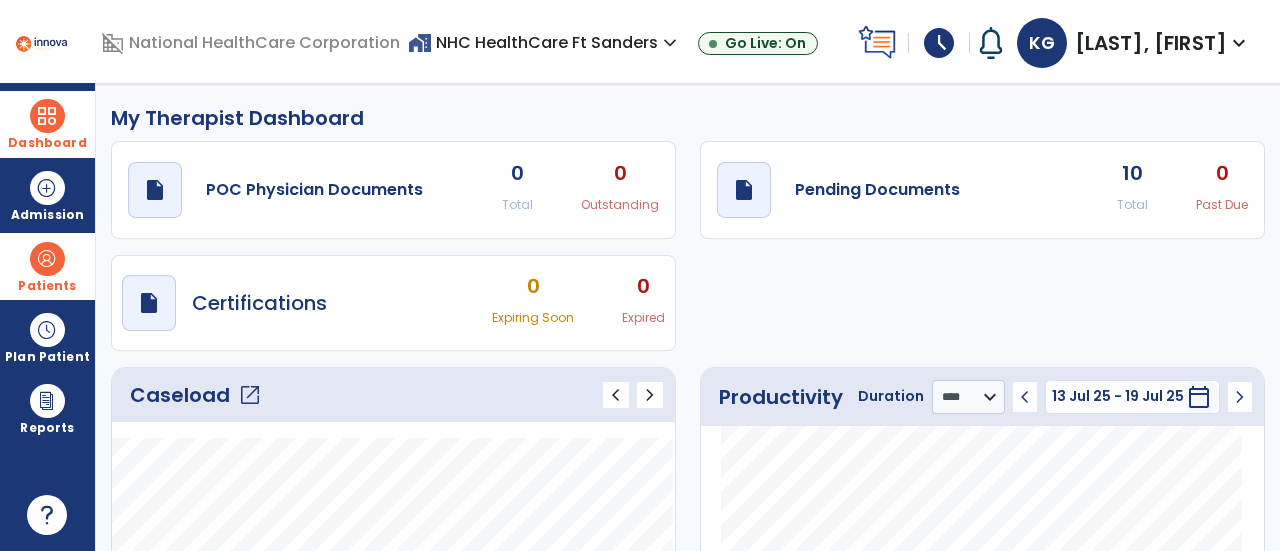 click at bounding box center (47, 259) 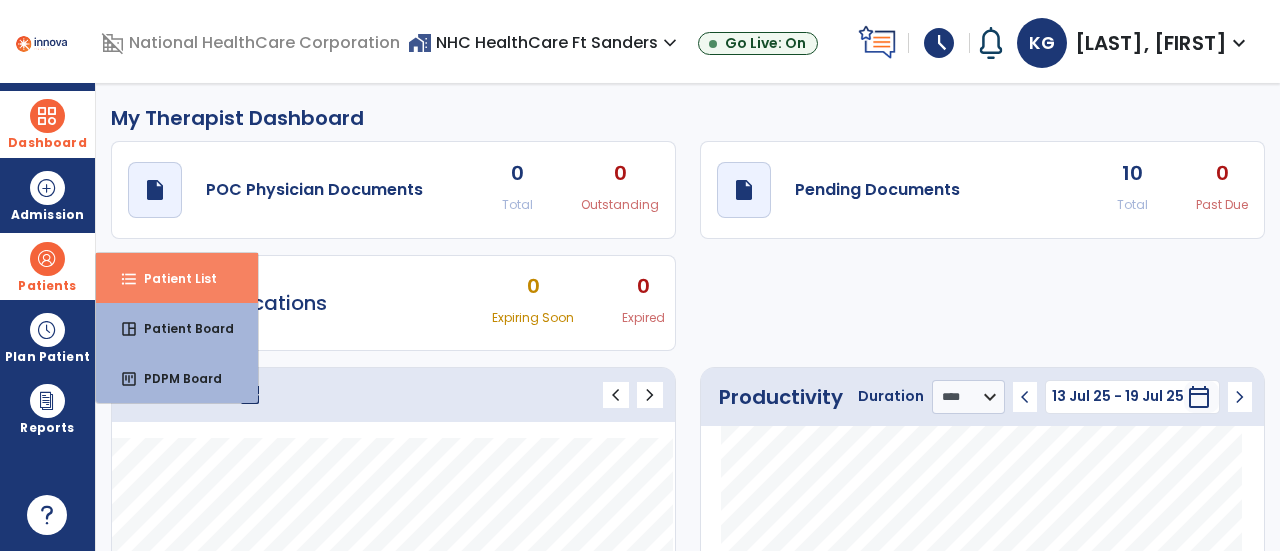 click on "format_list_bulleted  Patient List" at bounding box center (177, 278) 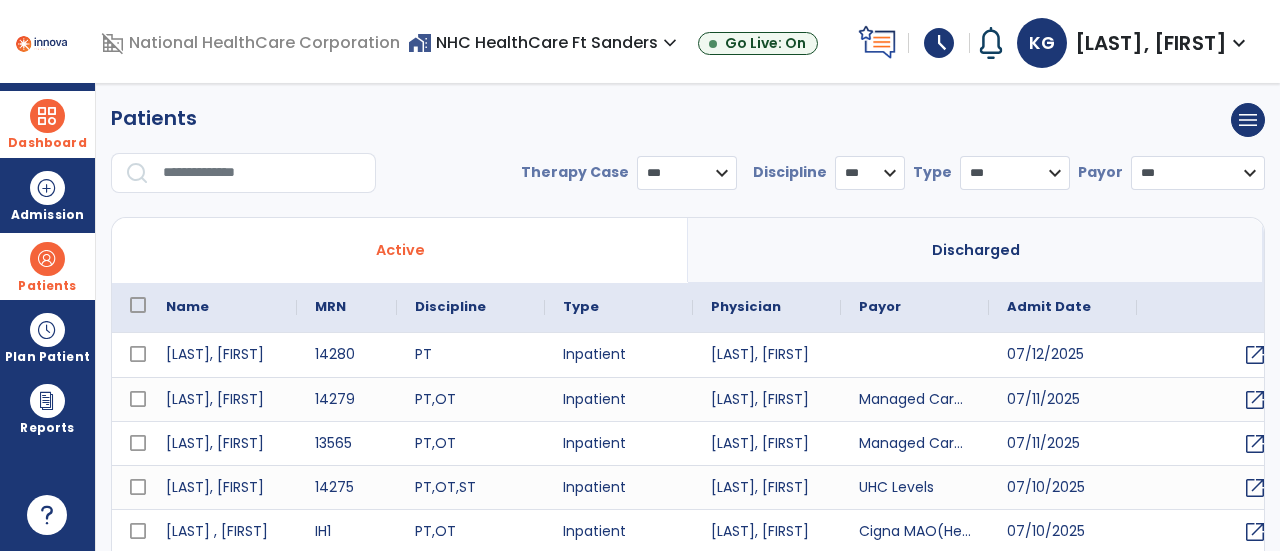 select on "***" 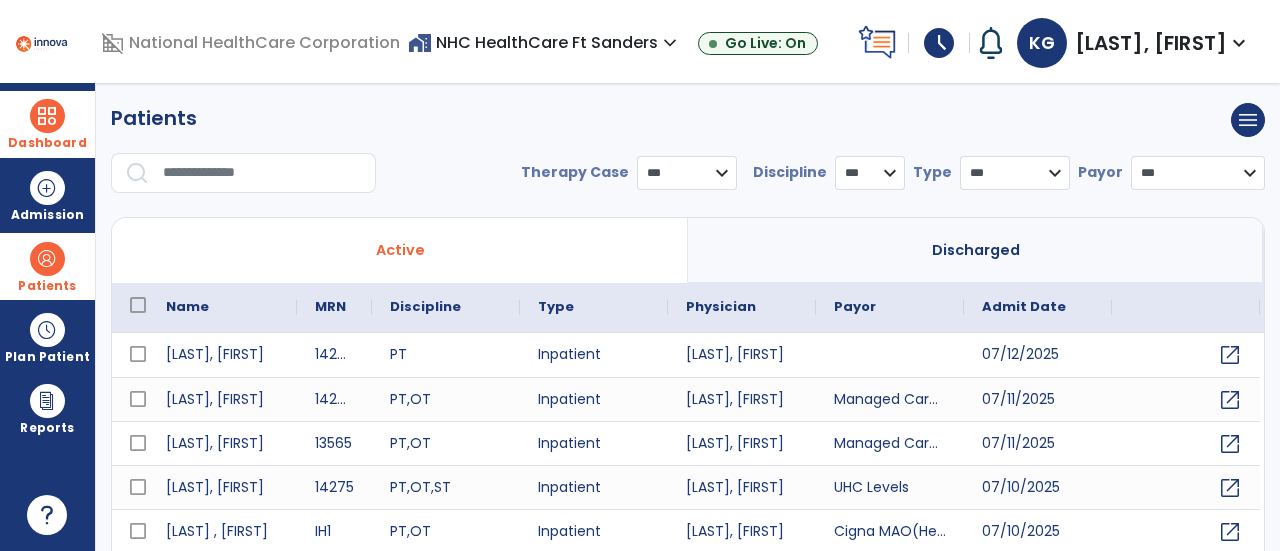 click at bounding box center (262, 173) 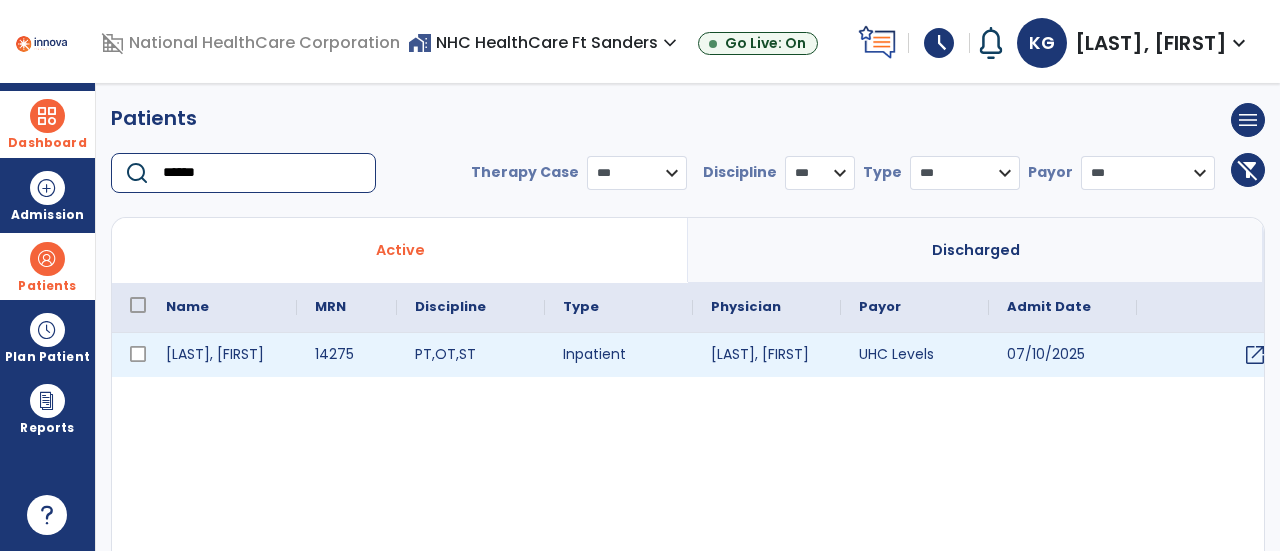 type on "******" 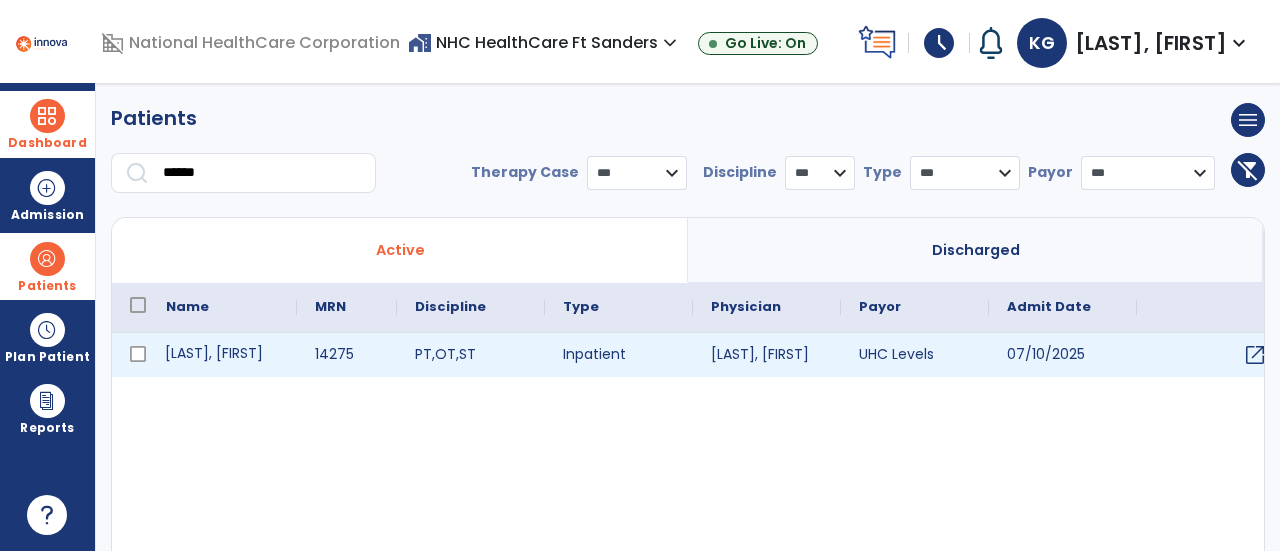 click on "[LAST], [FIRST]" at bounding box center (222, 355) 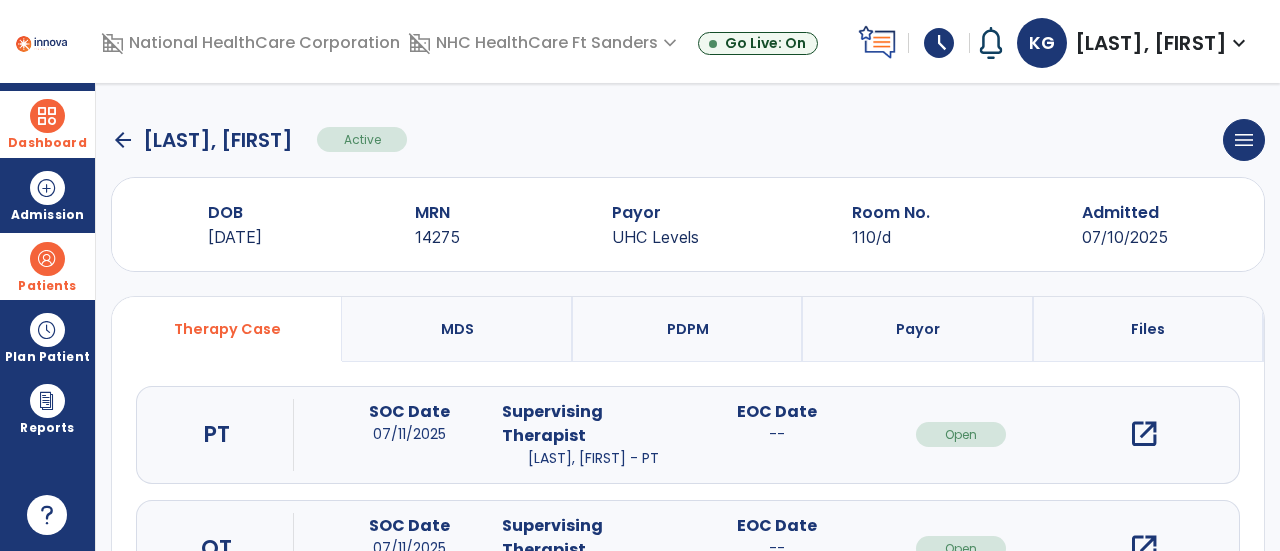 click on "open_in_new" at bounding box center [1144, 548] 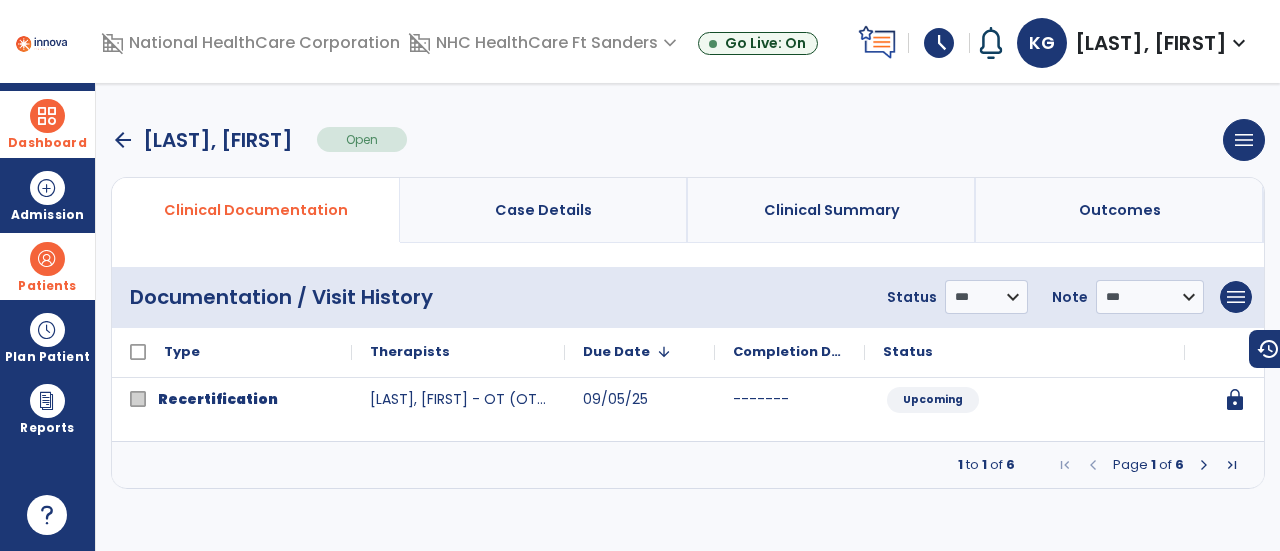 click at bounding box center [1204, 465] 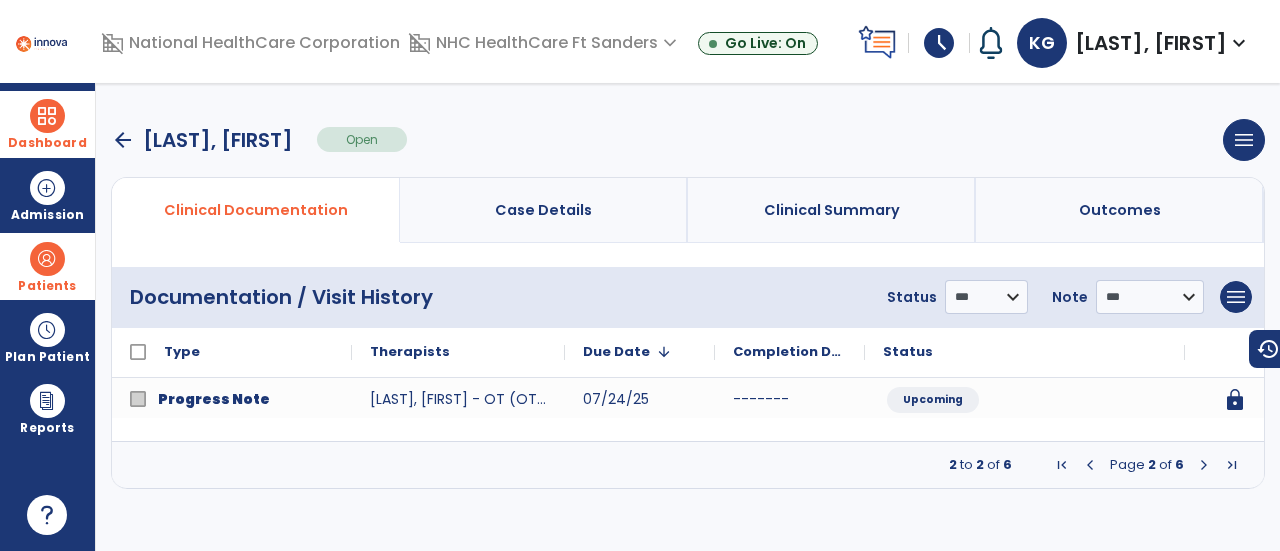 click at bounding box center (1204, 465) 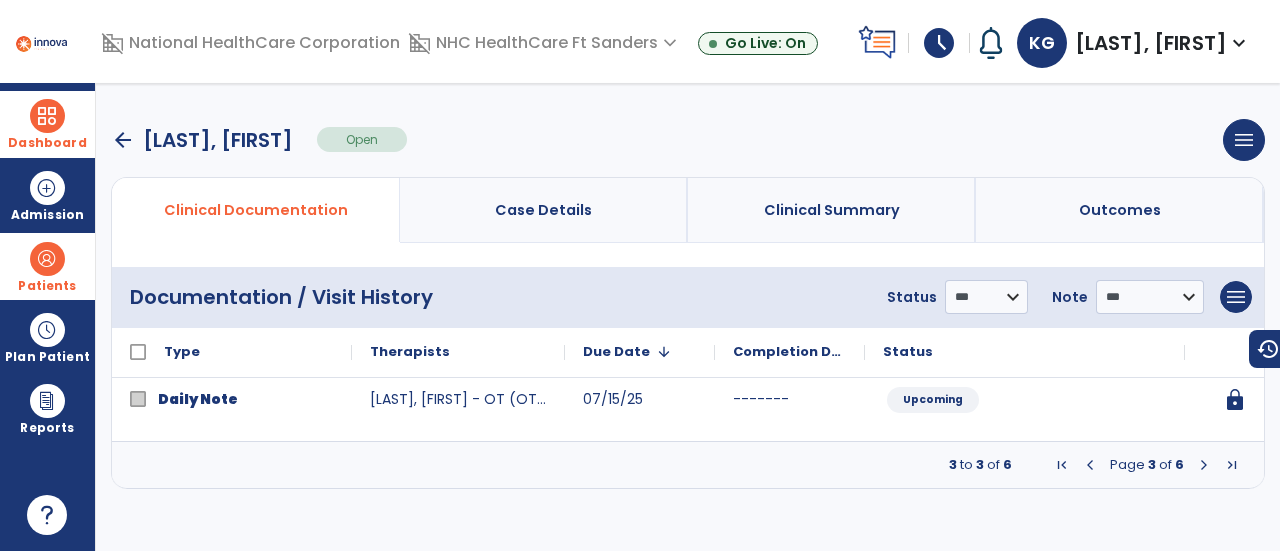 click at bounding box center (1204, 465) 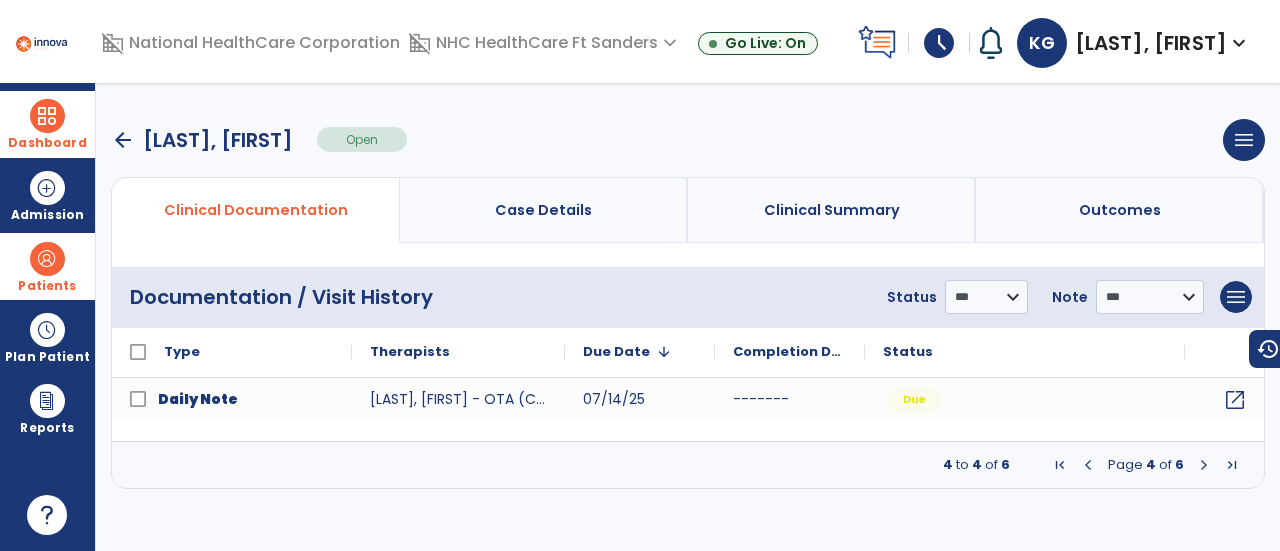 click on "Page
4
of
6" at bounding box center [1146, 465] 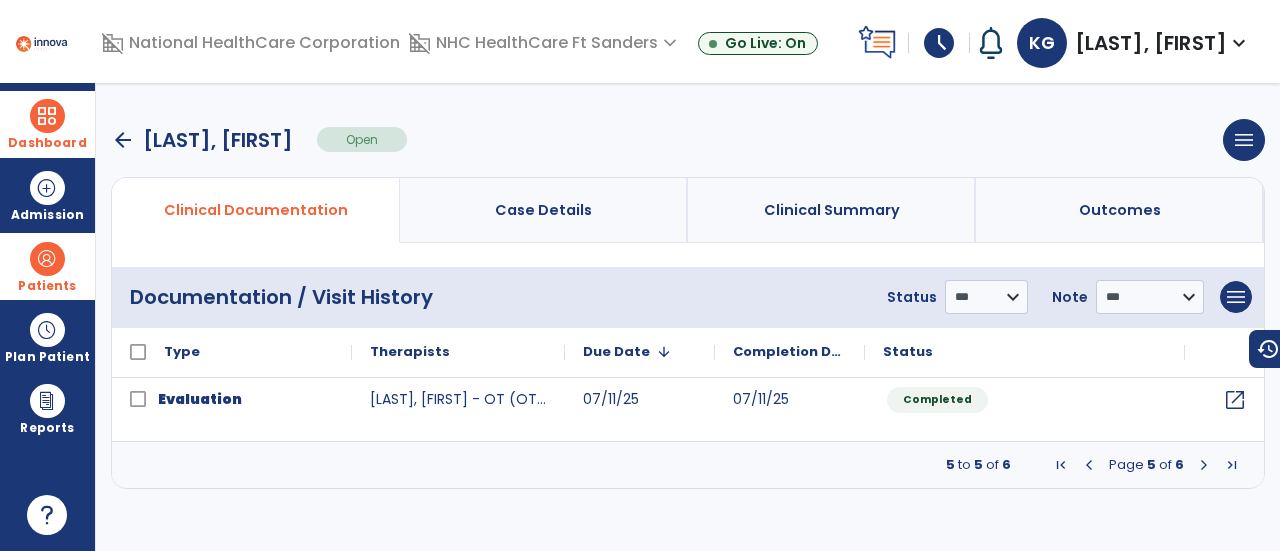 click at bounding box center (1204, 465) 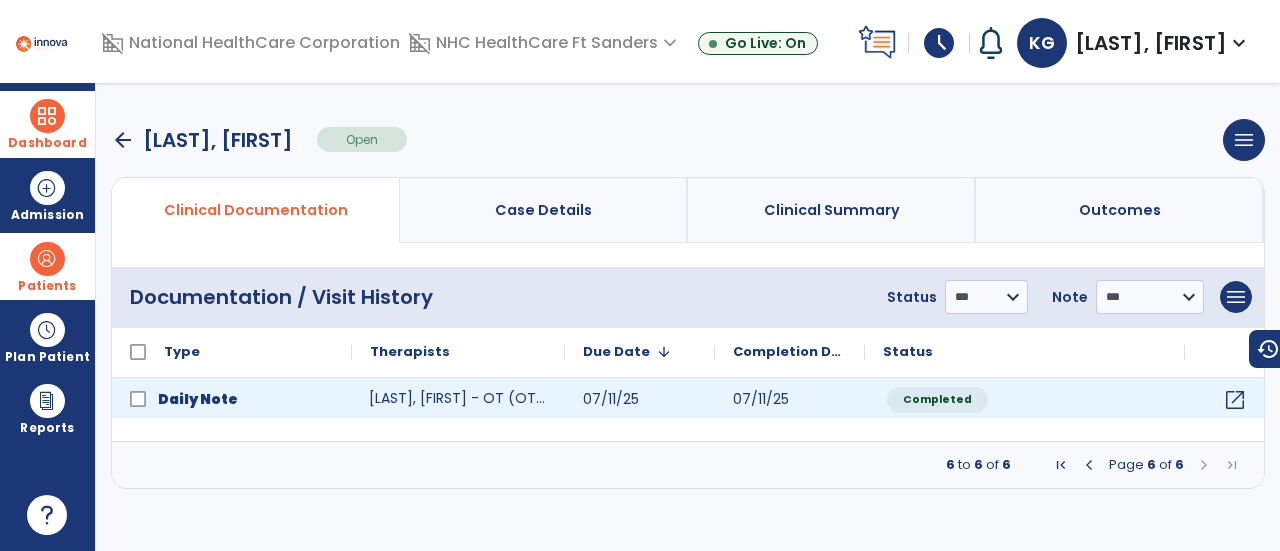 click on "[LAST], [FIRST] - OT (OTR/L)" 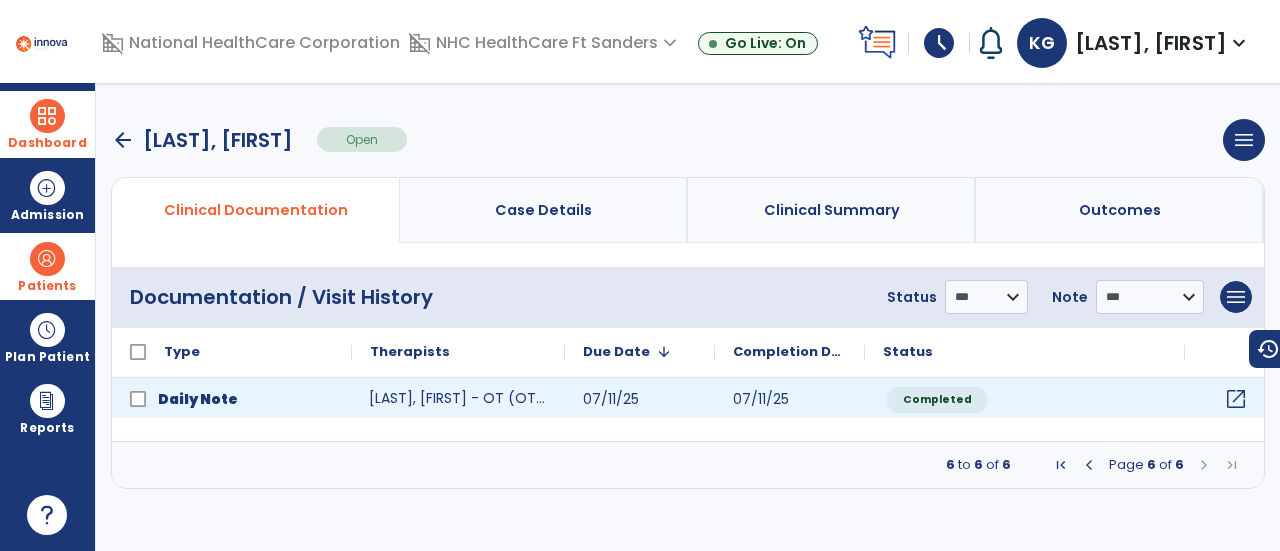click on "open_in_new" 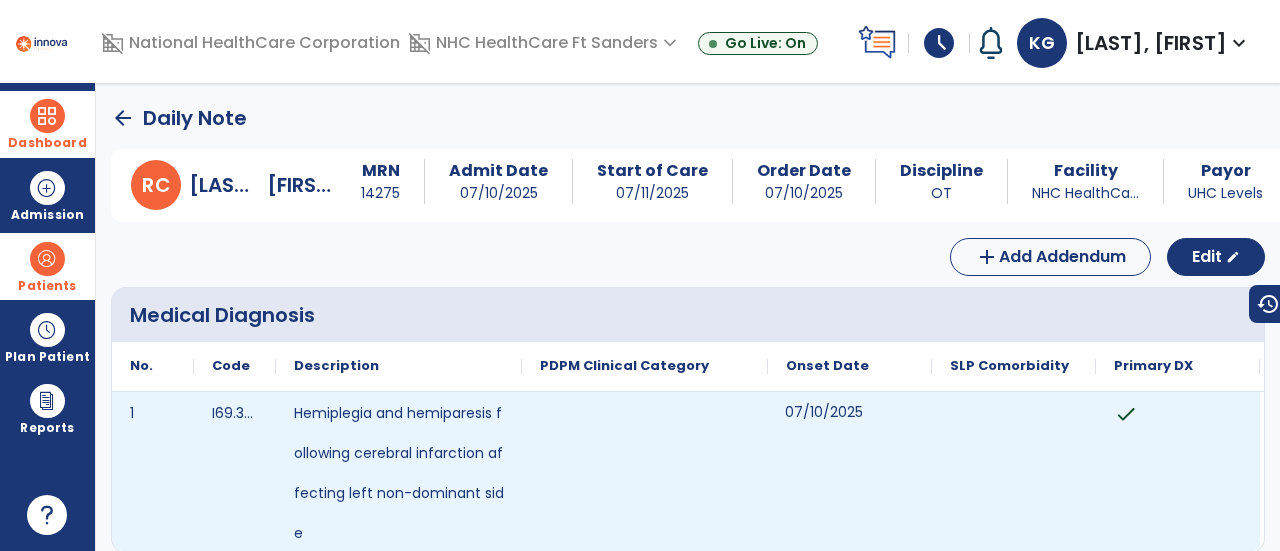 click on "07/10/2025" at bounding box center (850, 472) 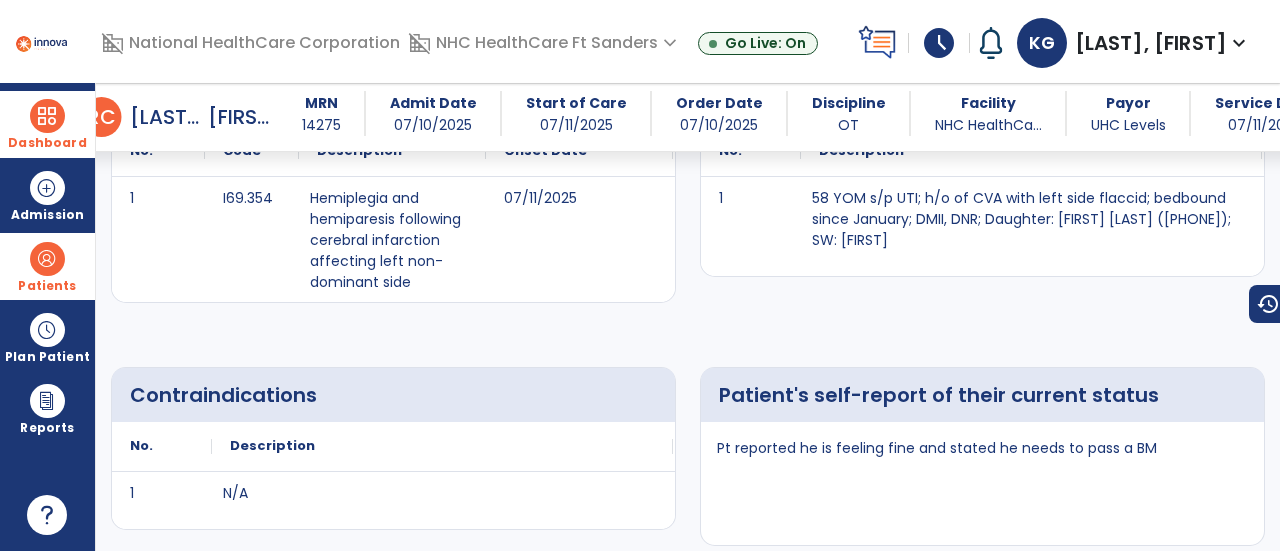 scroll, scrollTop: 511, scrollLeft: 0, axis: vertical 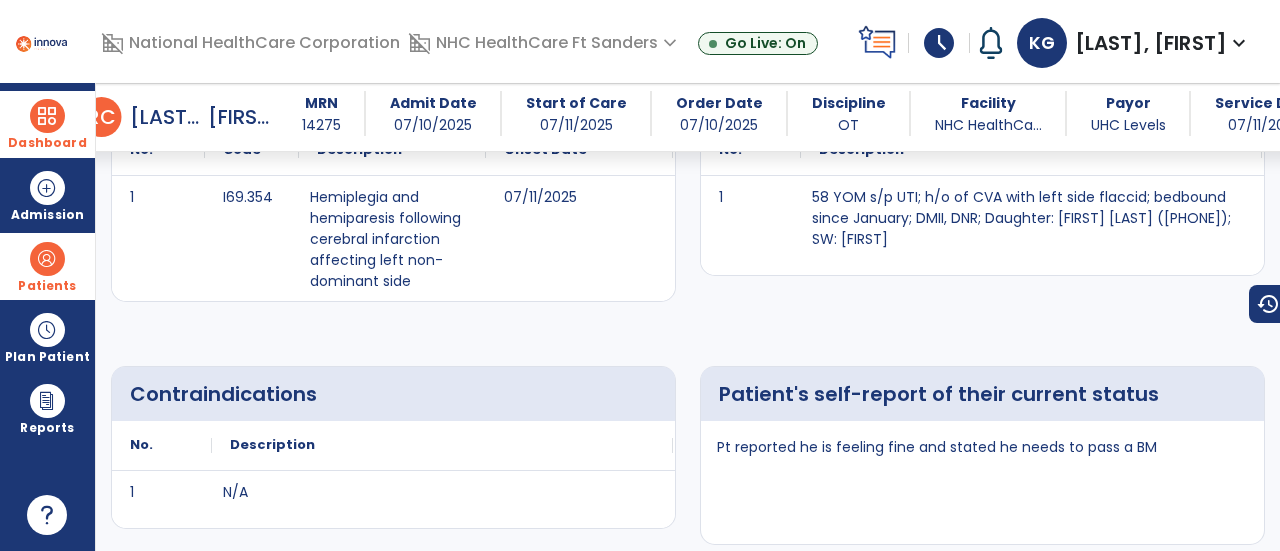 click on "Patient's self-report of their current status Pt reported he is feeling fine and stated he needs to pass a BM" at bounding box center (982, 455) 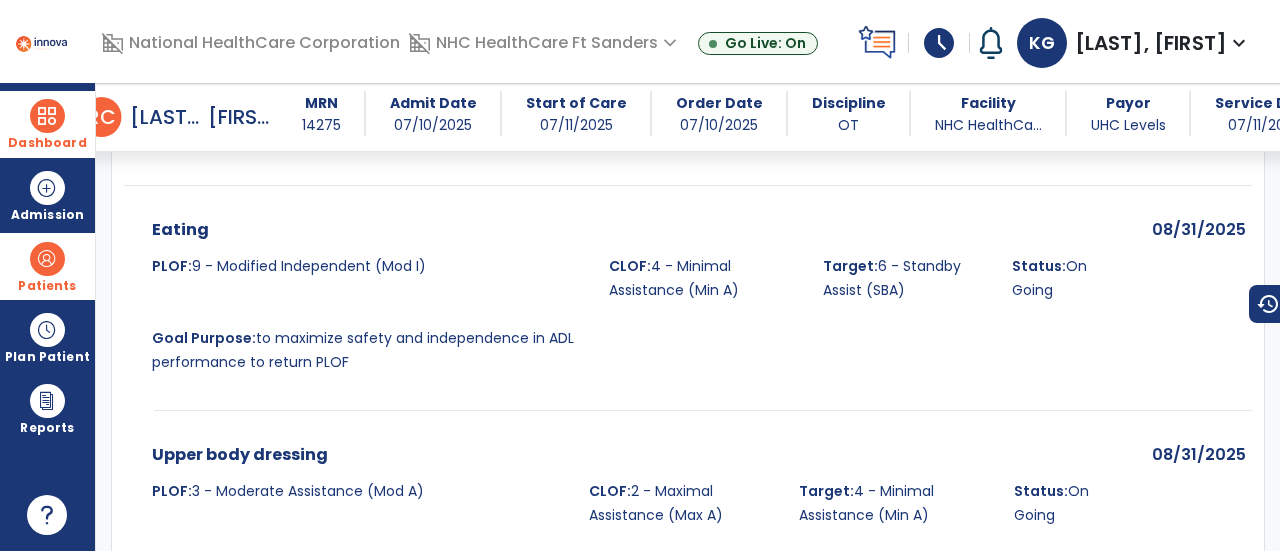scroll, scrollTop: 2436, scrollLeft: 0, axis: vertical 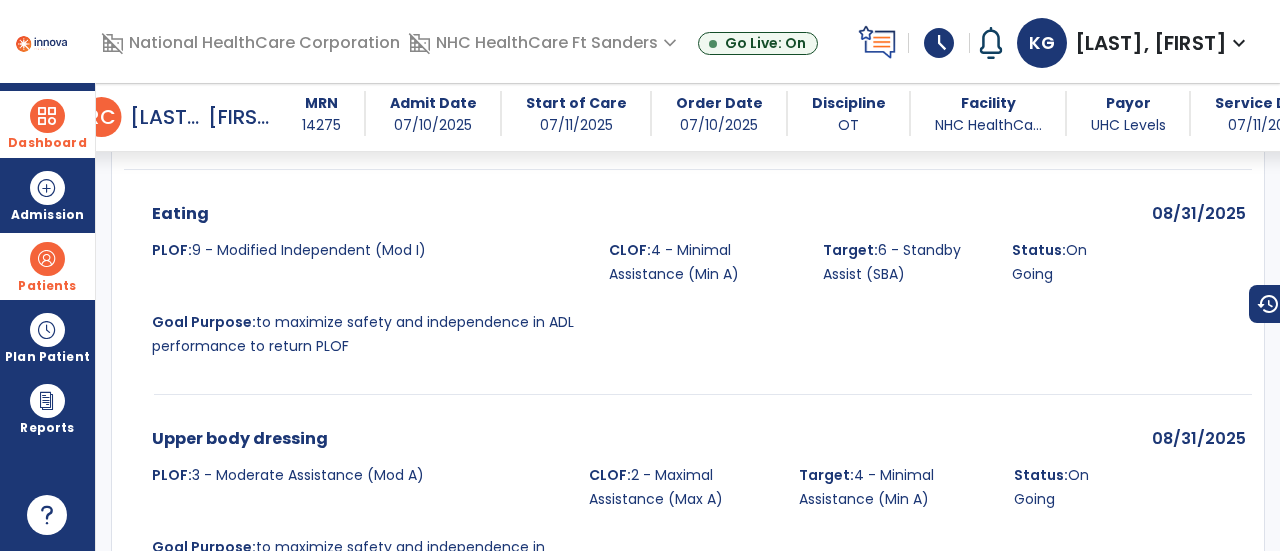 click on "Upper body dressing PLOF:  3 - Moderate Assistance (Mod A) CLOF:  2 - Maximal Assistance (Max A) Target:  4 - Minimal Assistance (Min A) Status:  On Going Goal Purpose:  to maximize safety and independence in ADL performance to return PLOF" at bounding box center [626, 511] 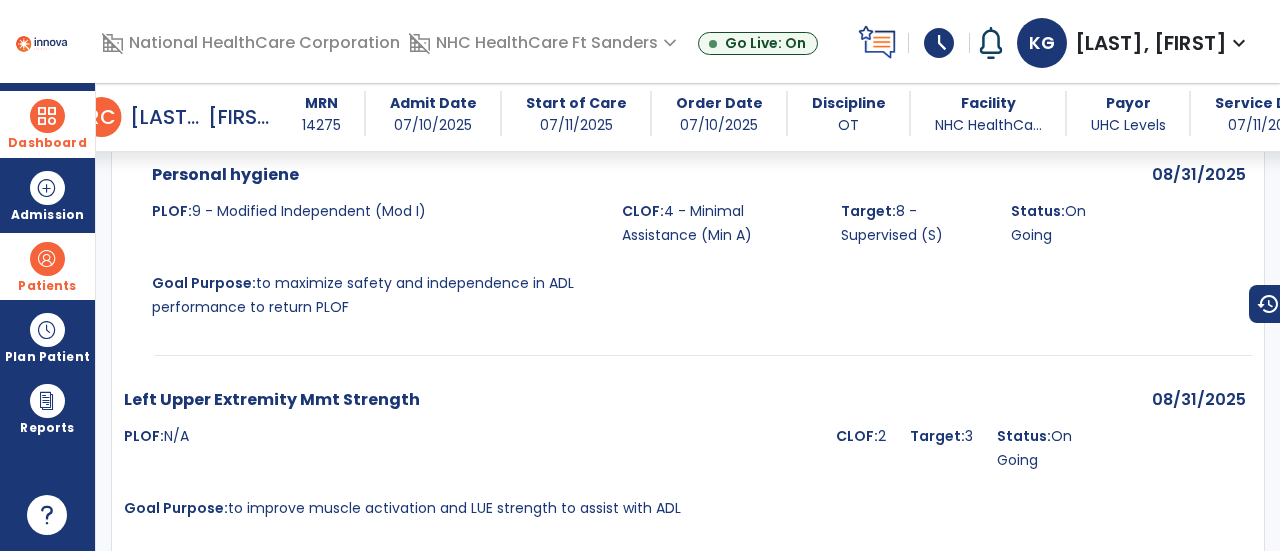 scroll, scrollTop: 2991, scrollLeft: 0, axis: vertical 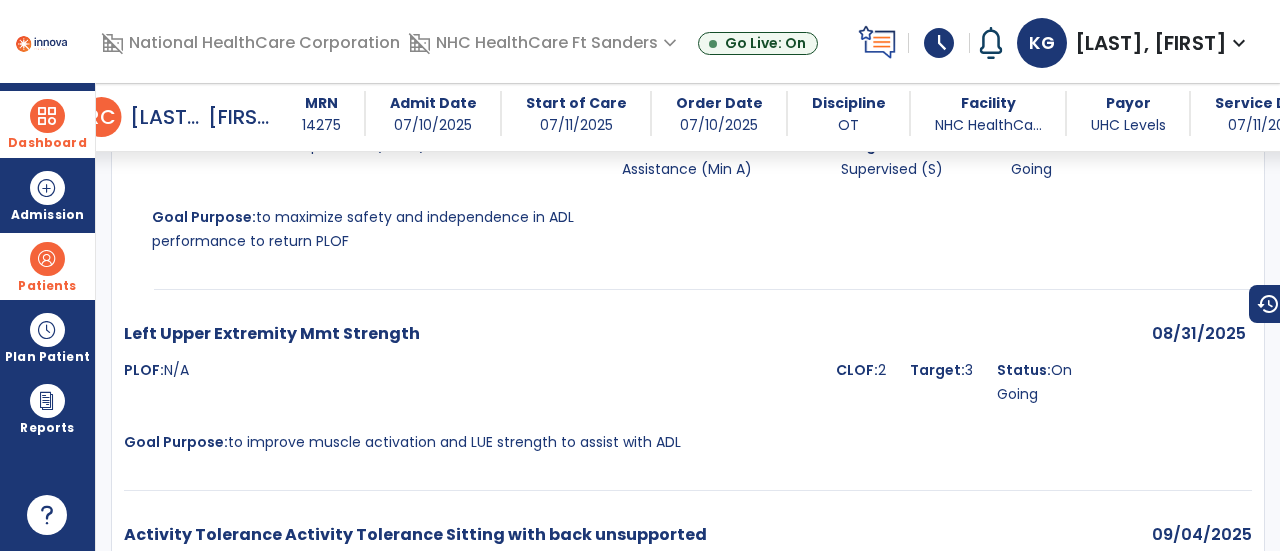 click on "Left Upper Extremity Mmt Strength PLOF:  N/A CLOF:  2 Target:  3 Status:  On Going Goal Purpose:  to improve muscle activation and  LUE strength to assist with ADL" at bounding box center (626, 394) 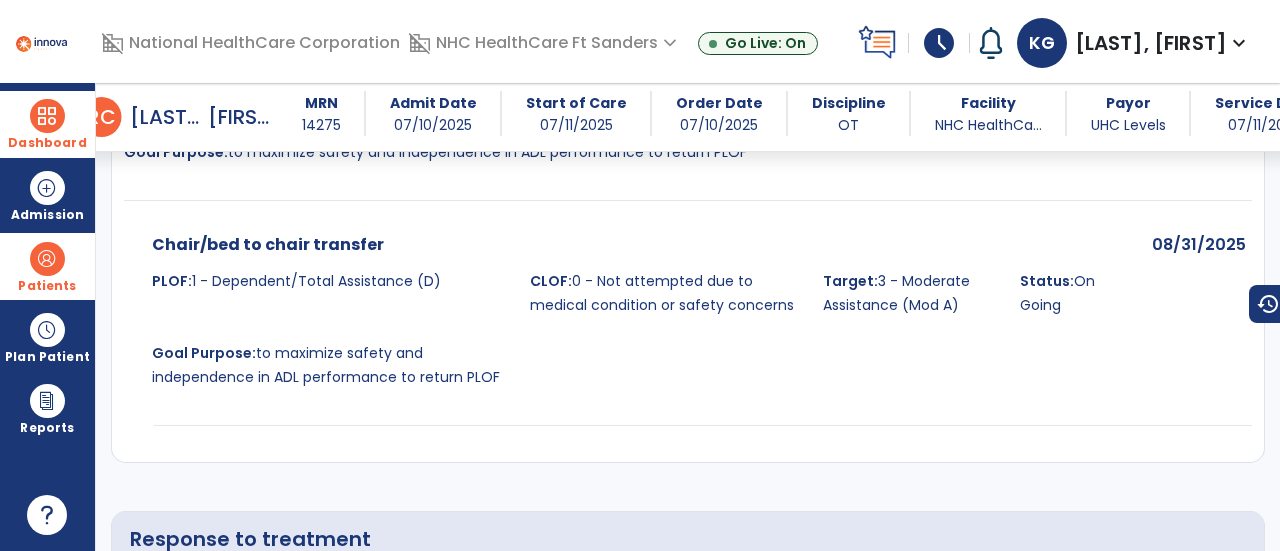 scroll, scrollTop: 4054, scrollLeft: 0, axis: vertical 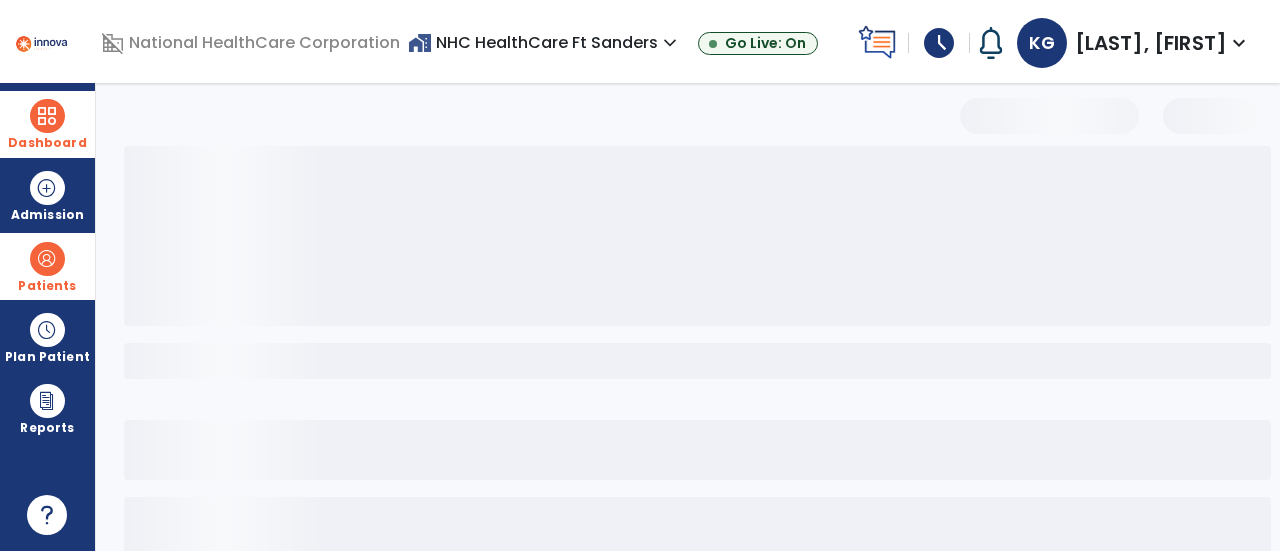 select on "***" 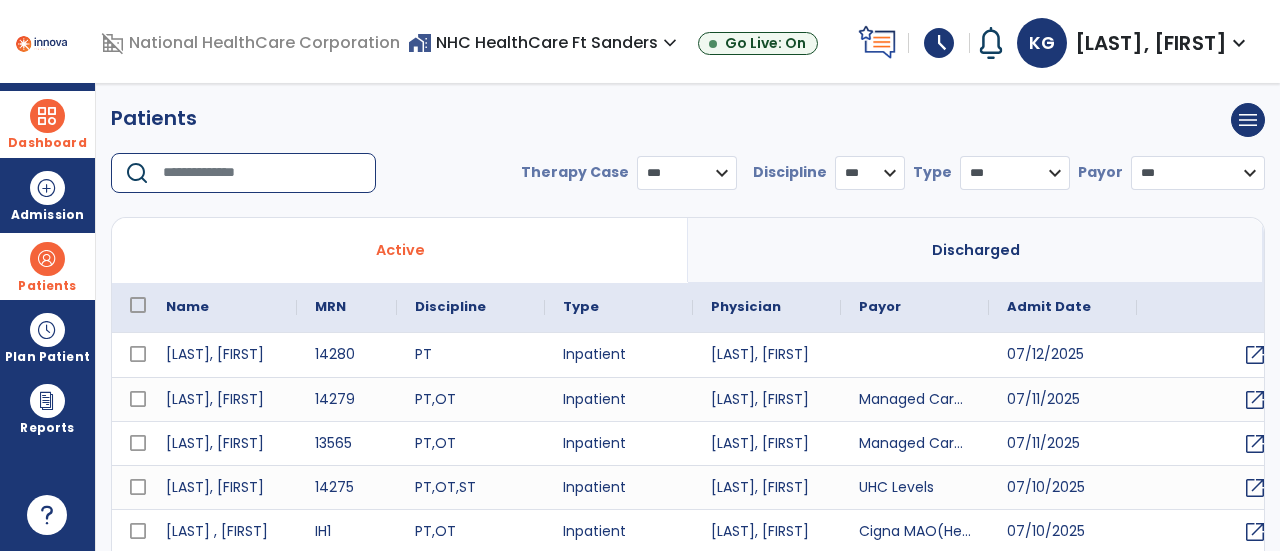 click at bounding box center (262, 173) 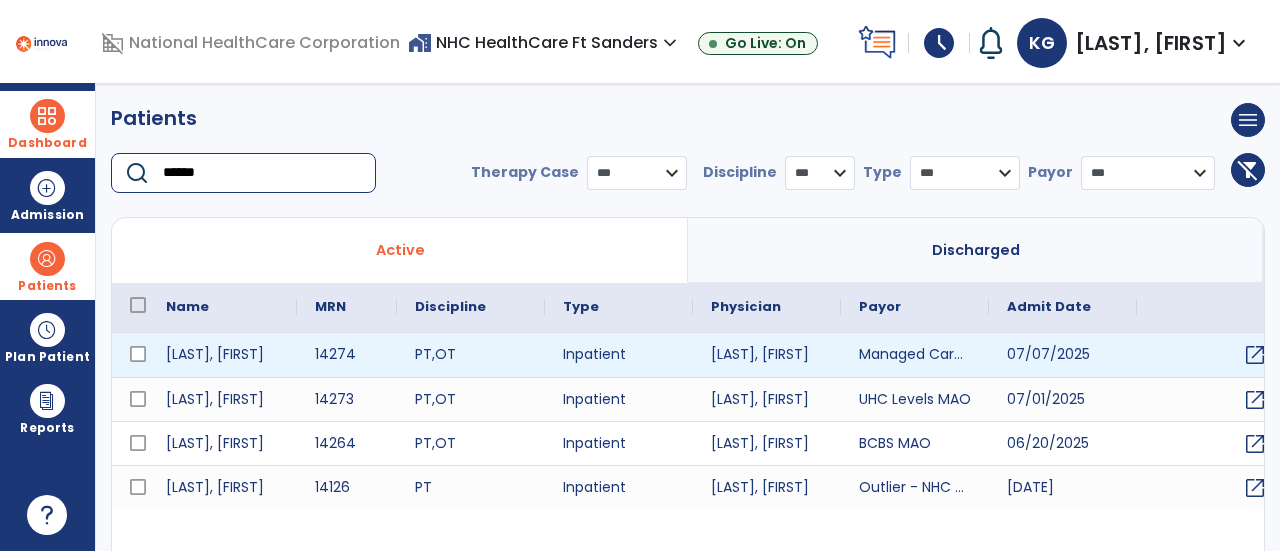 type on "******" 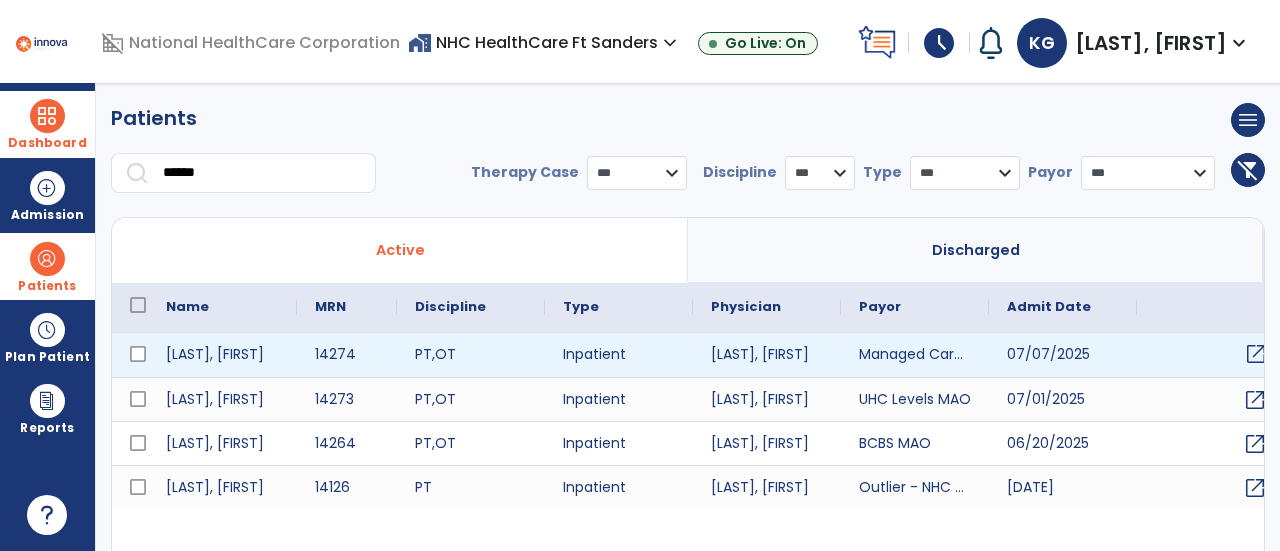 click on "open_in_new" at bounding box center (1256, 354) 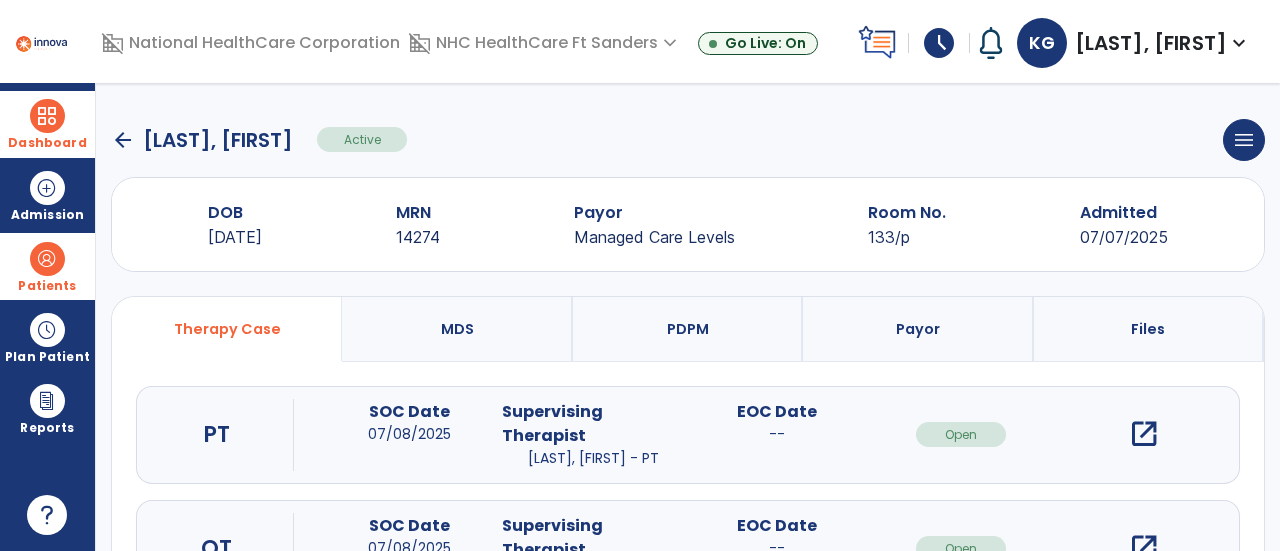 click on "Payor" at bounding box center [918, 329] 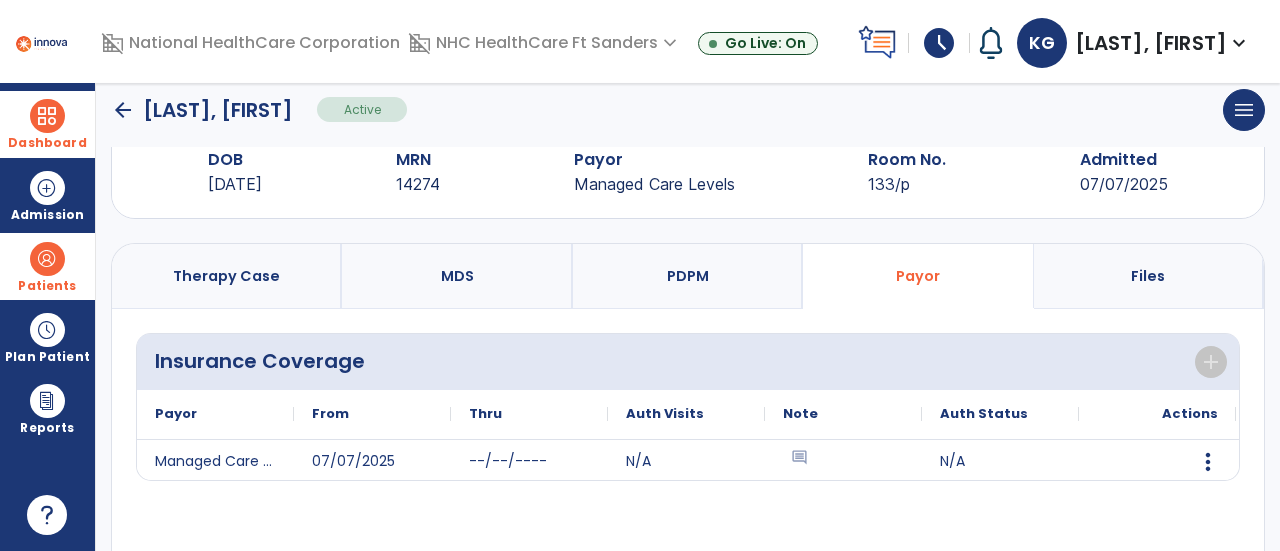click on "Therapy Case" at bounding box center [226, 276] 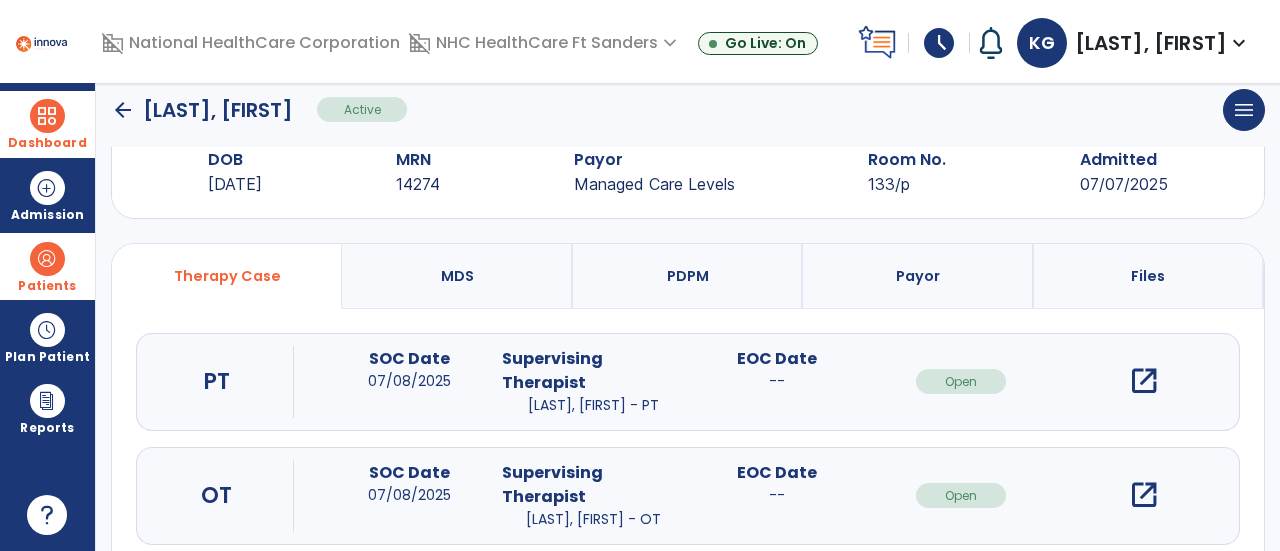click on "open_in_new" at bounding box center (1144, 495) 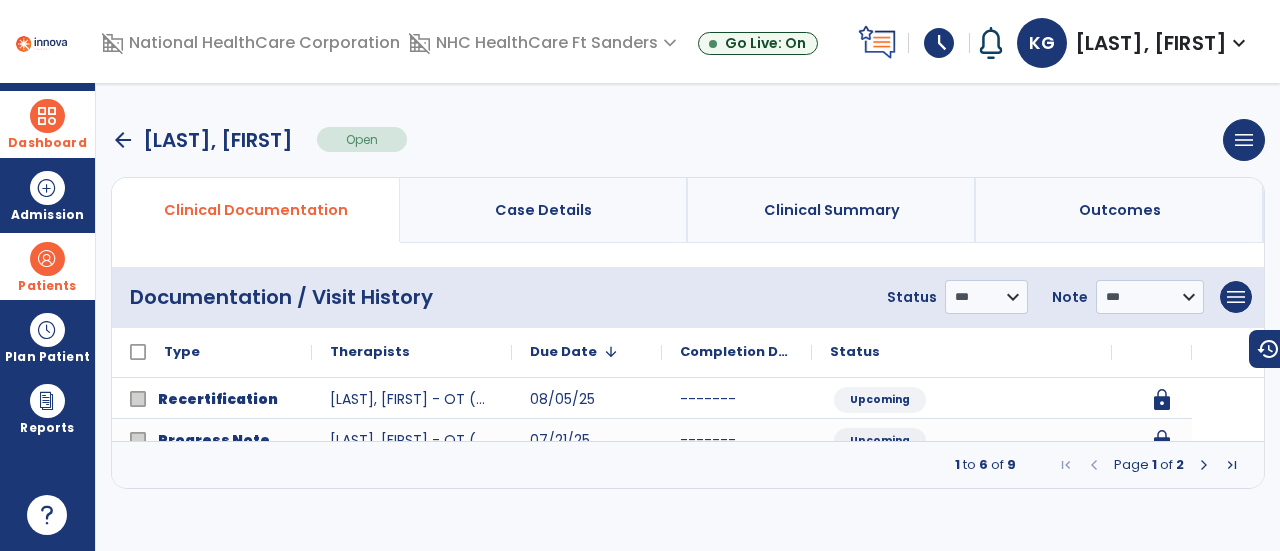 scroll, scrollTop: 0, scrollLeft: 0, axis: both 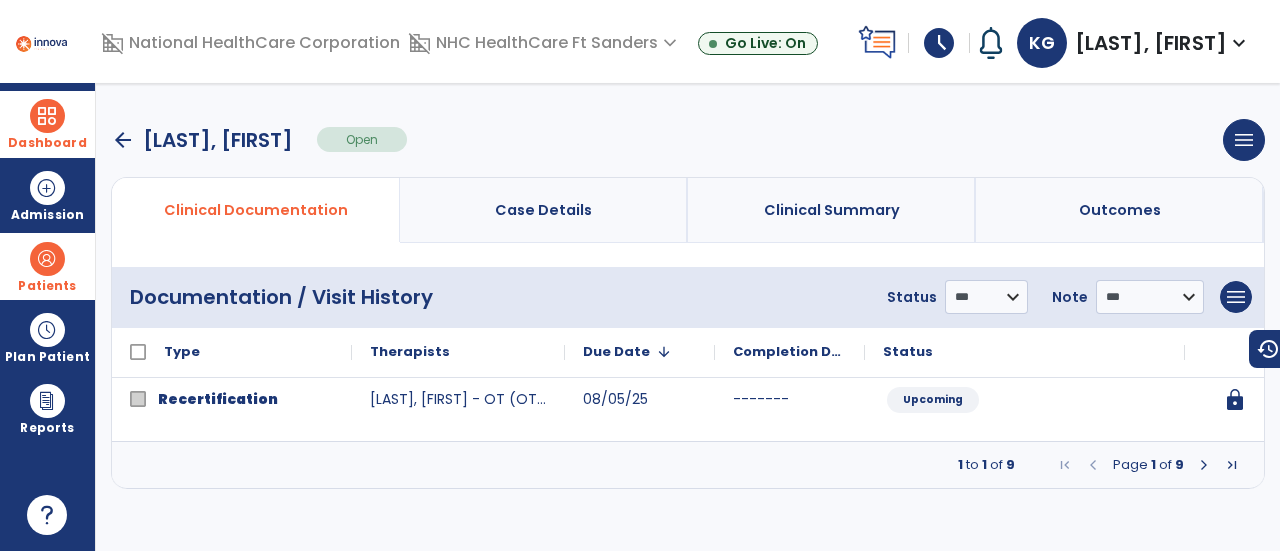 click at bounding box center (1204, 465) 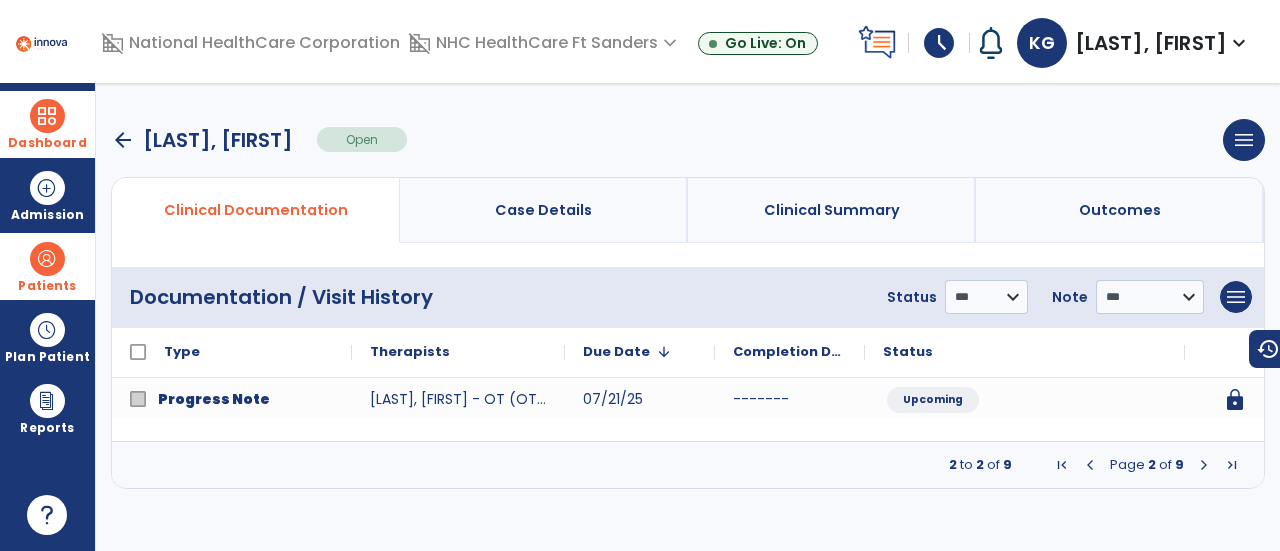 click at bounding box center (1204, 465) 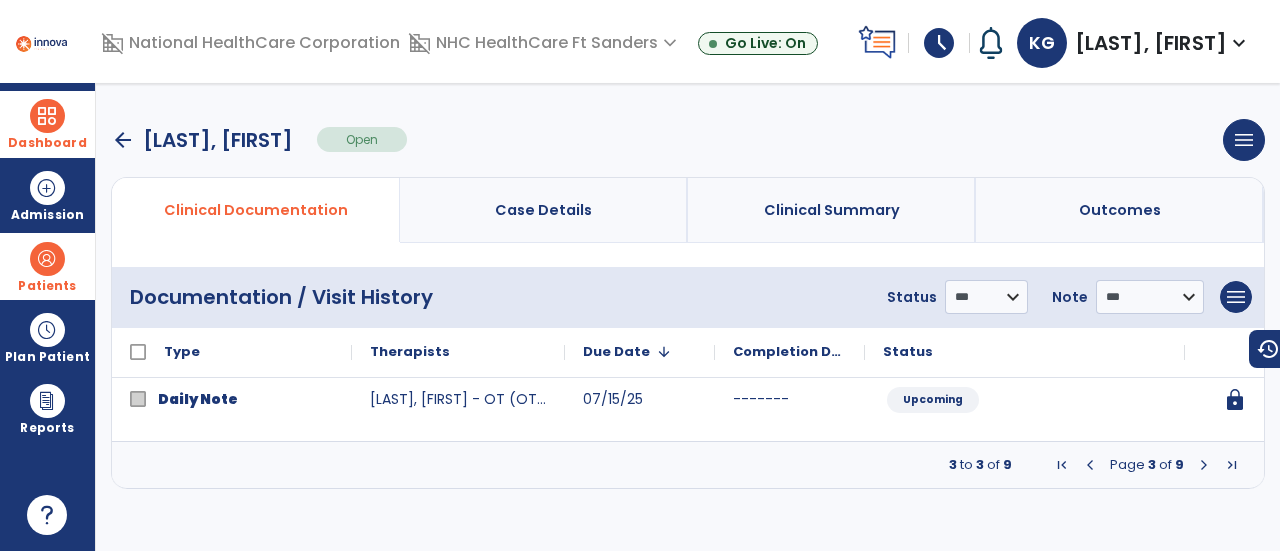 click at bounding box center [1204, 465] 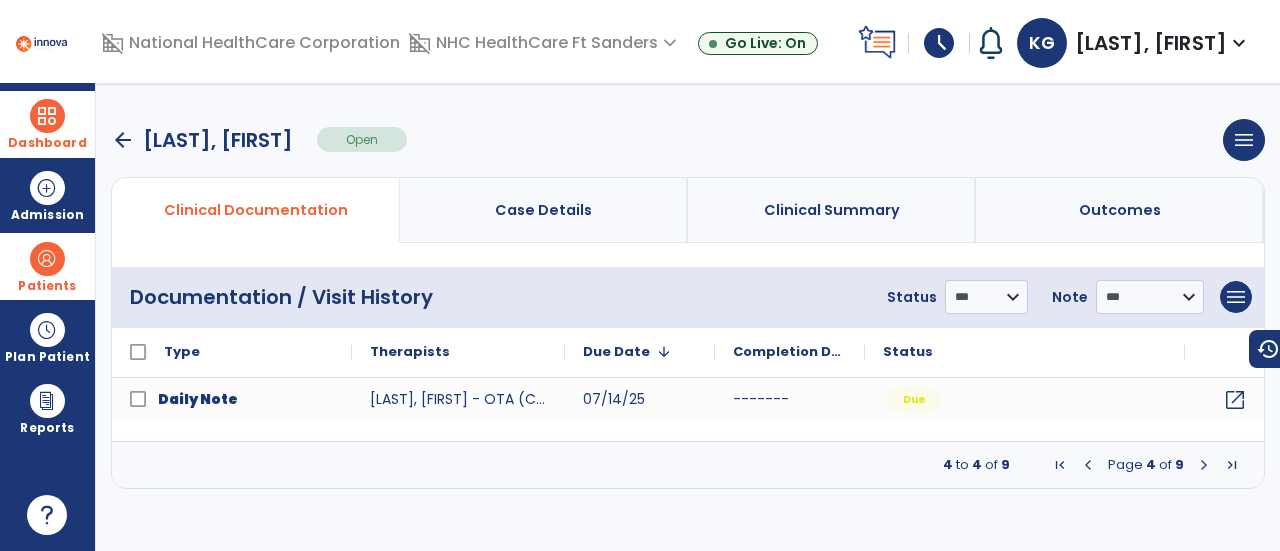 click at bounding box center [1204, 465] 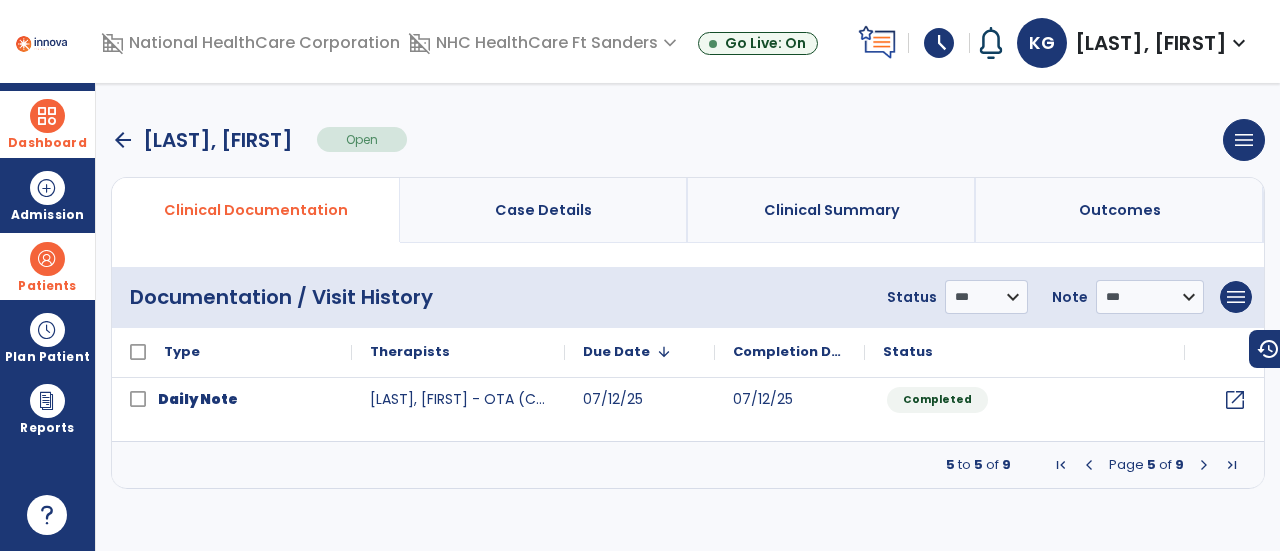 click at bounding box center [1204, 465] 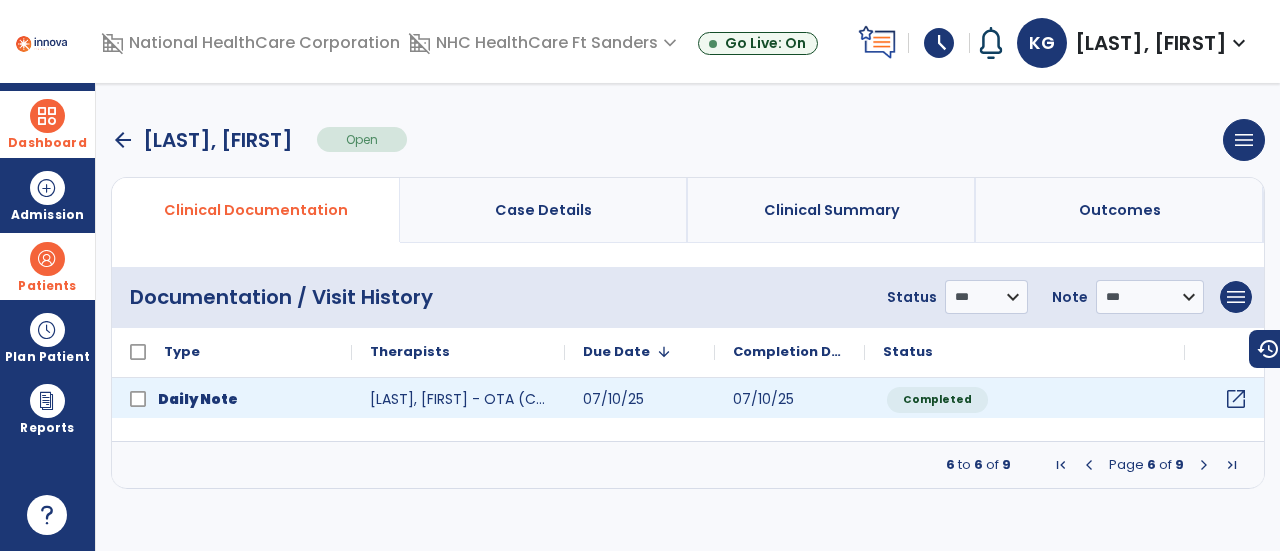 click on "open_in_new" 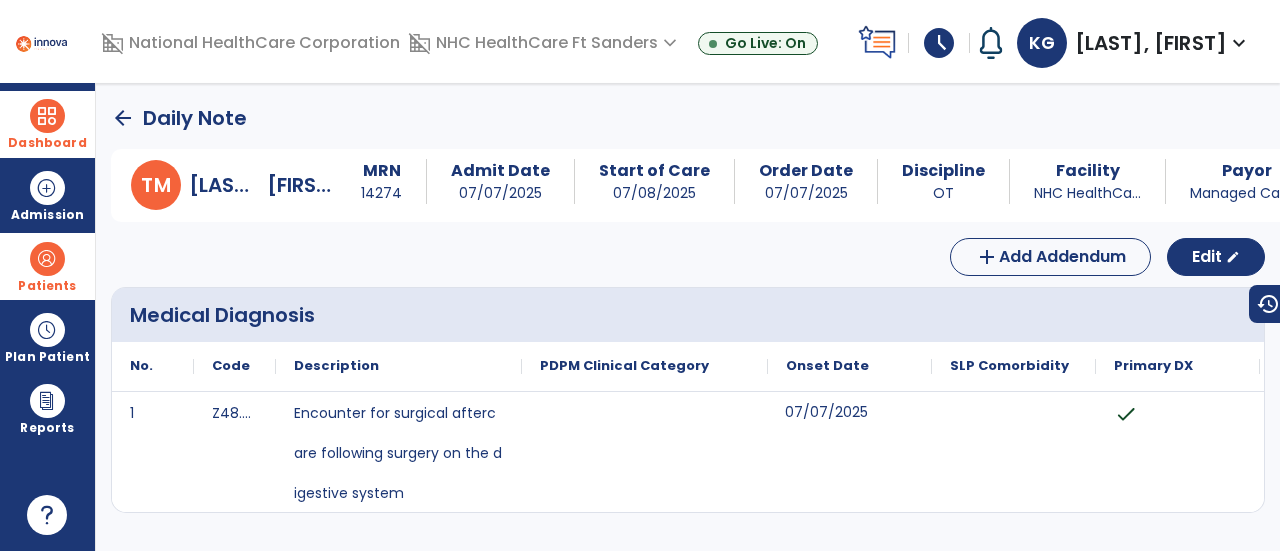 click on "07/07/2025" at bounding box center (850, 452) 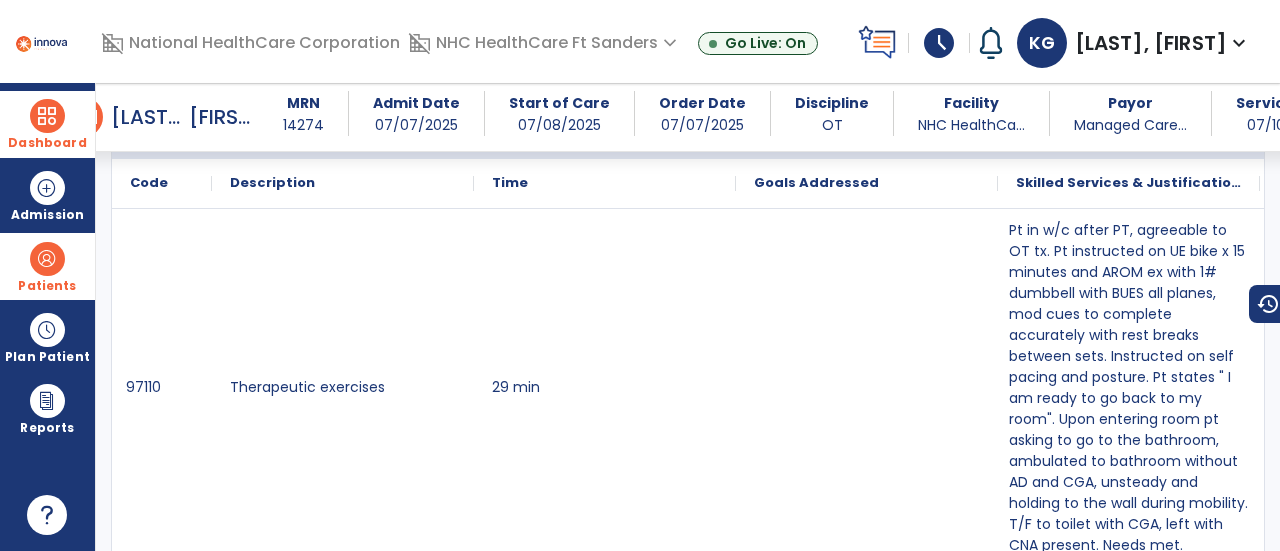 scroll, scrollTop: 1223, scrollLeft: 0, axis: vertical 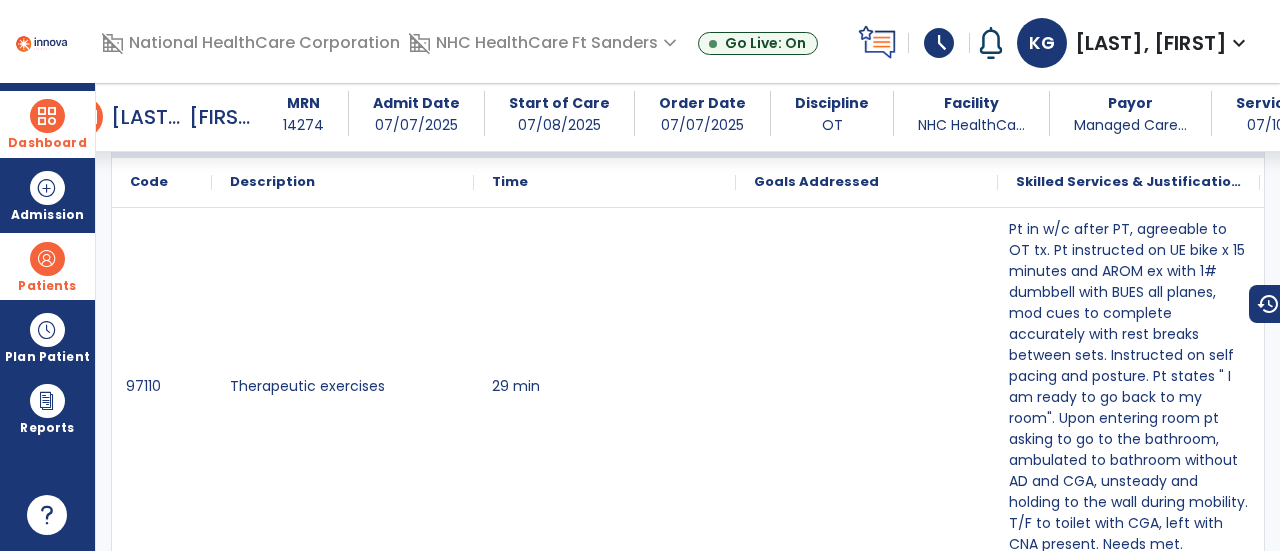 click at bounding box center [867, 394] 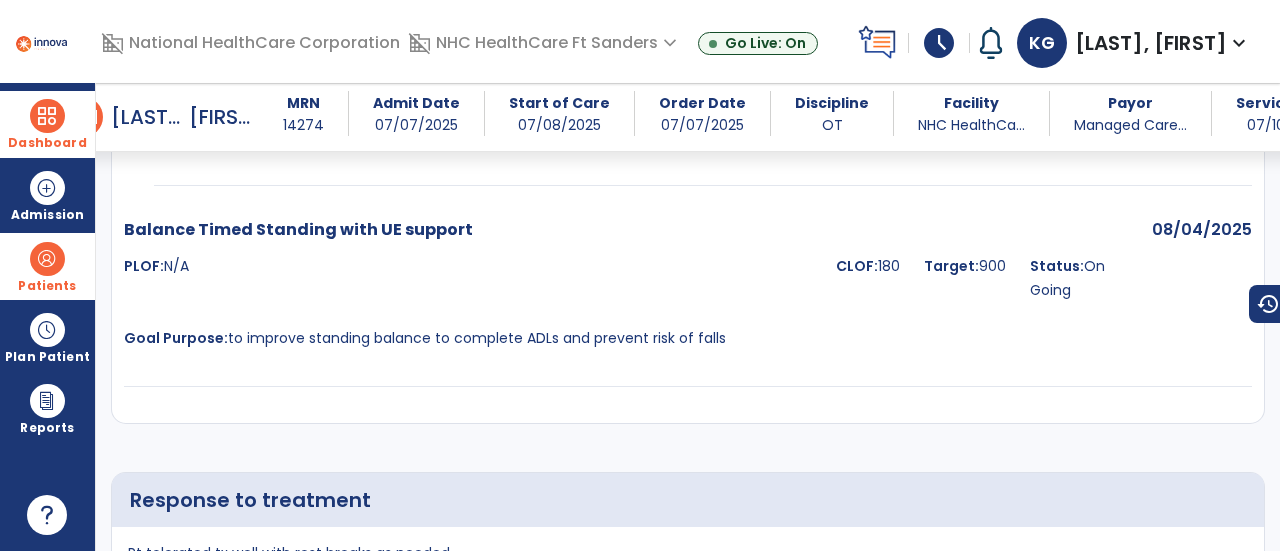 scroll, scrollTop: 3164, scrollLeft: 0, axis: vertical 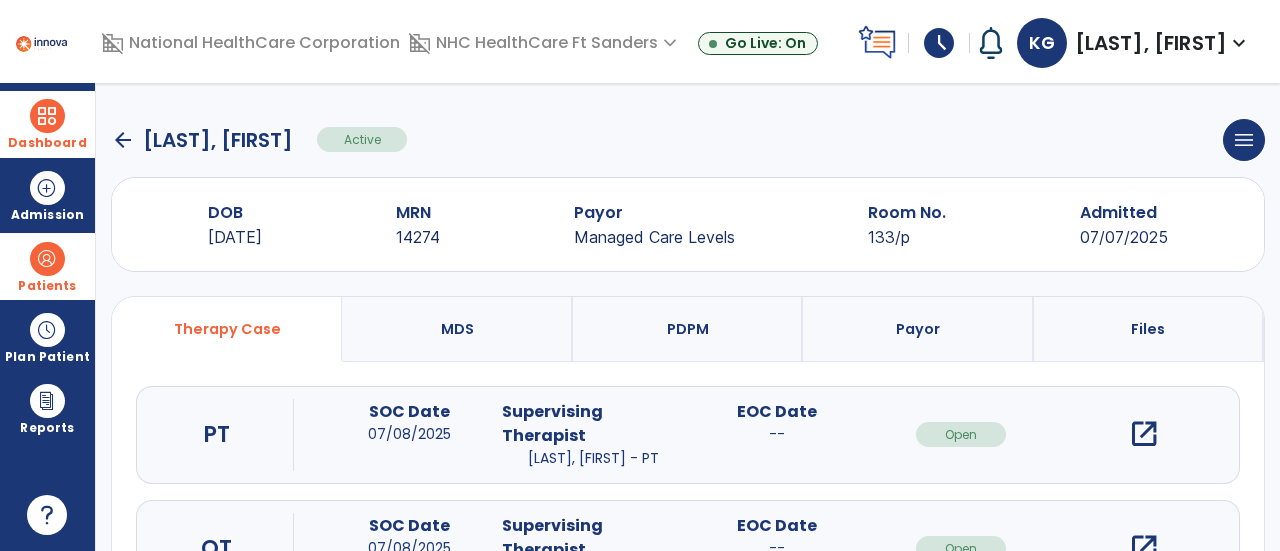 click on "arrow_back" 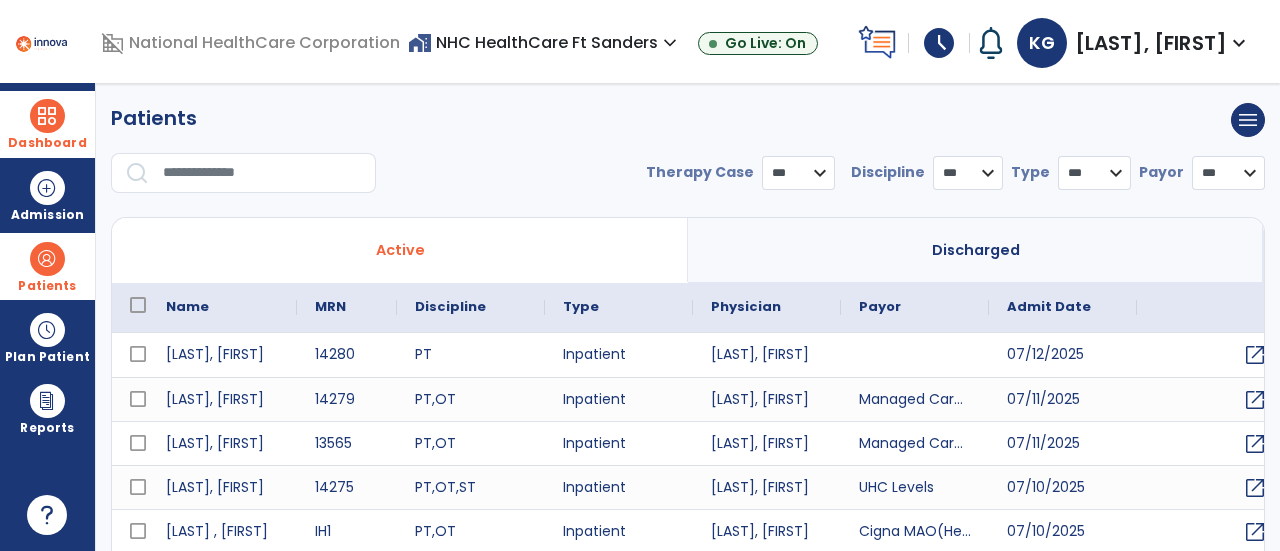select on "***" 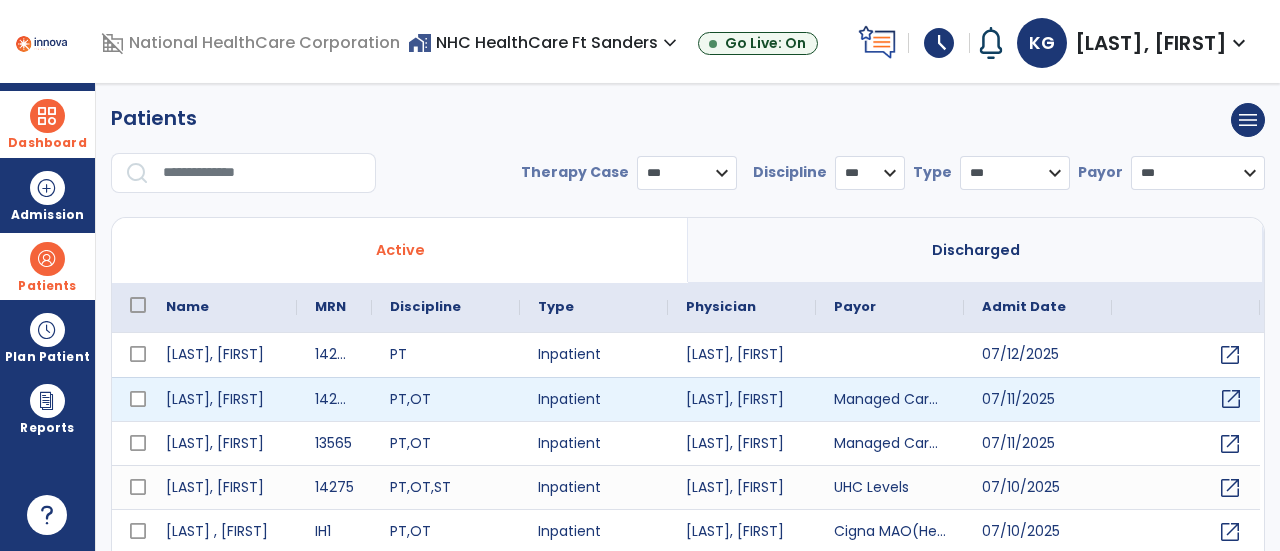 click on "open_in_new" at bounding box center [1231, 399] 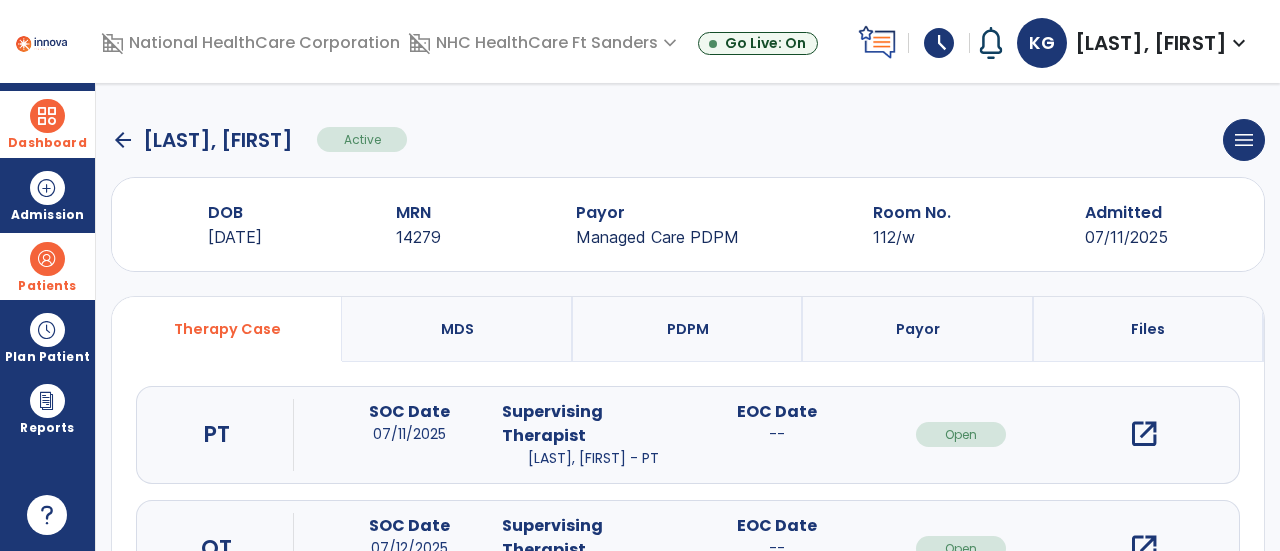 click on "PT SOC Date [DATE] Supervising Therapist [LAST], [FIRST] - PT EOC Date   --    Open  open_in_new" at bounding box center (688, 435) 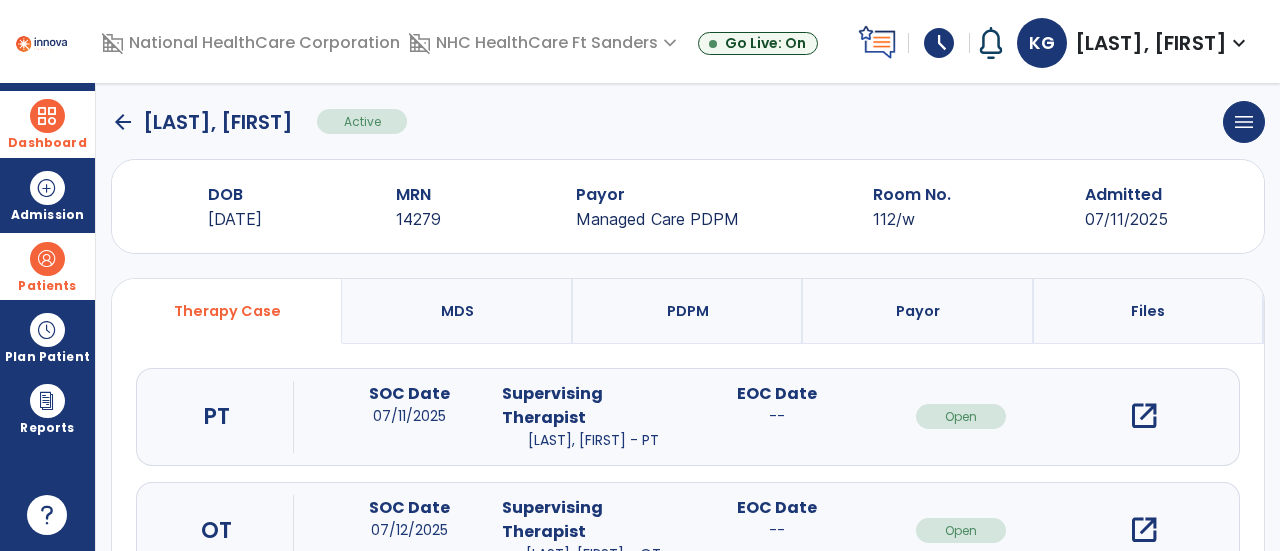 click on "arrow_back   [LAST], [FIRST]  Active  menu   Edit Admission   View OBRA Report   Discharge Patient" 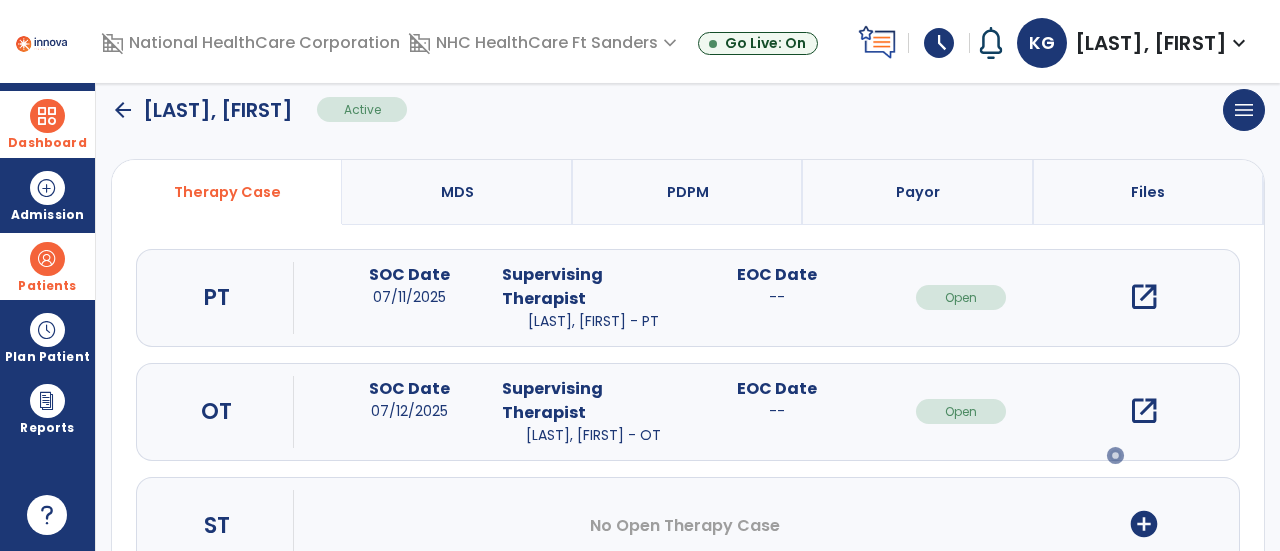 scroll, scrollTop: 205, scrollLeft: 0, axis: vertical 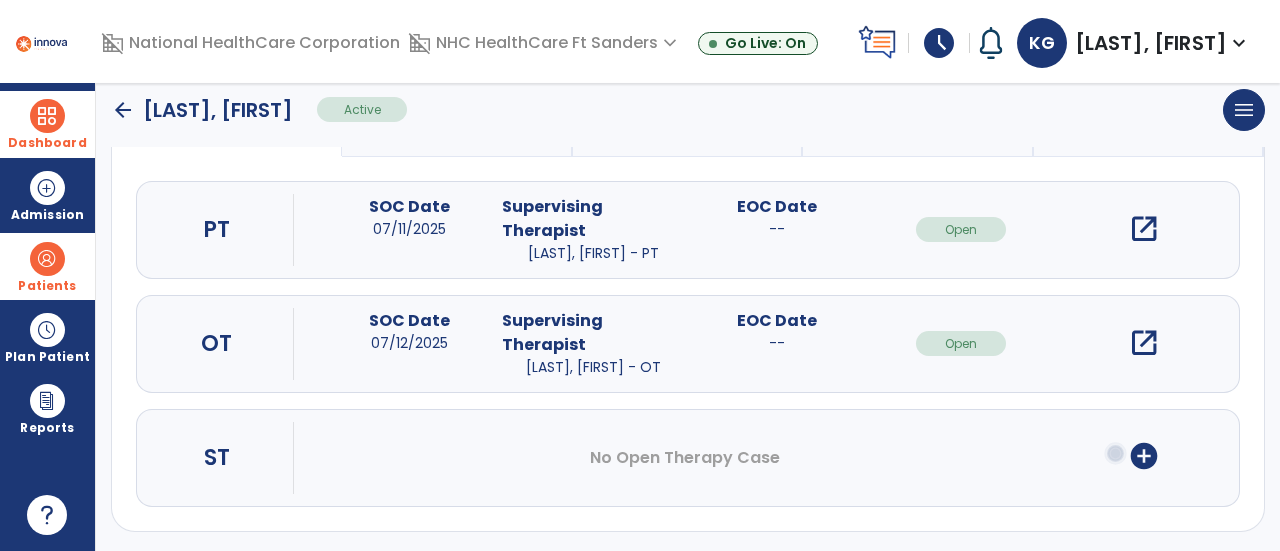 click on "open_in_new" at bounding box center (1144, 343) 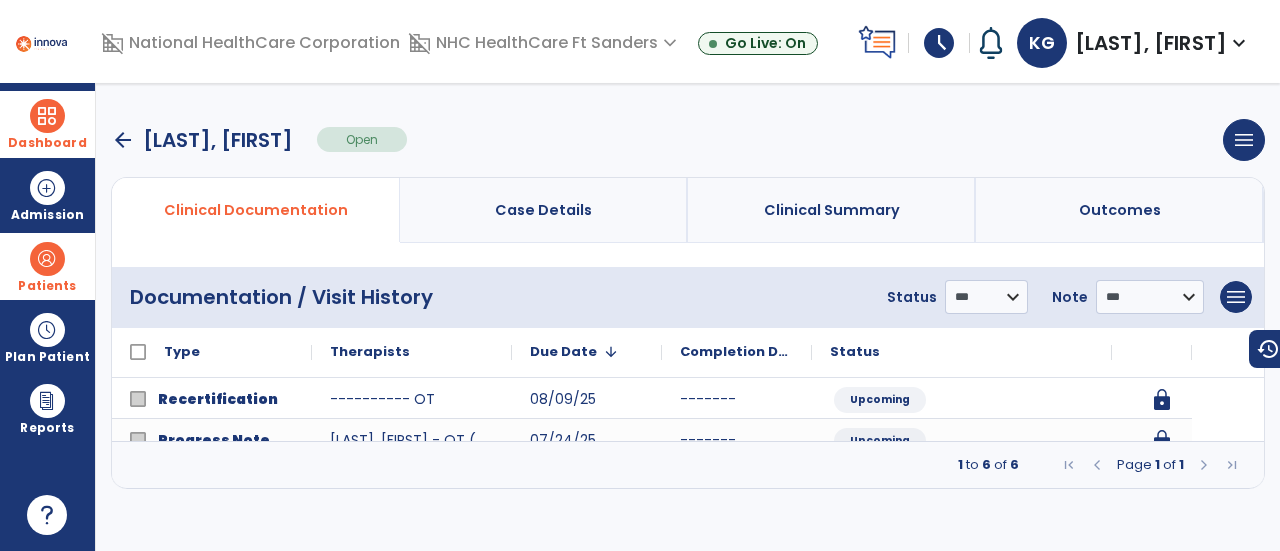 scroll, scrollTop: 0, scrollLeft: 0, axis: both 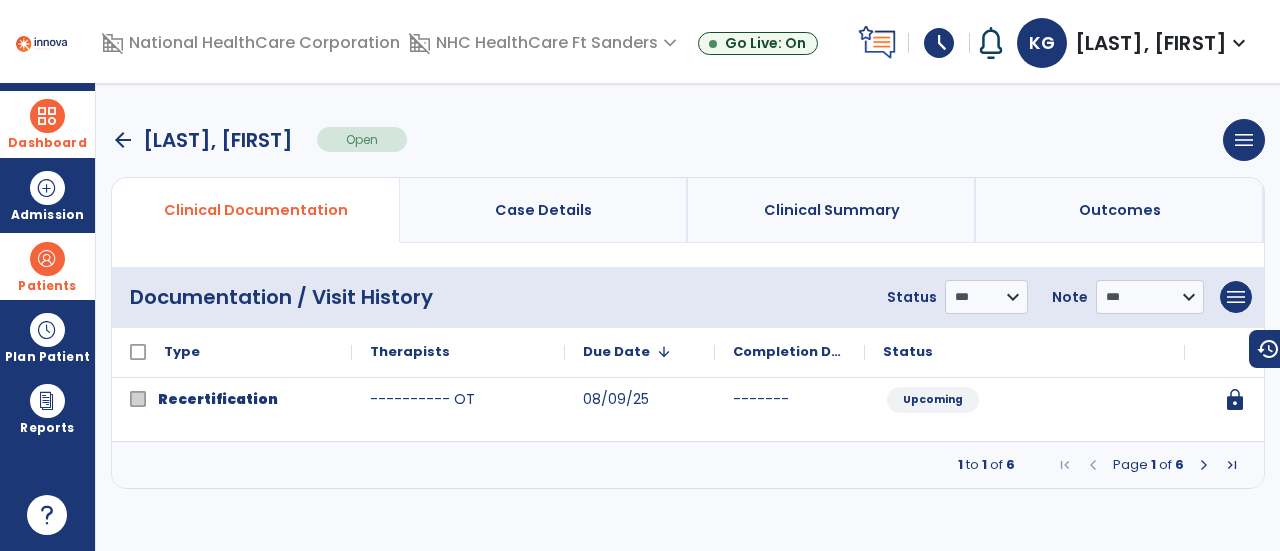 click at bounding box center [1204, 465] 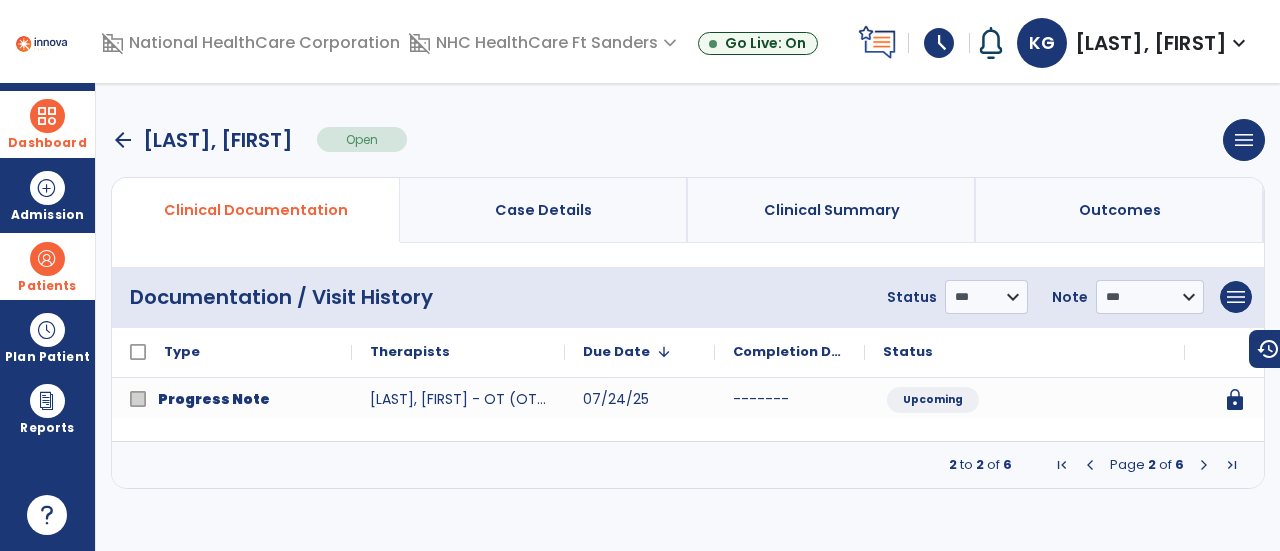 click at bounding box center [1204, 465] 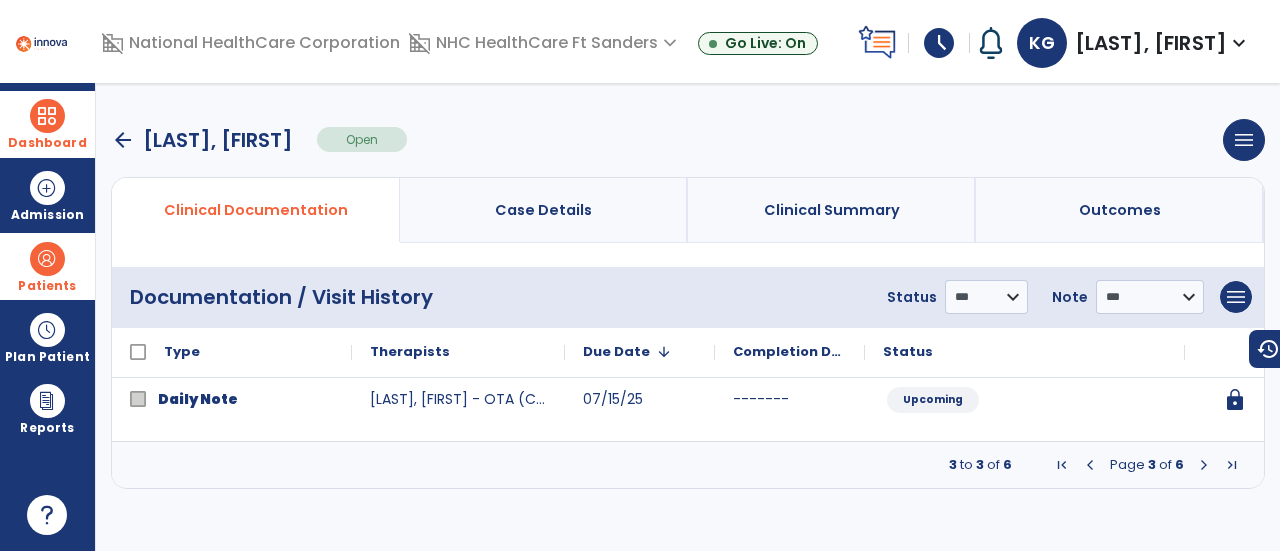 click at bounding box center (1204, 465) 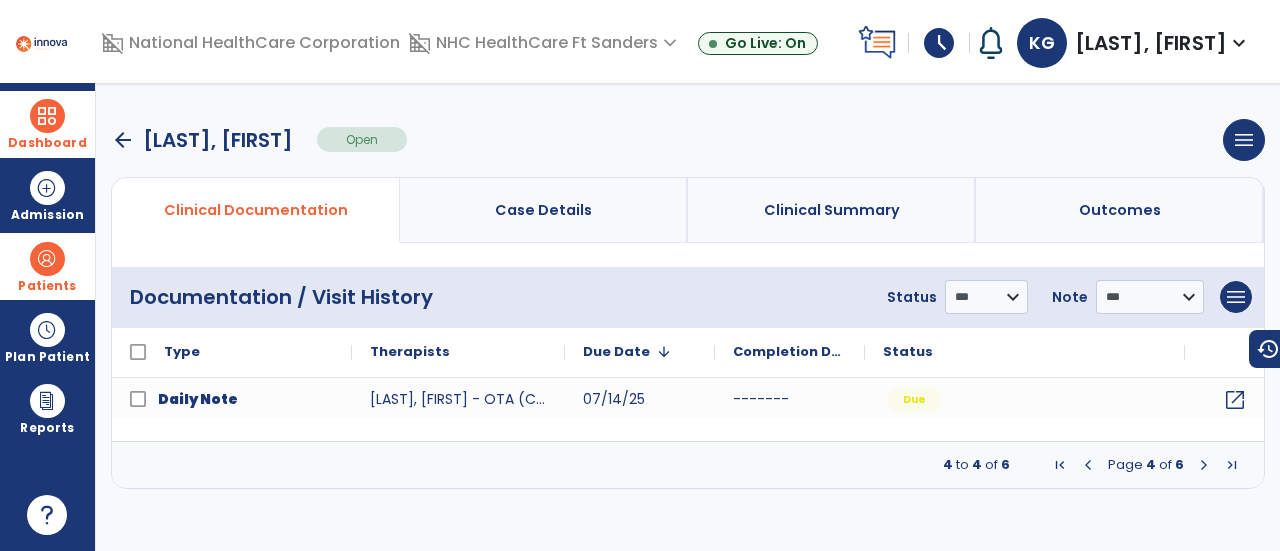 click at bounding box center [1204, 465] 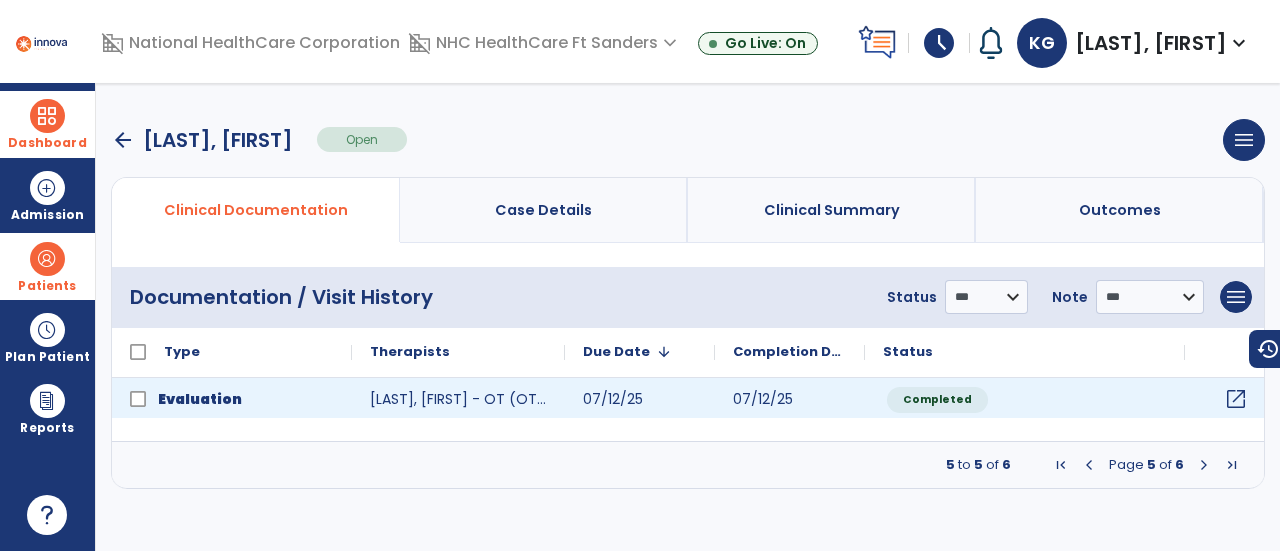 click on "open_in_new" 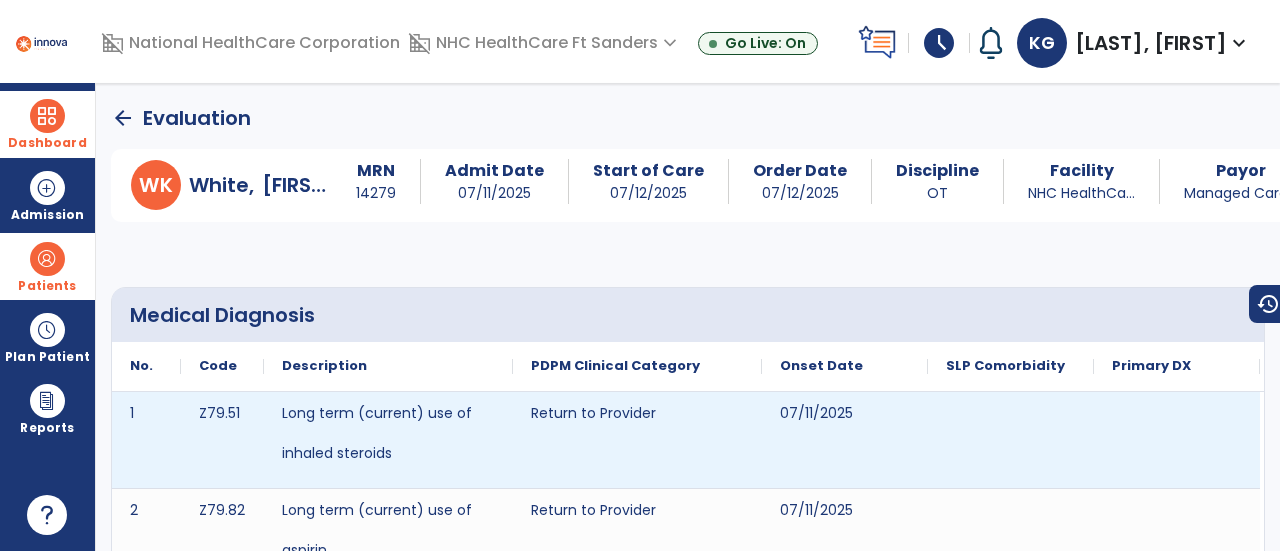 click at bounding box center (1011, 497) 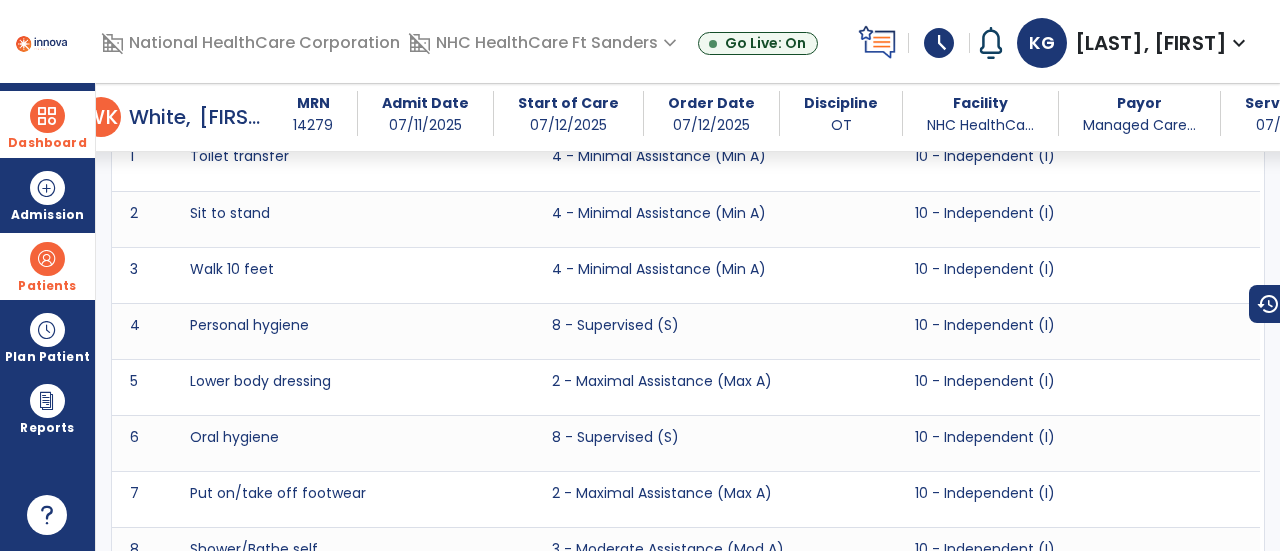 scroll, scrollTop: 4162, scrollLeft: 0, axis: vertical 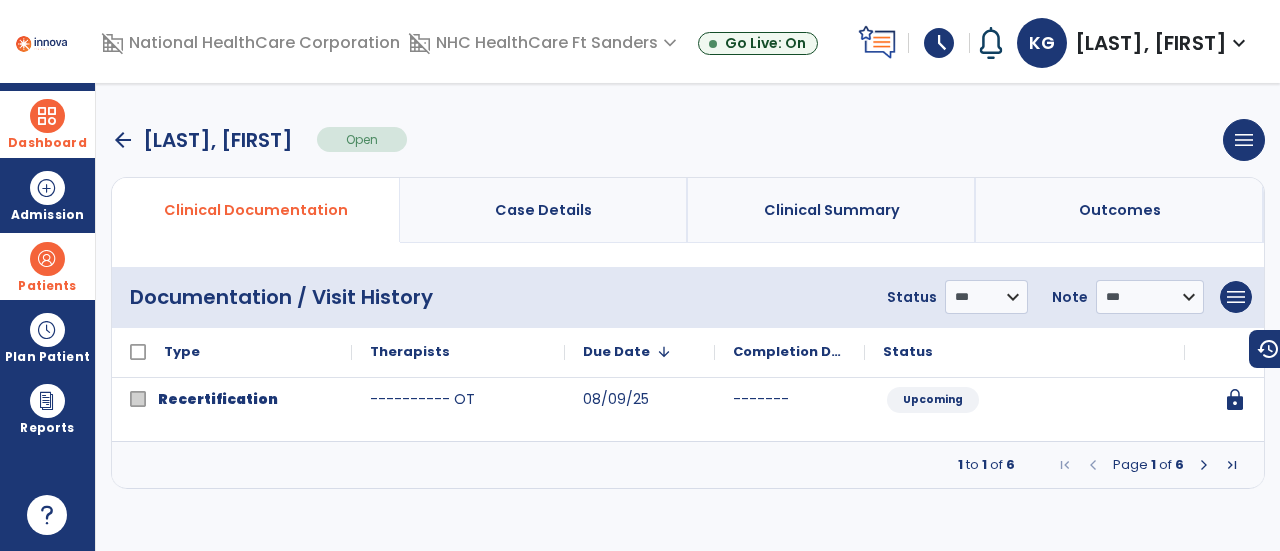 click on "arrow_back" at bounding box center [123, 140] 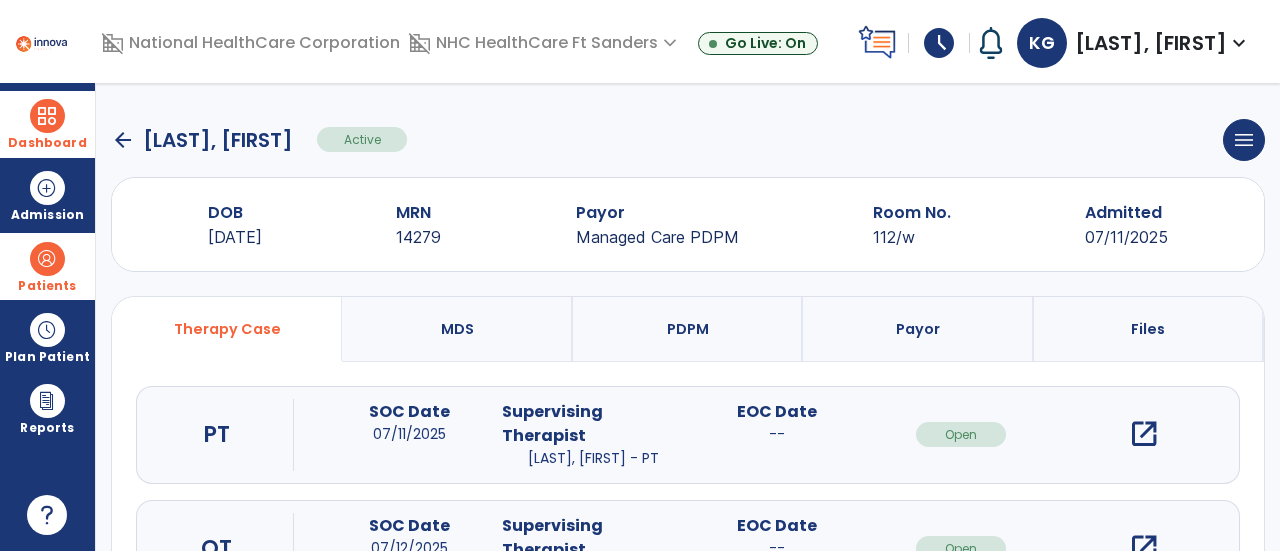 click on "arrow_back" 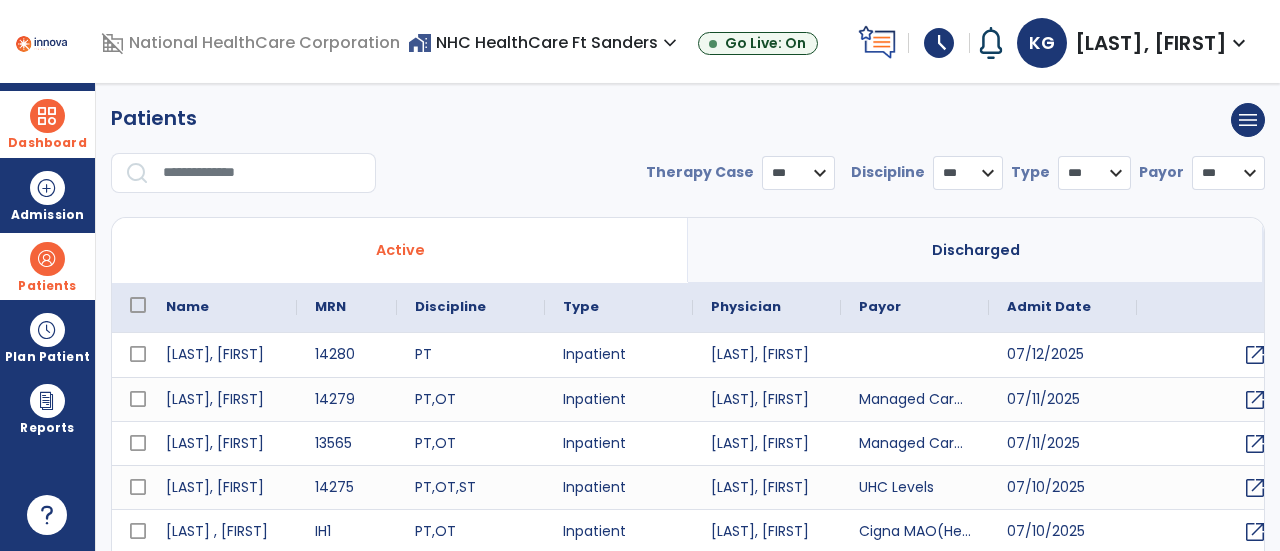 select on "***" 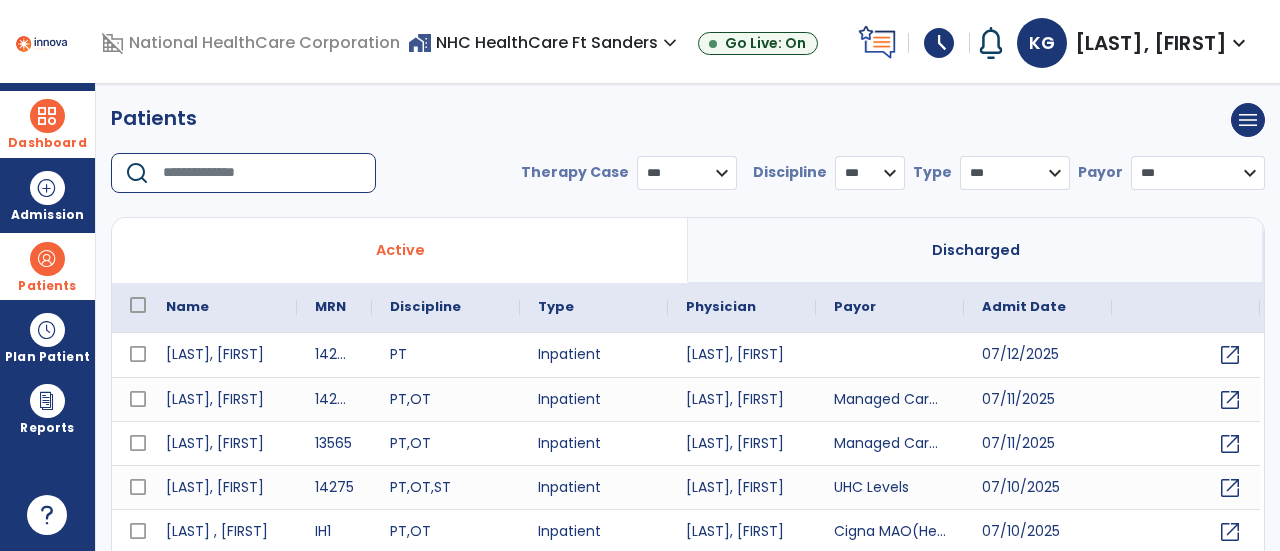 click at bounding box center [262, 173] 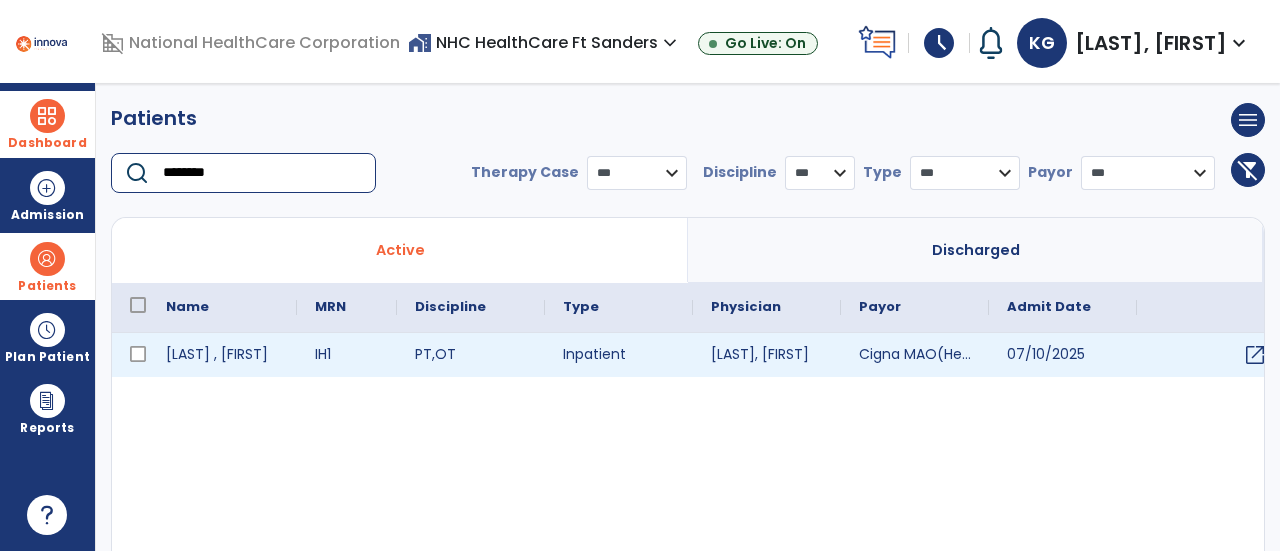 type on "********" 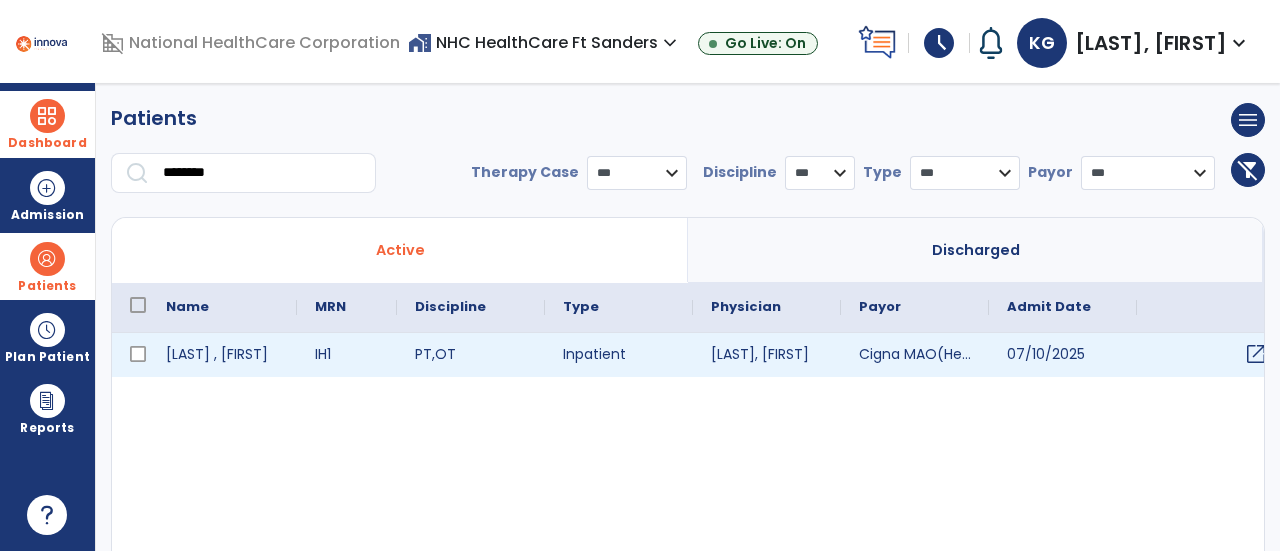click on "open_in_new" at bounding box center [1256, 354] 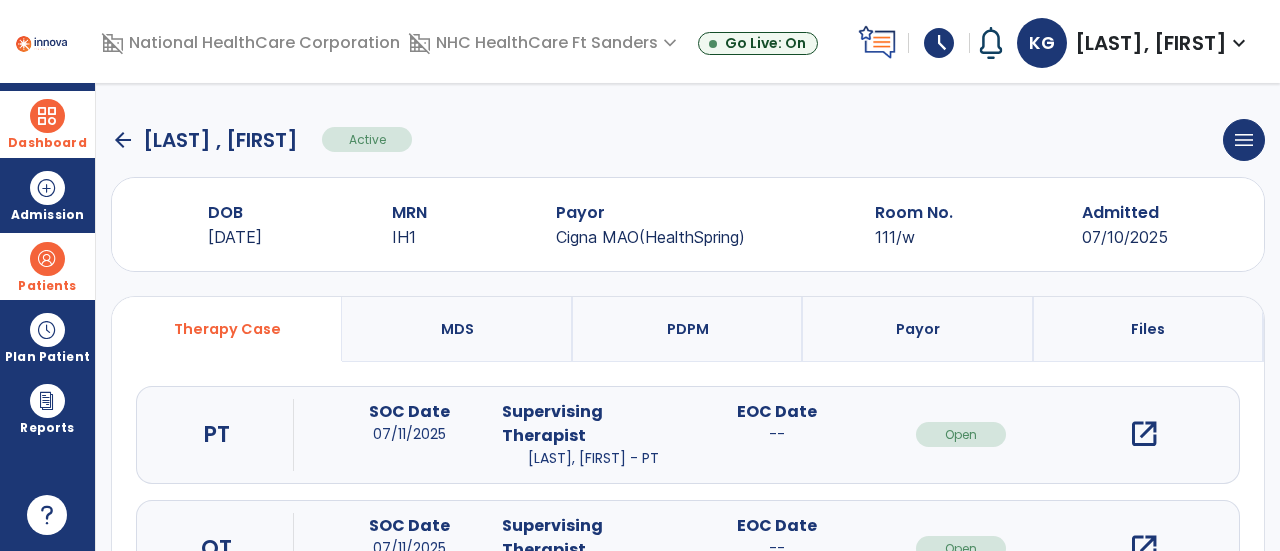 click on "open_in_new" at bounding box center (1144, 548) 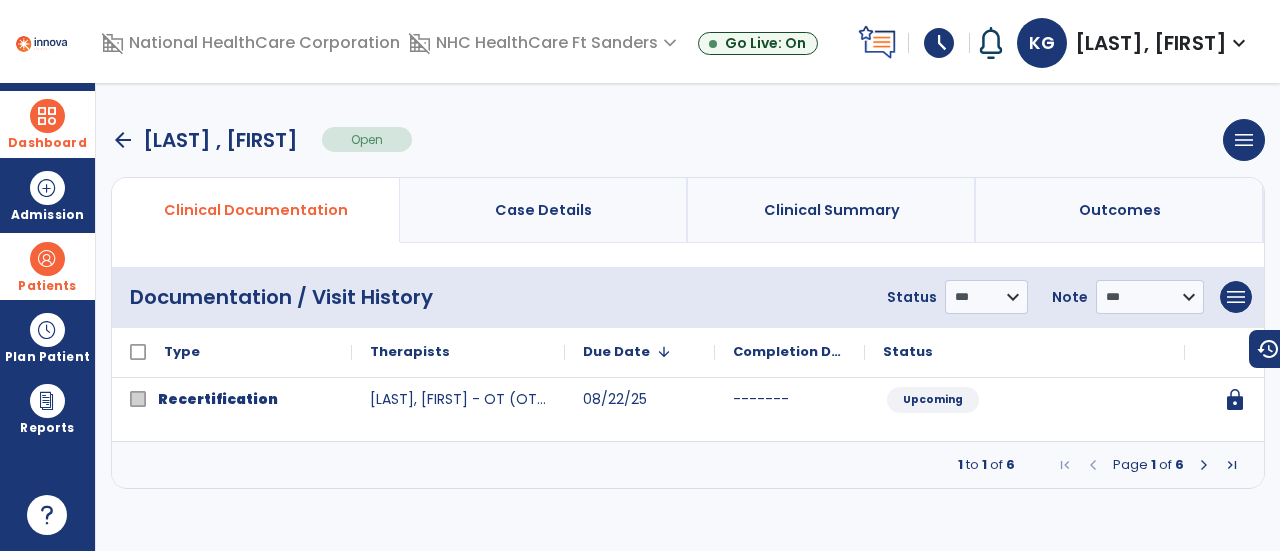click at bounding box center (1204, 465) 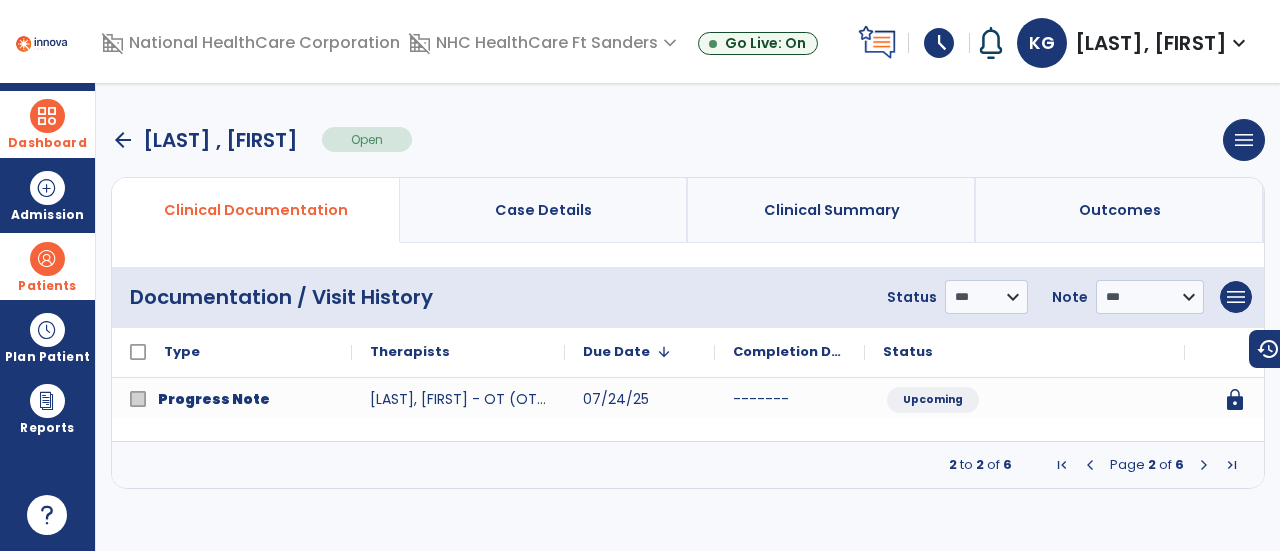 click at bounding box center [1204, 465] 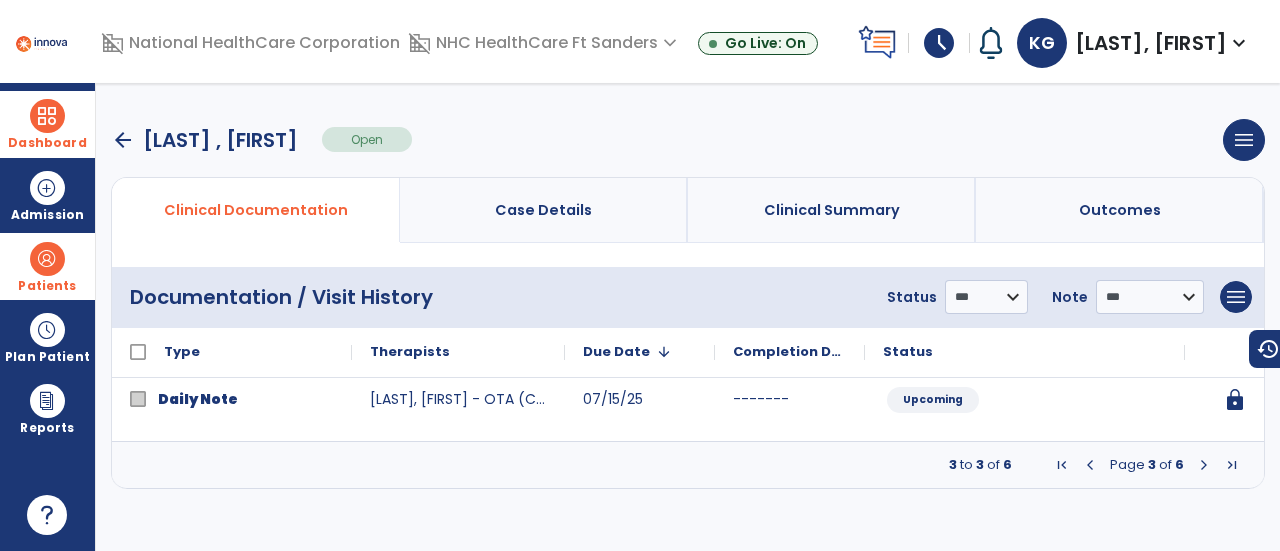 click at bounding box center (1204, 465) 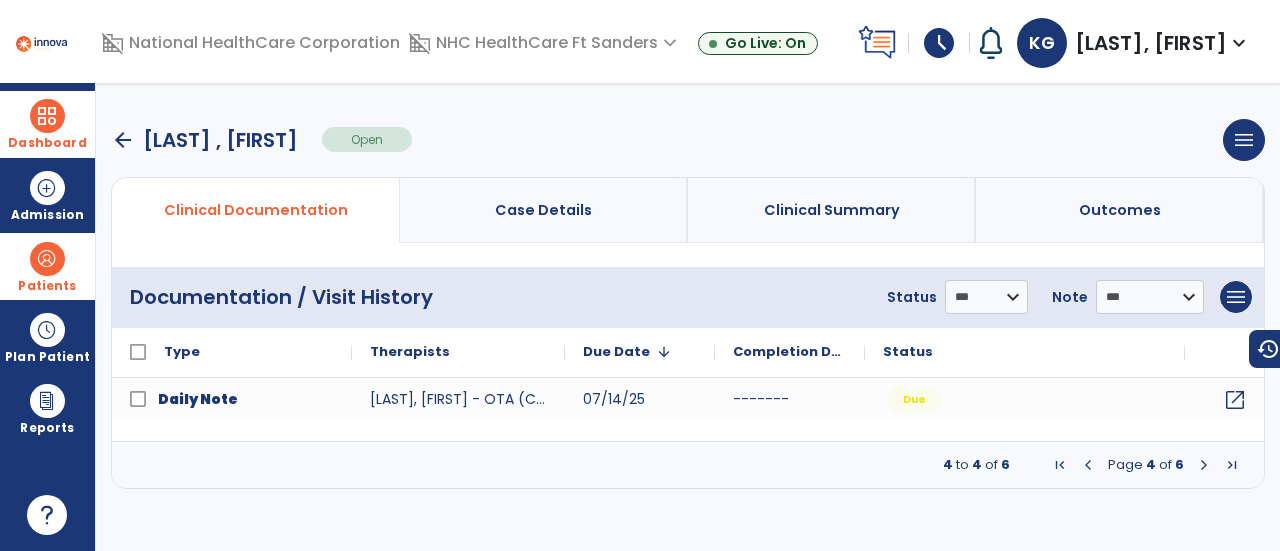 click at bounding box center (1204, 465) 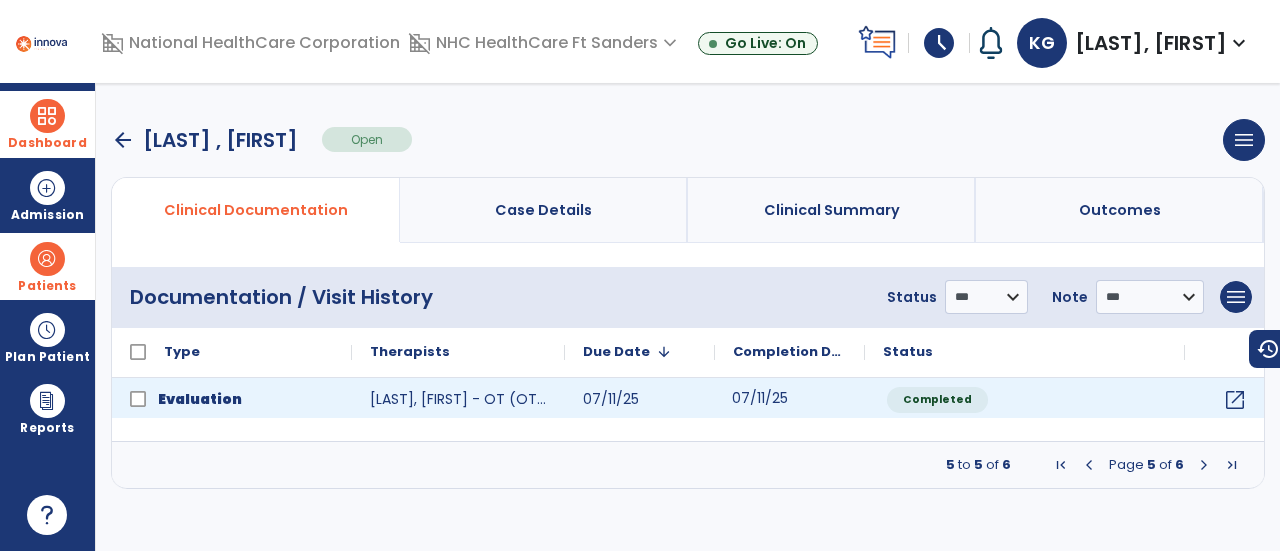 click on "07/11/25" 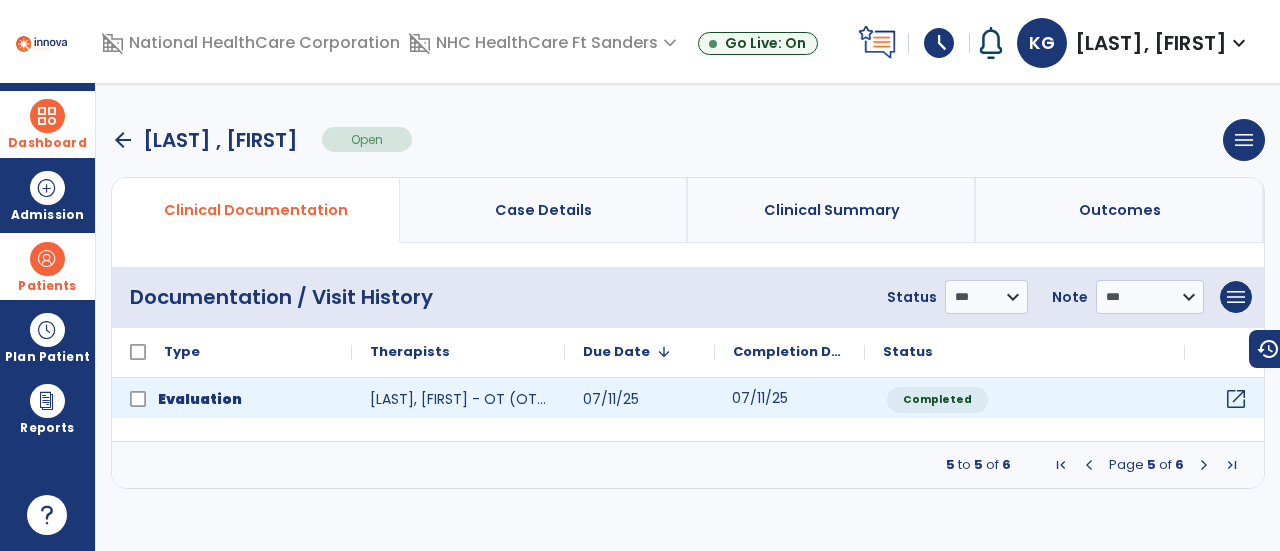 click on "open_in_new" 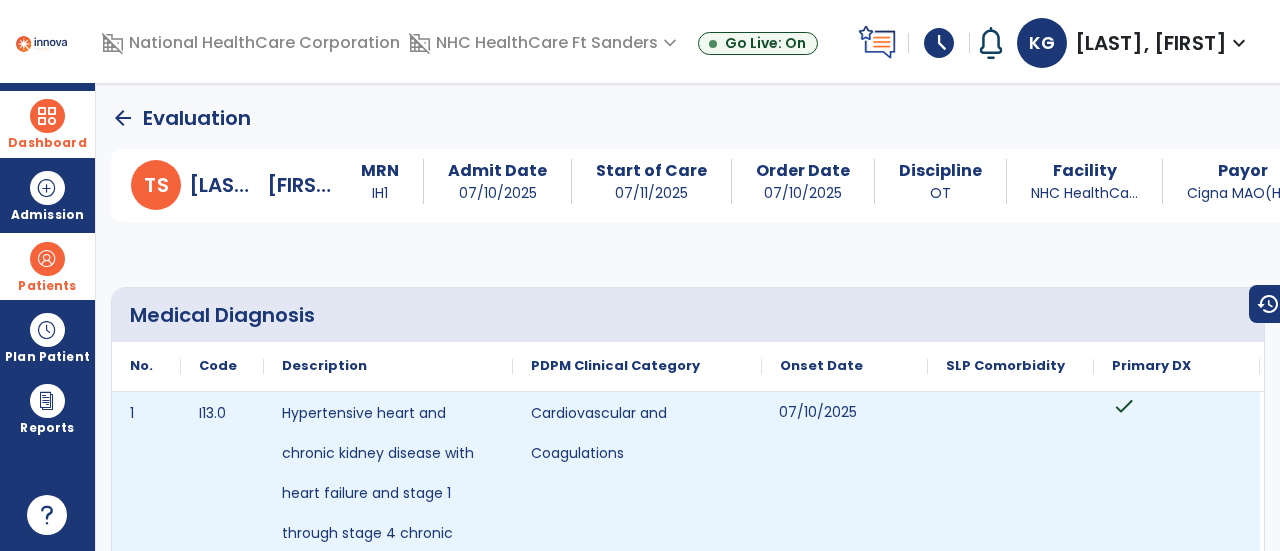 click on "07/10/2025" at bounding box center (818, 412) 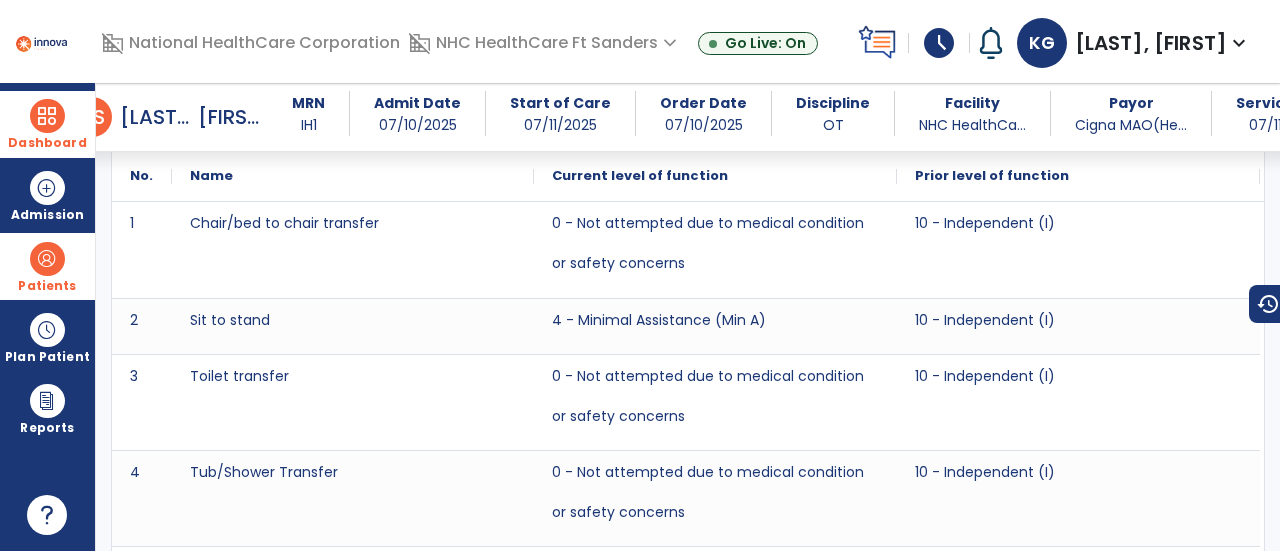 scroll, scrollTop: 3895, scrollLeft: 0, axis: vertical 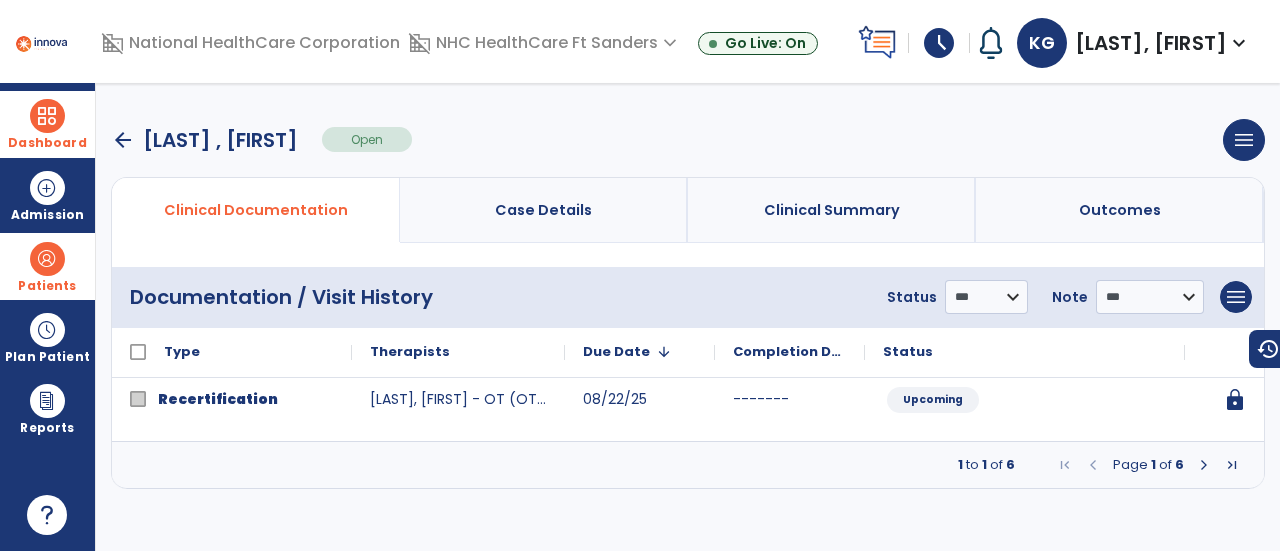 click on "arrow_back" at bounding box center (123, 140) 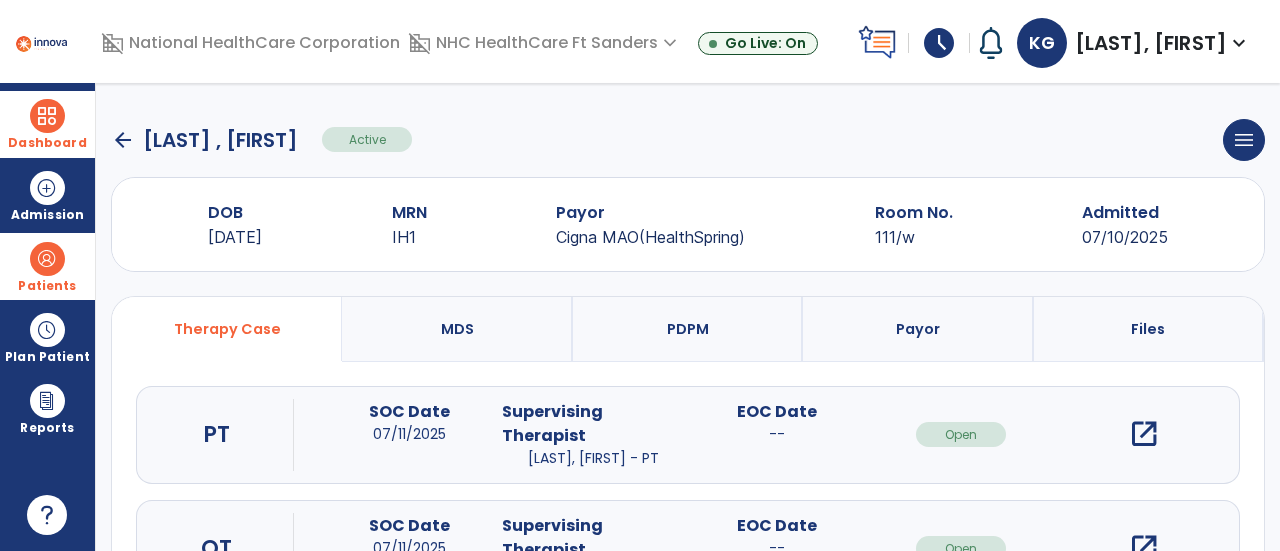 click on "arrow_back" 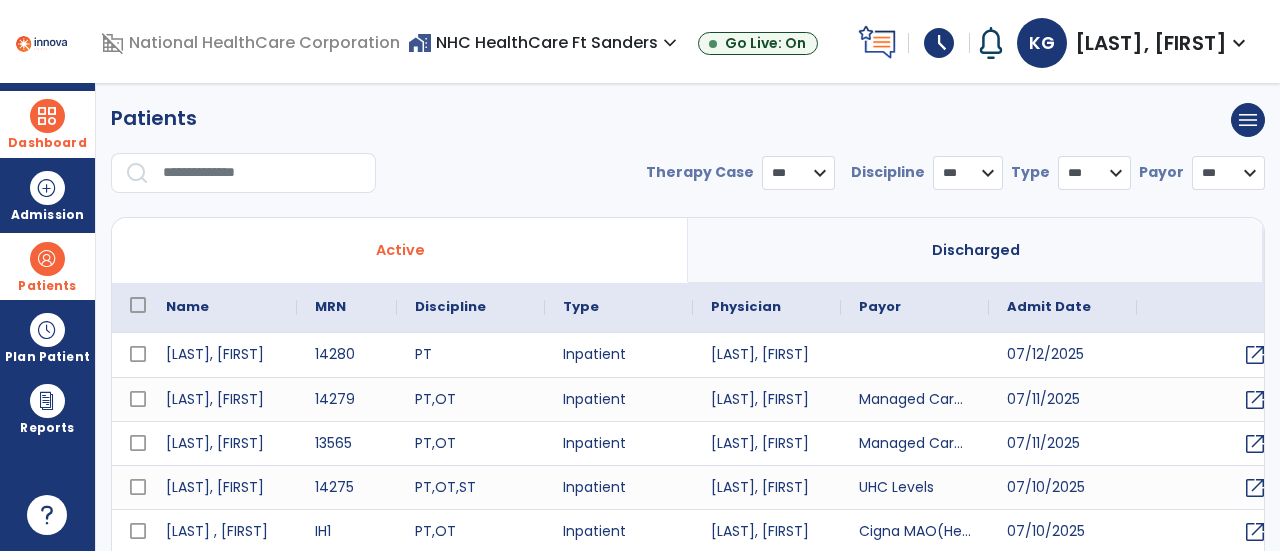 select on "***" 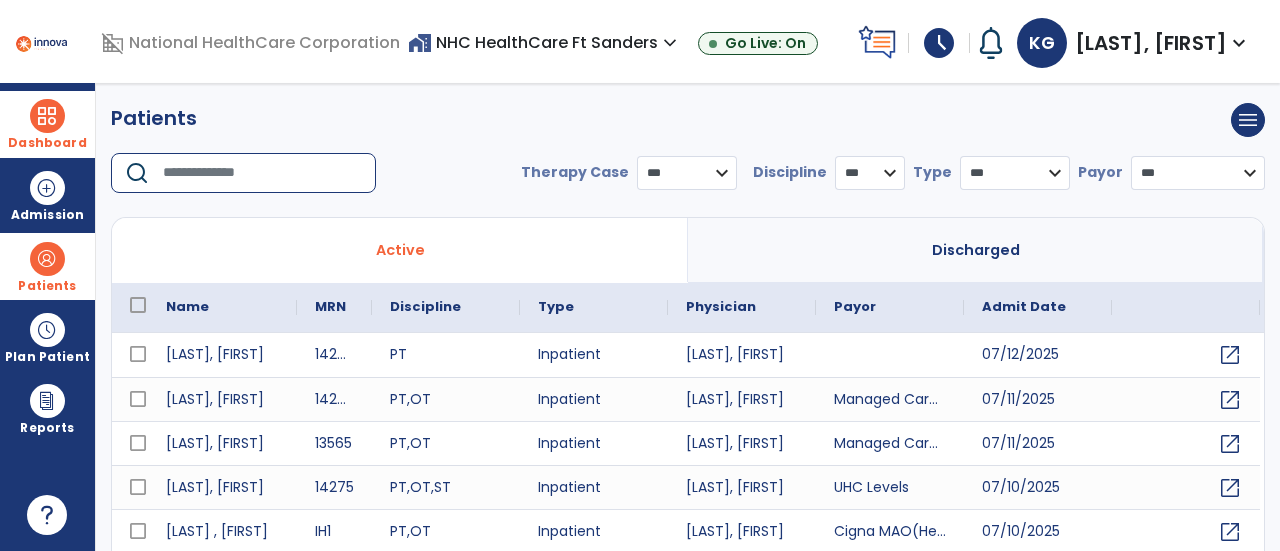 click at bounding box center (262, 173) 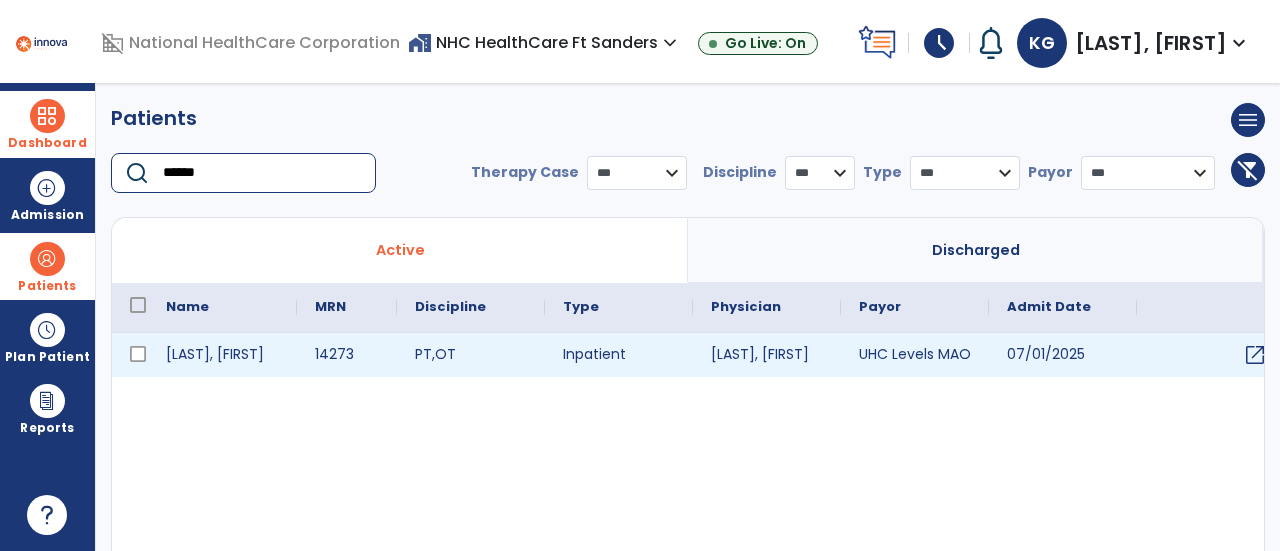 type on "******" 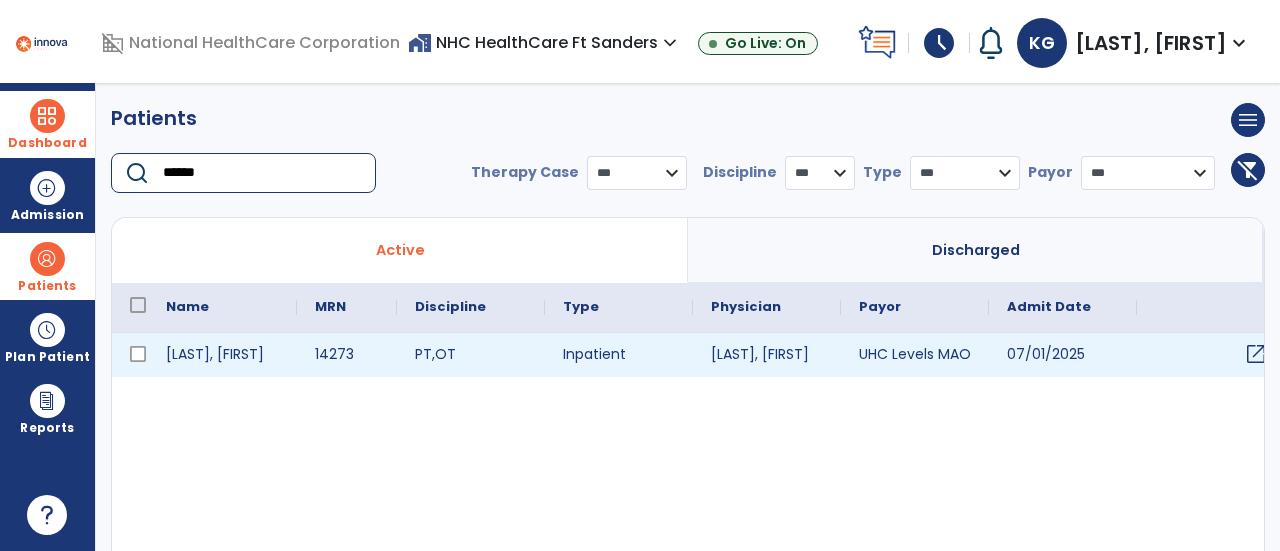 click on "open_in_new" at bounding box center (1256, 354) 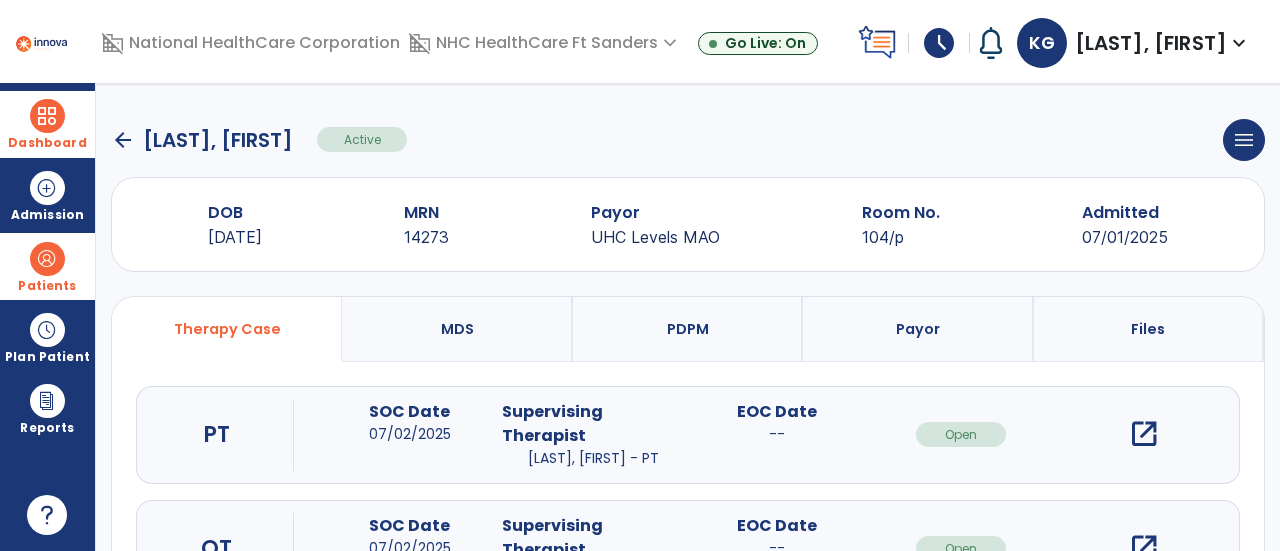 click on "open_in_new" at bounding box center (1144, 548) 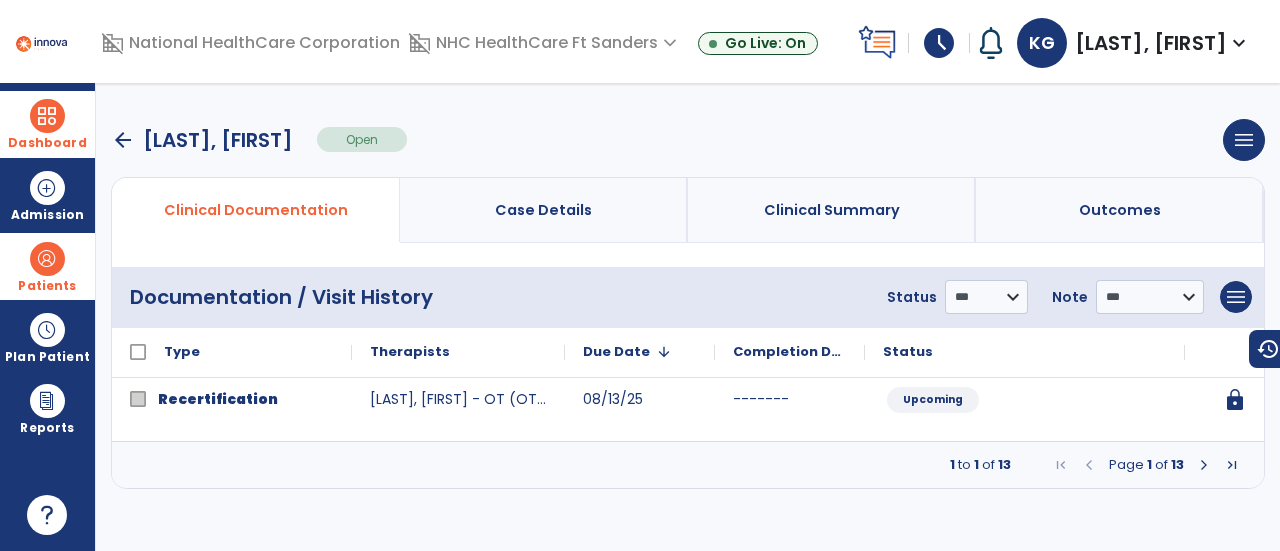 click at bounding box center [1204, 465] 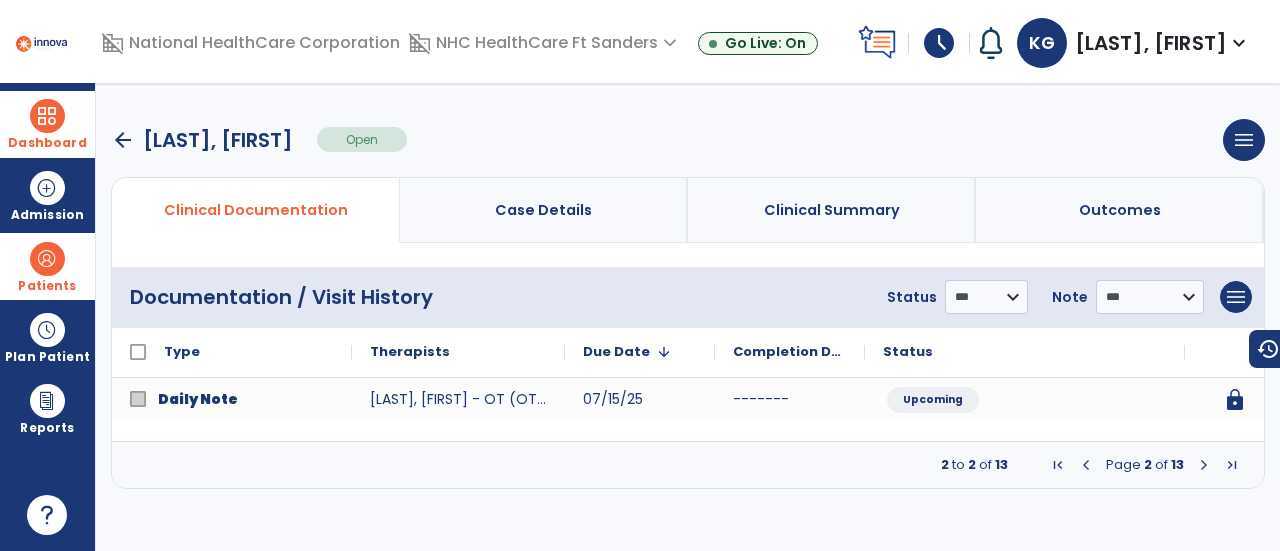 click at bounding box center (1204, 465) 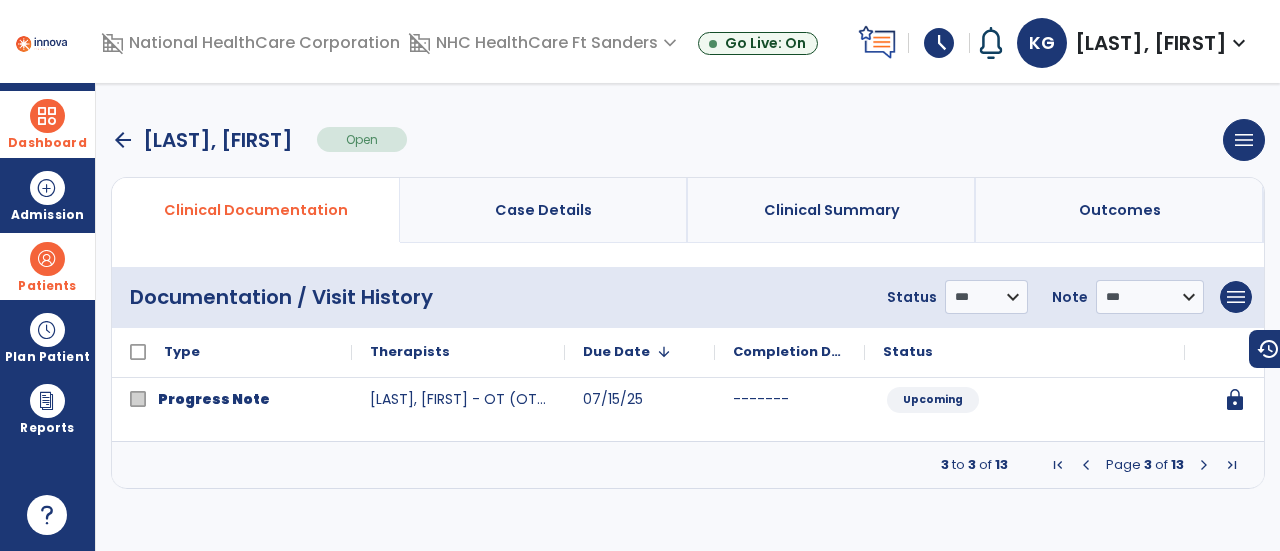 click at bounding box center [1204, 465] 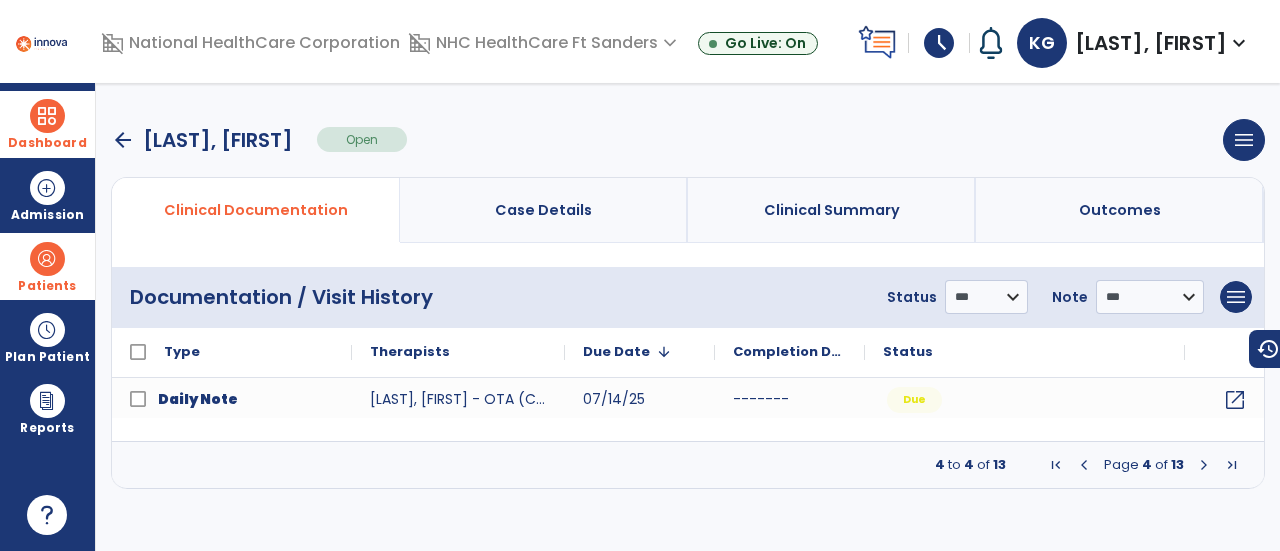 click at bounding box center (1204, 465) 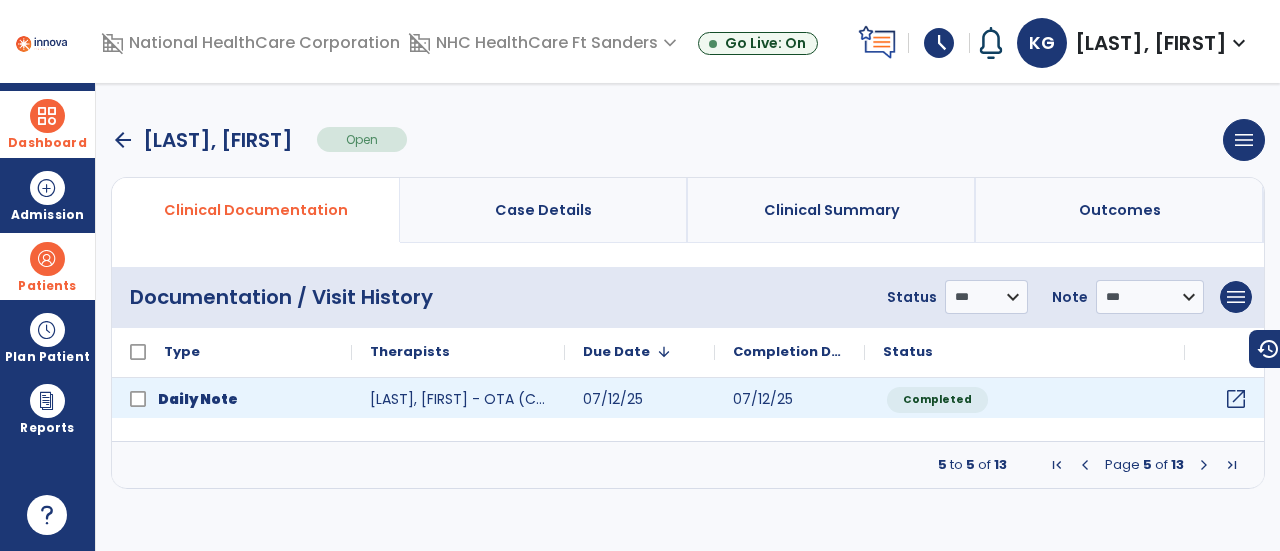 click on "open_in_new" 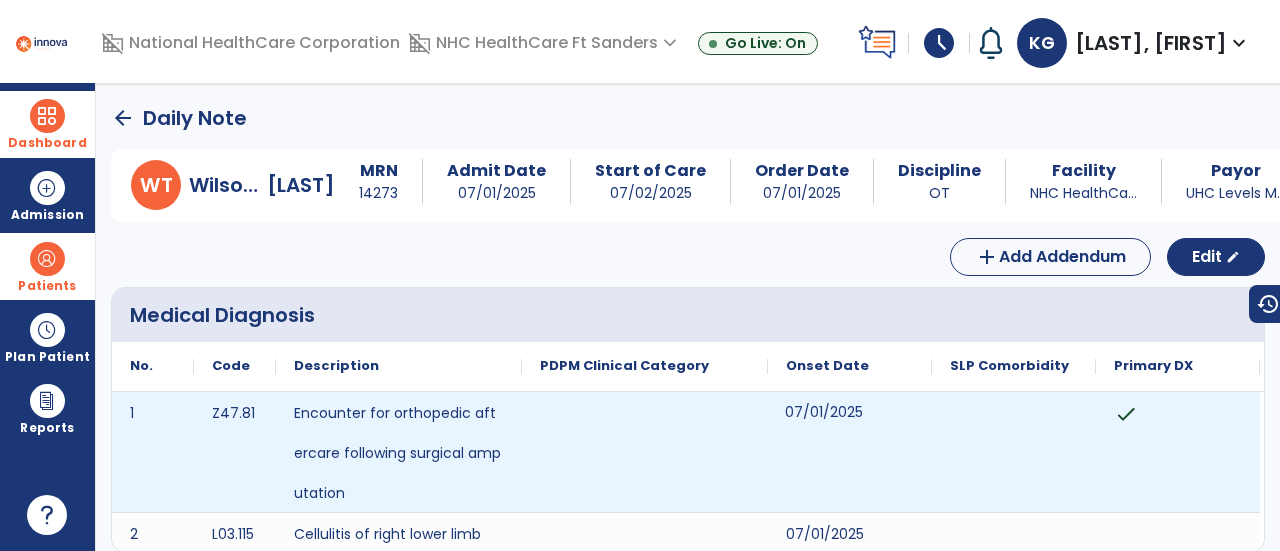 click on "07/01/2025" at bounding box center [850, 452] 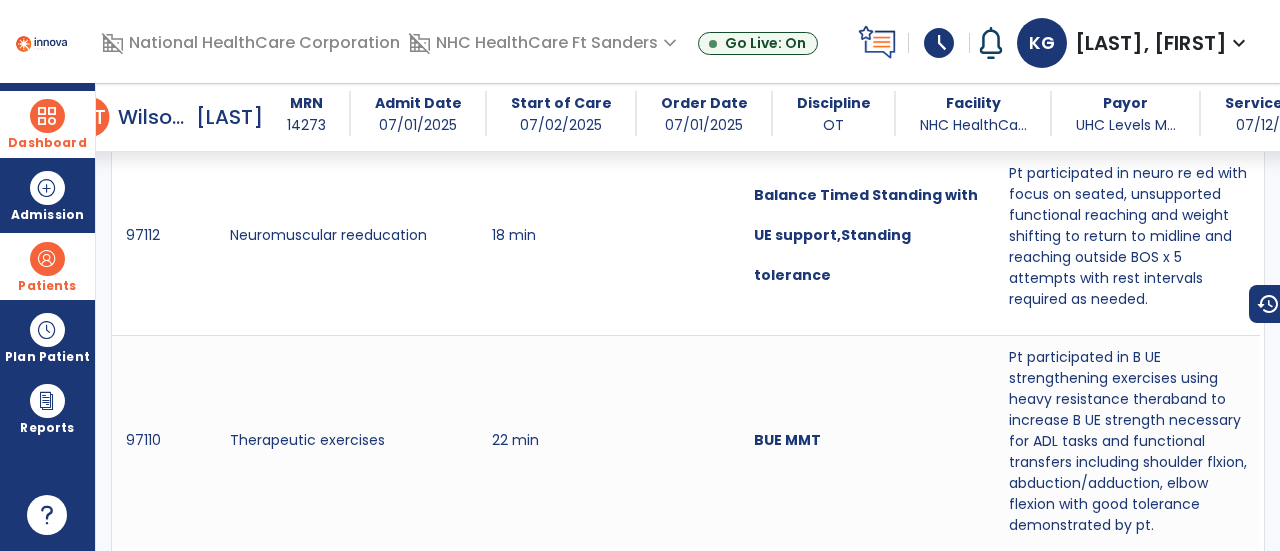 scroll, scrollTop: 1312, scrollLeft: 0, axis: vertical 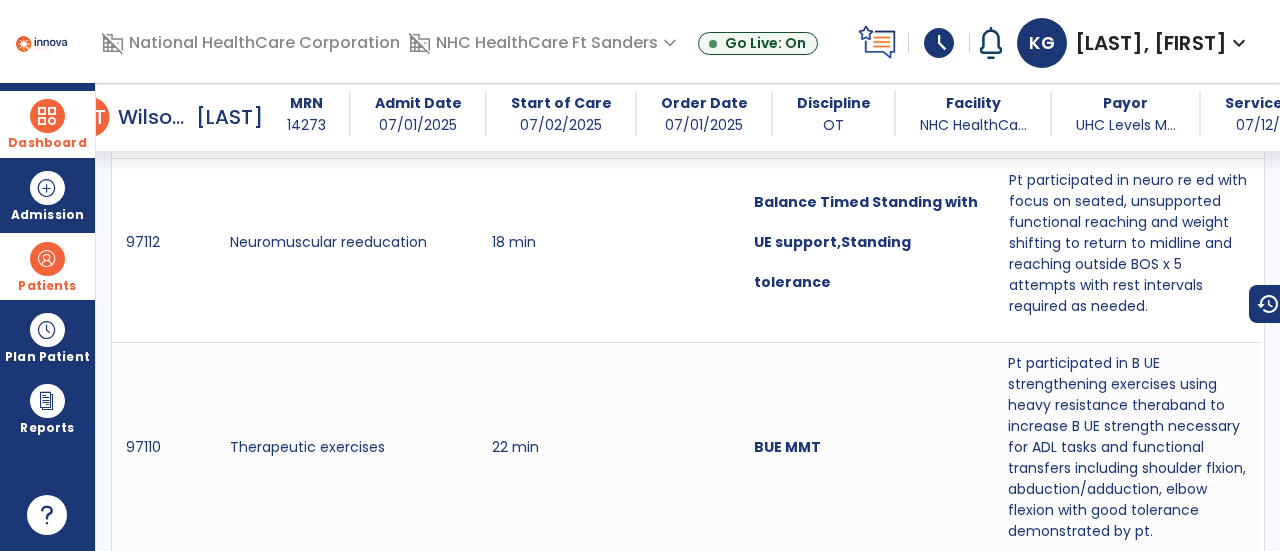 click on "Pt participated in B UE strengthening exercises using heavy resistance theraband to increase B UE strength necessary for ADL tasks and functional transfers including shoulder flxion, abduction/adduction, elbow flexion with good tolerance demonstrated by pt." at bounding box center [1129, 455] 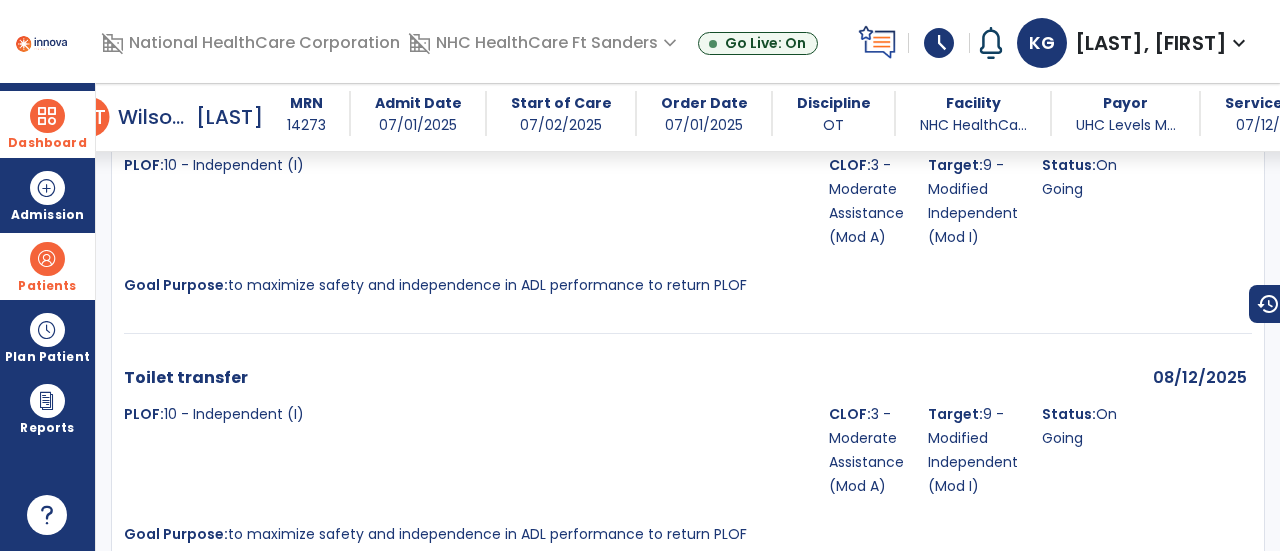 scroll, scrollTop: 3043, scrollLeft: 0, axis: vertical 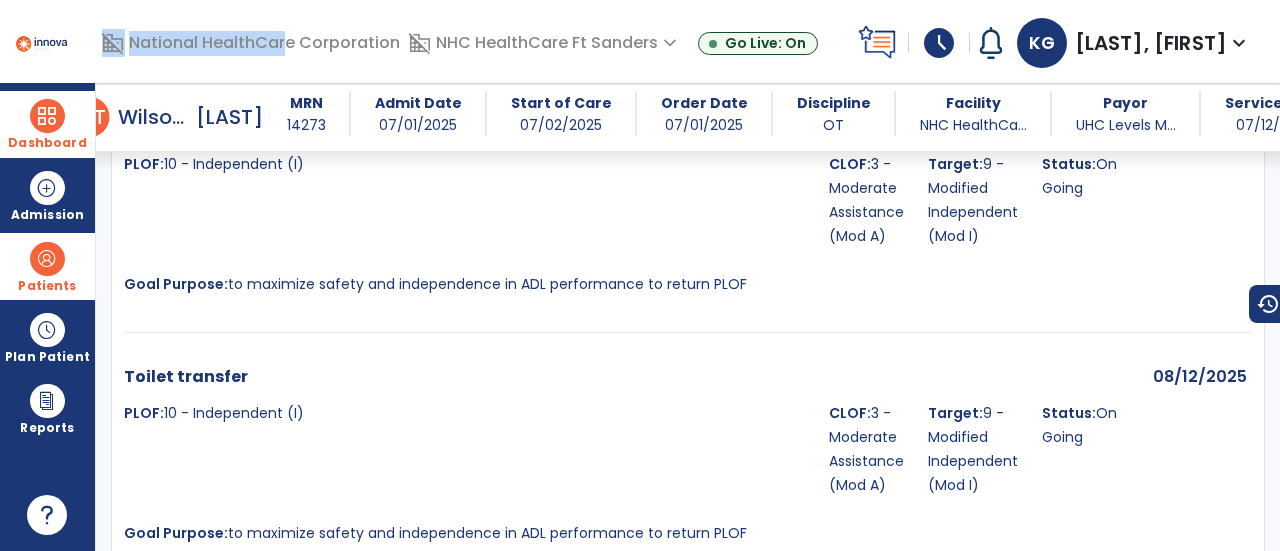 drag, startPoint x: 238, startPoint y: 5, endPoint x: 50, endPoint y: 1, distance: 188.04254 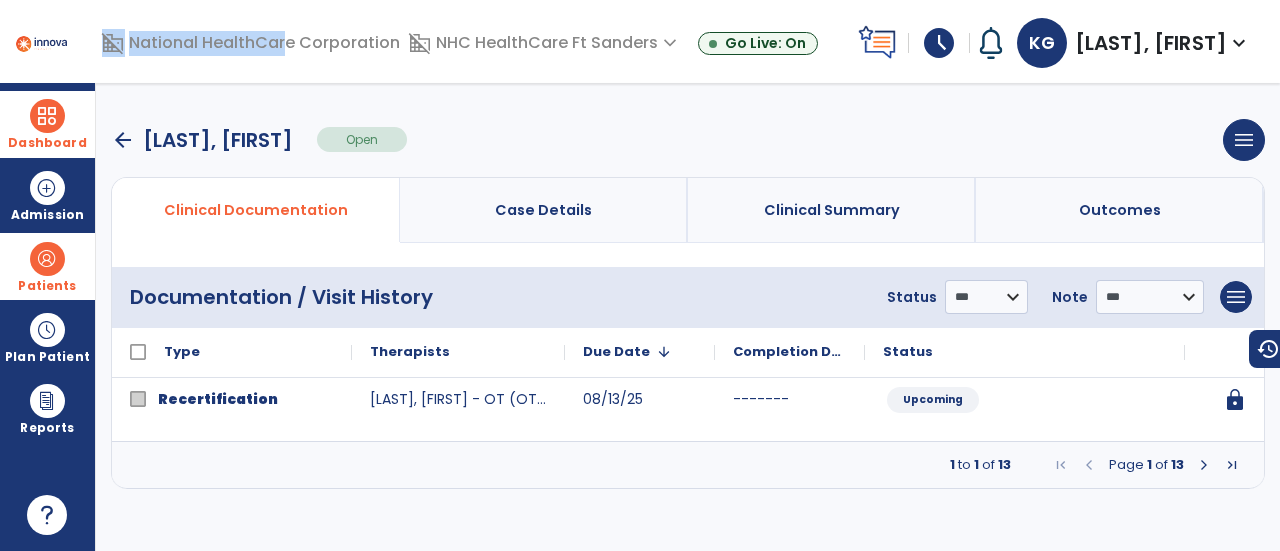 scroll, scrollTop: 0, scrollLeft: 0, axis: both 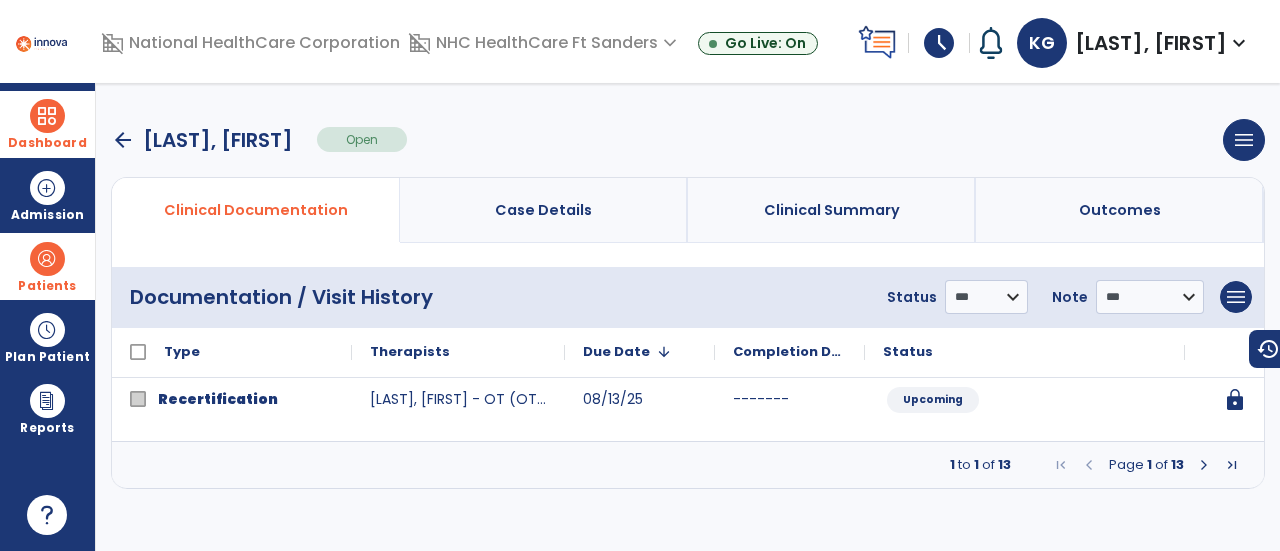 click on "arrow_back" at bounding box center [123, 140] 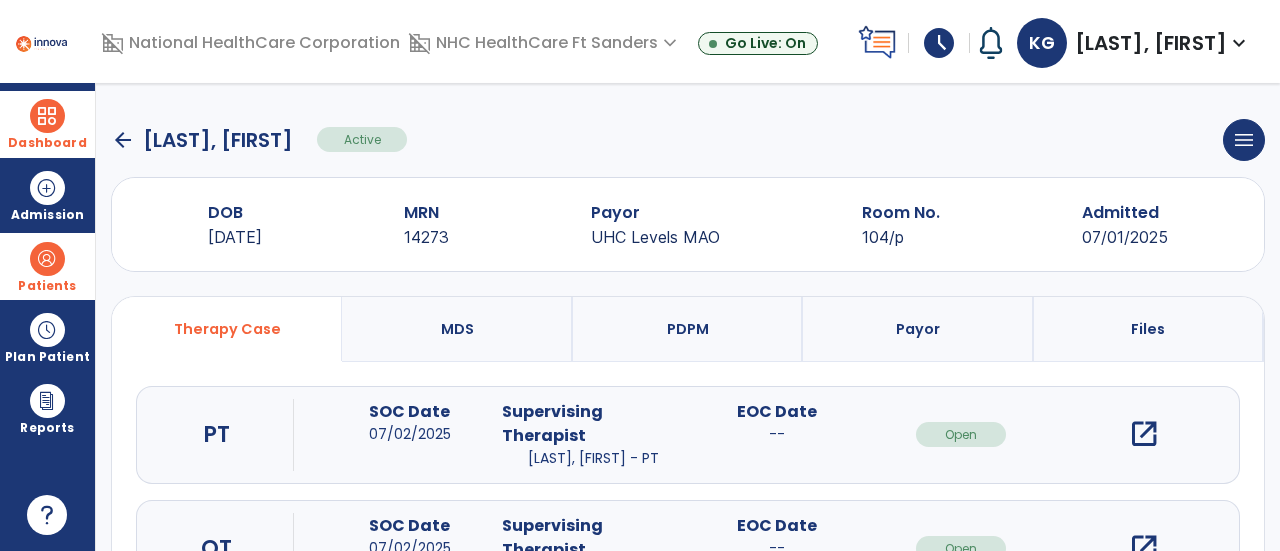 click on "arrow_back" 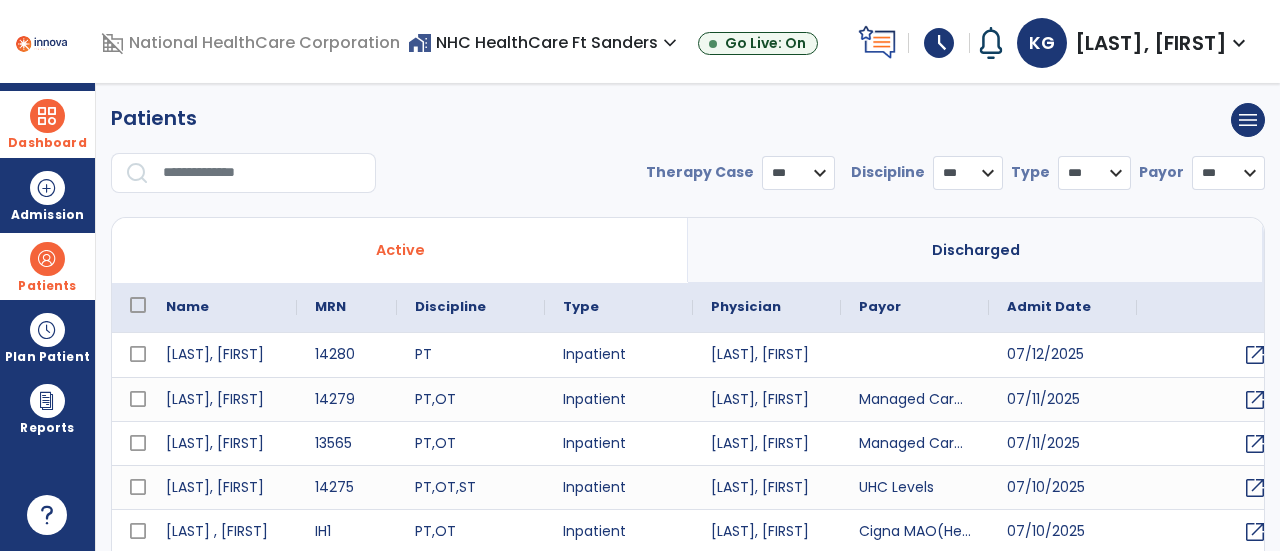 select on "***" 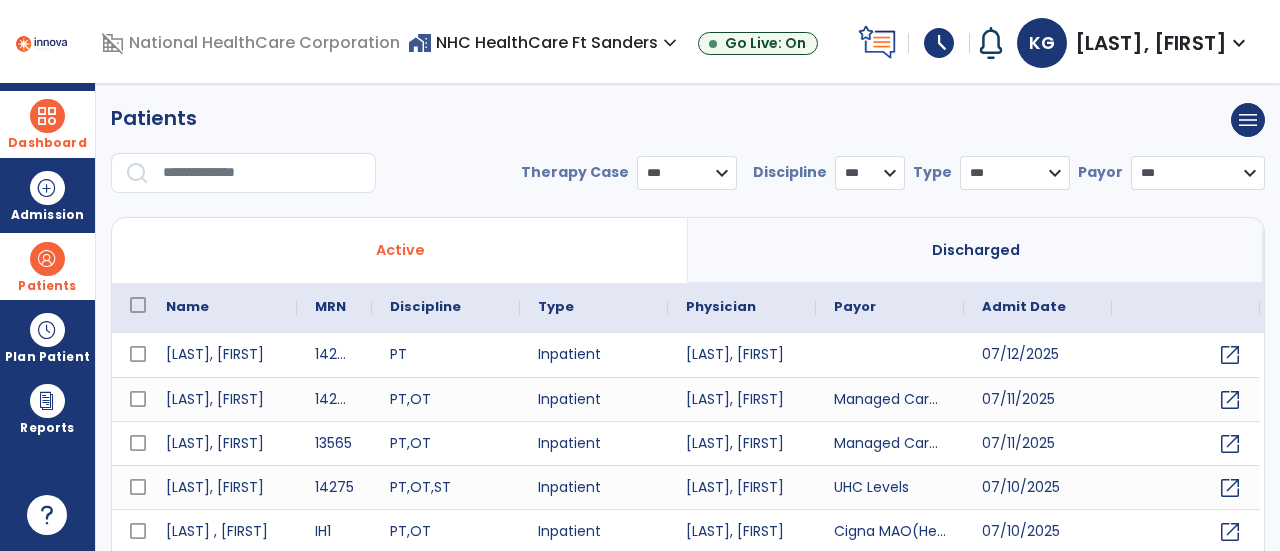 click at bounding box center (262, 173) 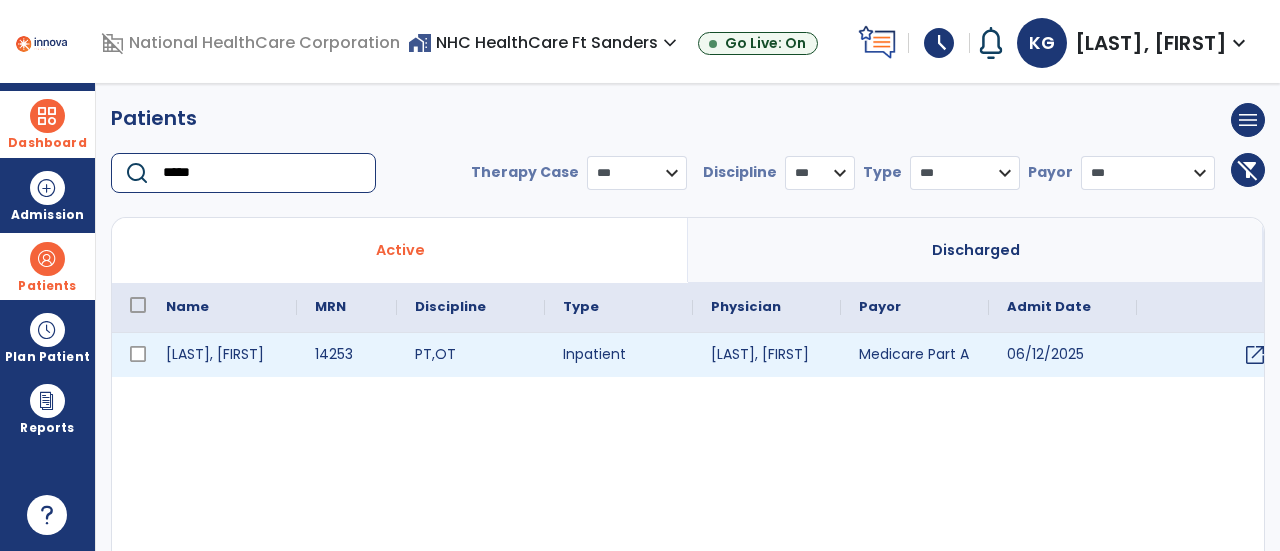 type on "*****" 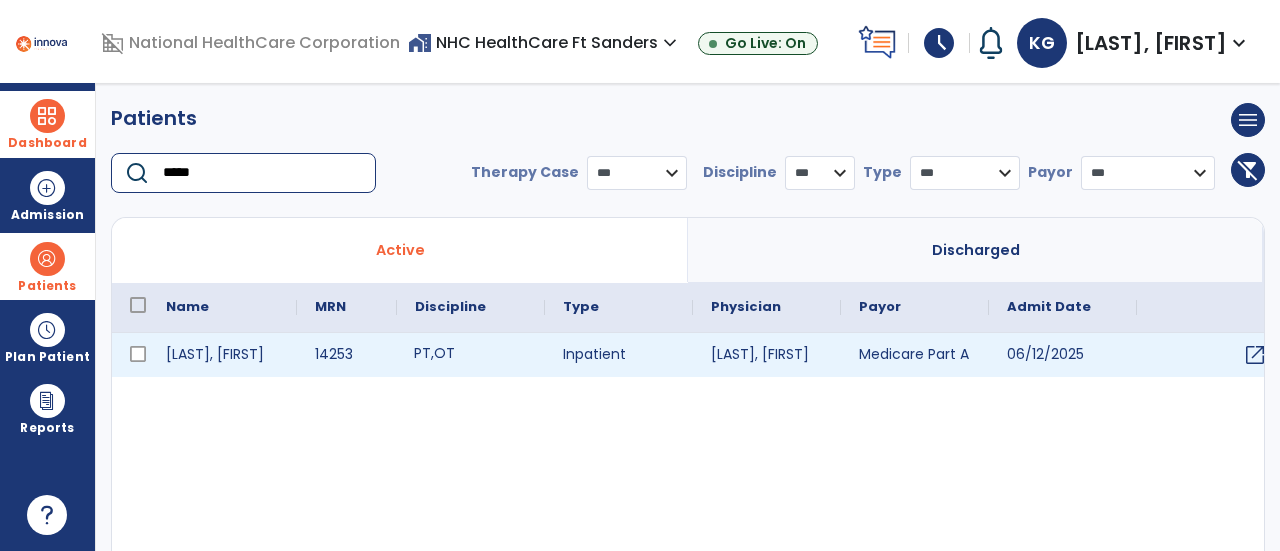 click on "PT , OT" at bounding box center (471, 355) 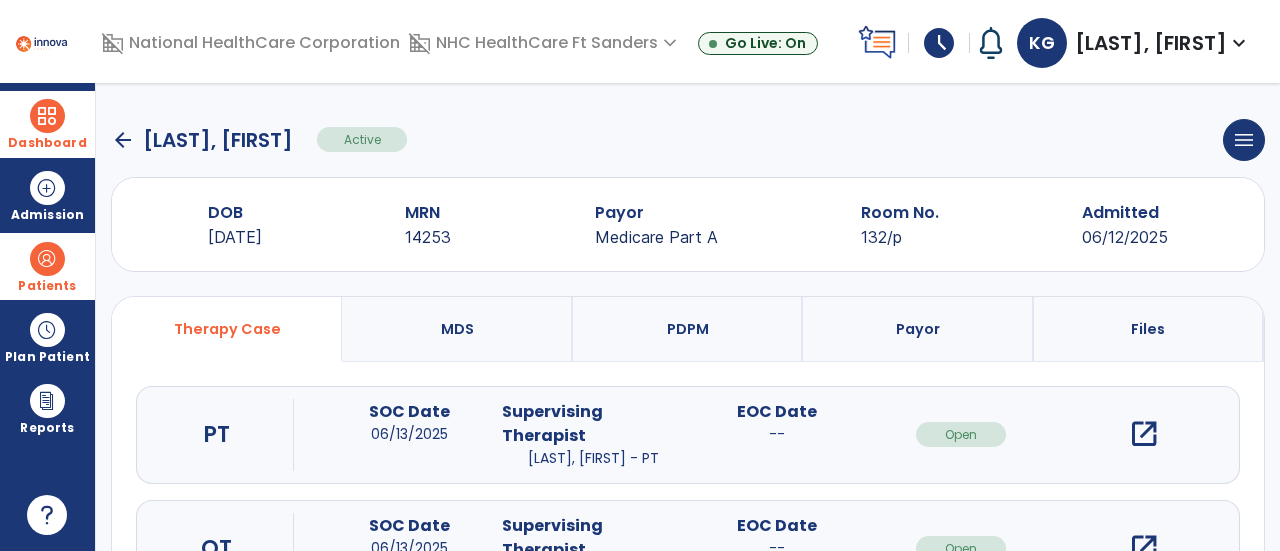 click on "EOC Date   --" at bounding box center (777, 434) 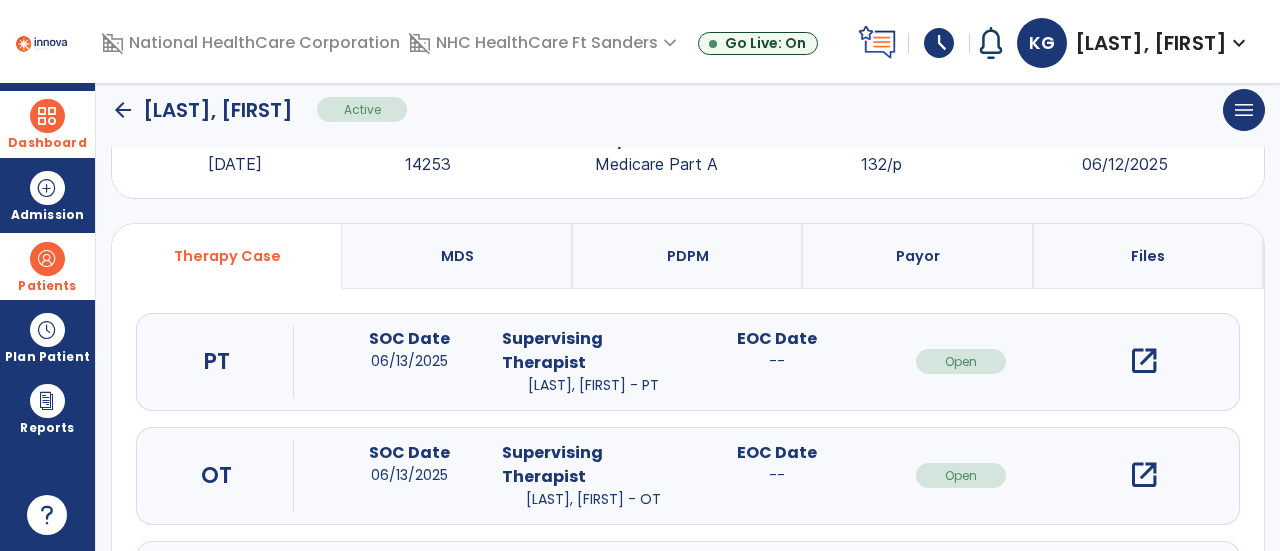 scroll, scrollTop: 75, scrollLeft: 0, axis: vertical 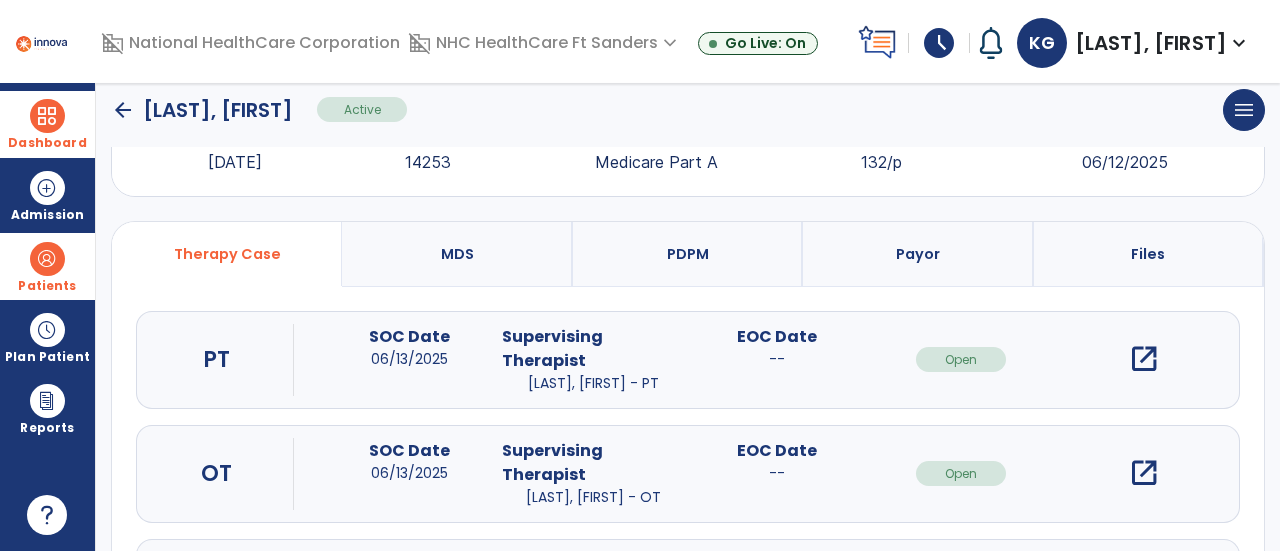 click on "open_in_new" at bounding box center [1144, 473] 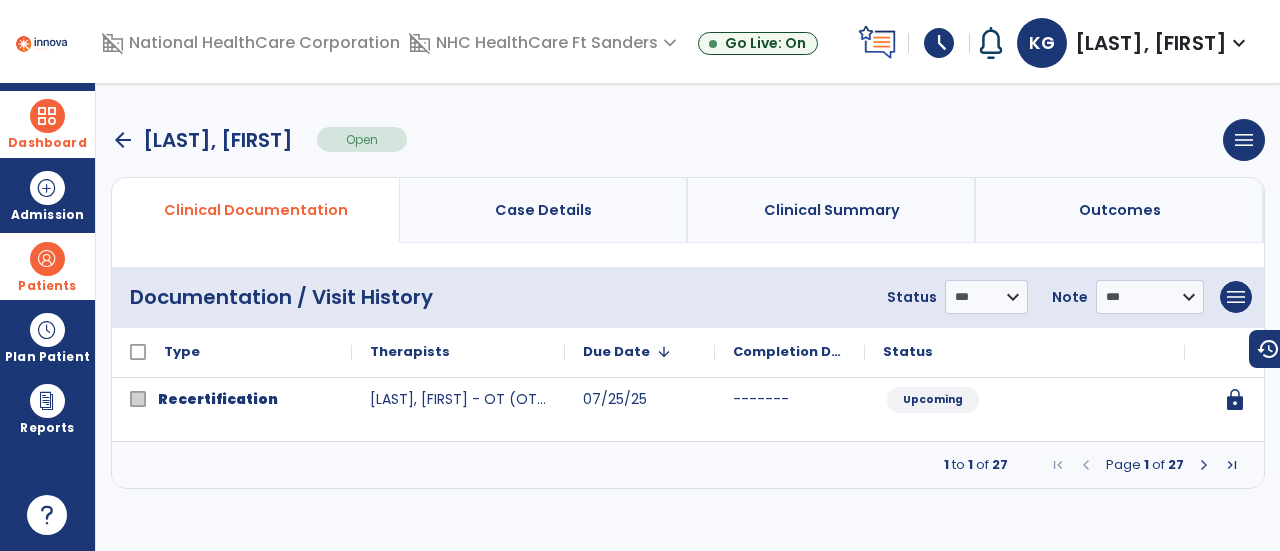 scroll, scrollTop: 0, scrollLeft: 0, axis: both 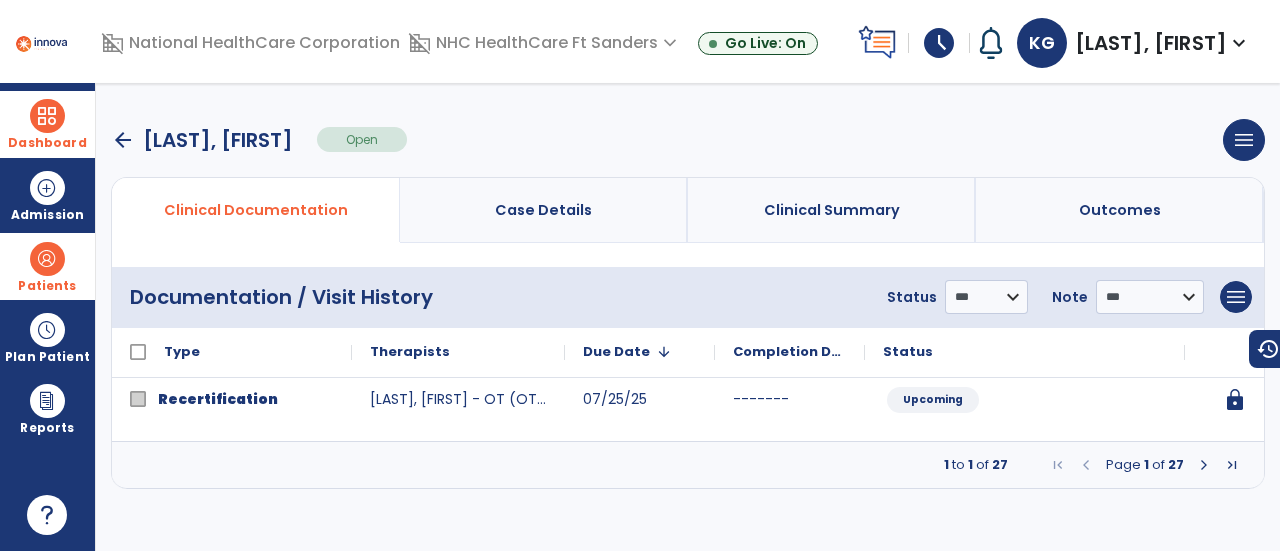 click at bounding box center [1204, 465] 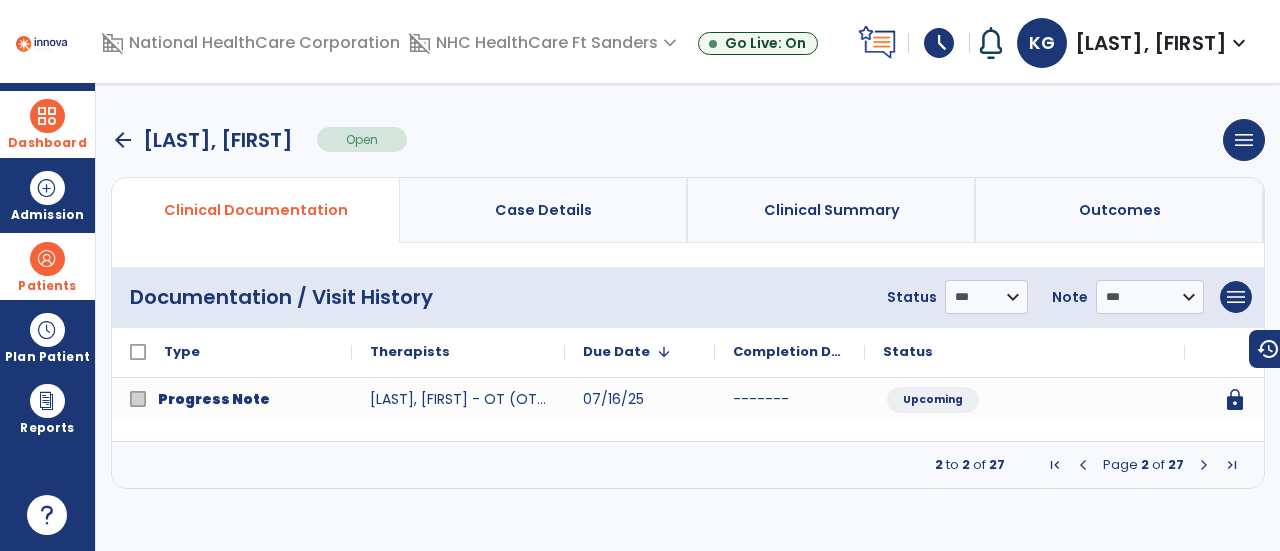 click at bounding box center [1204, 465] 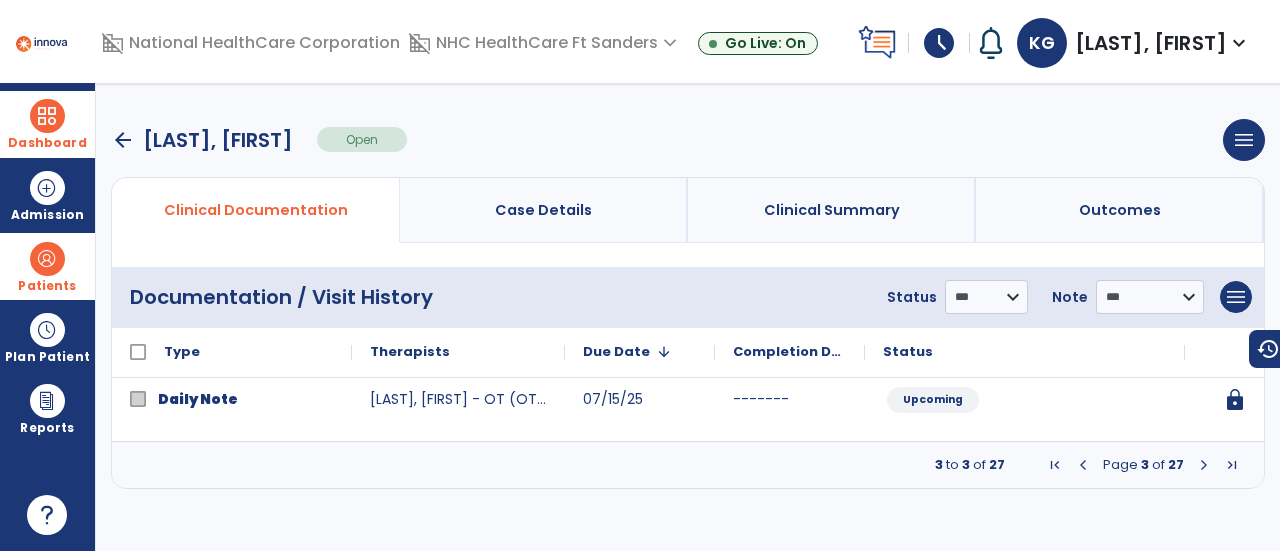 click at bounding box center [1204, 465] 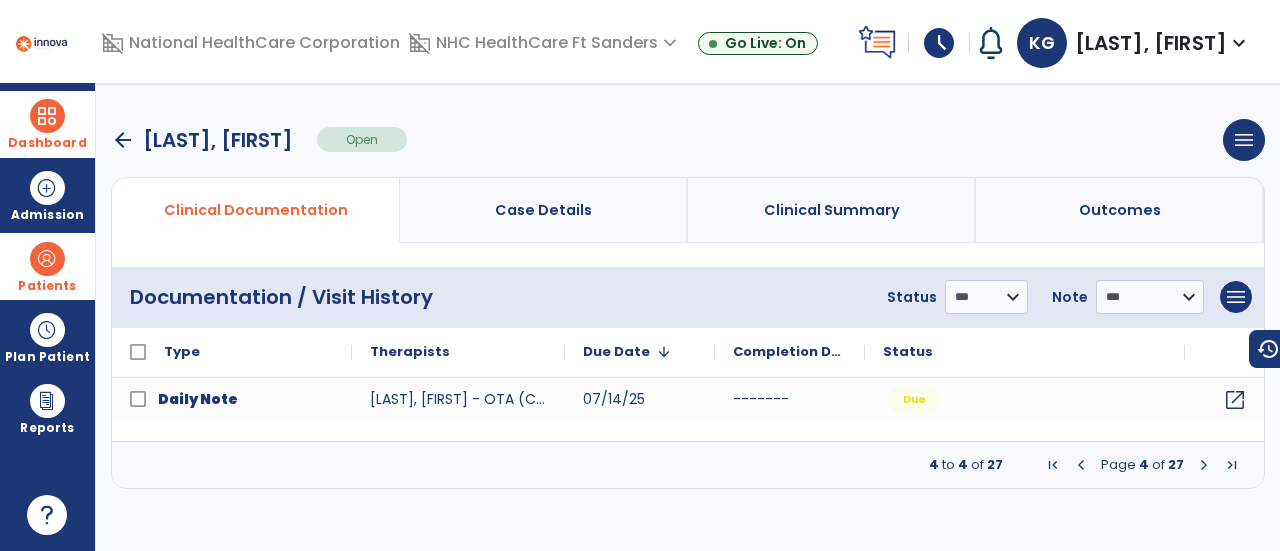 click at bounding box center [1204, 465] 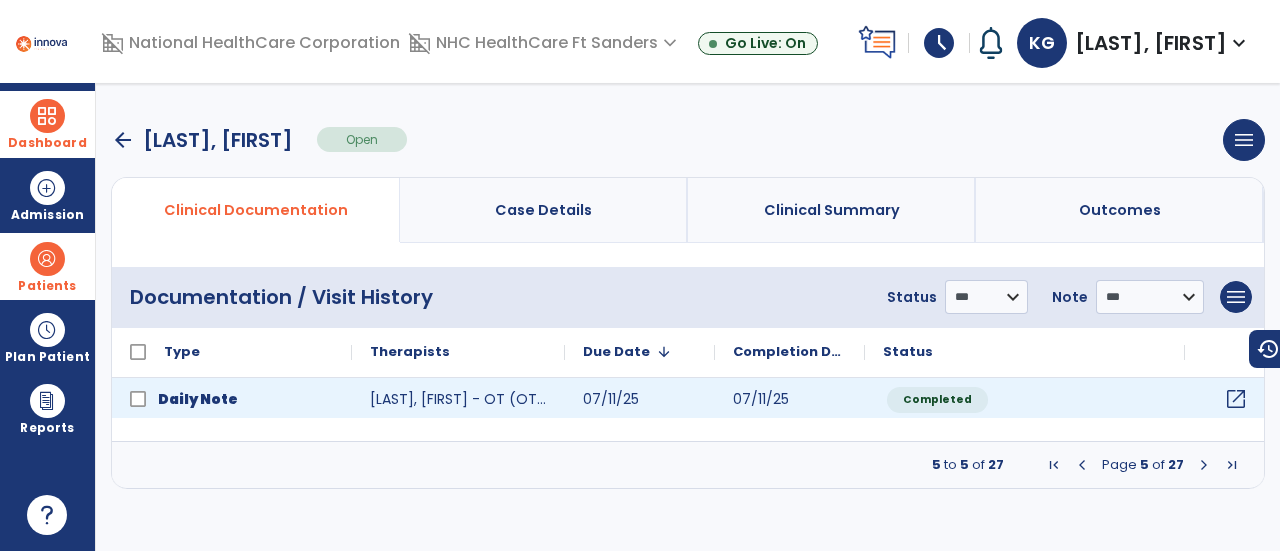 click on "open_in_new" 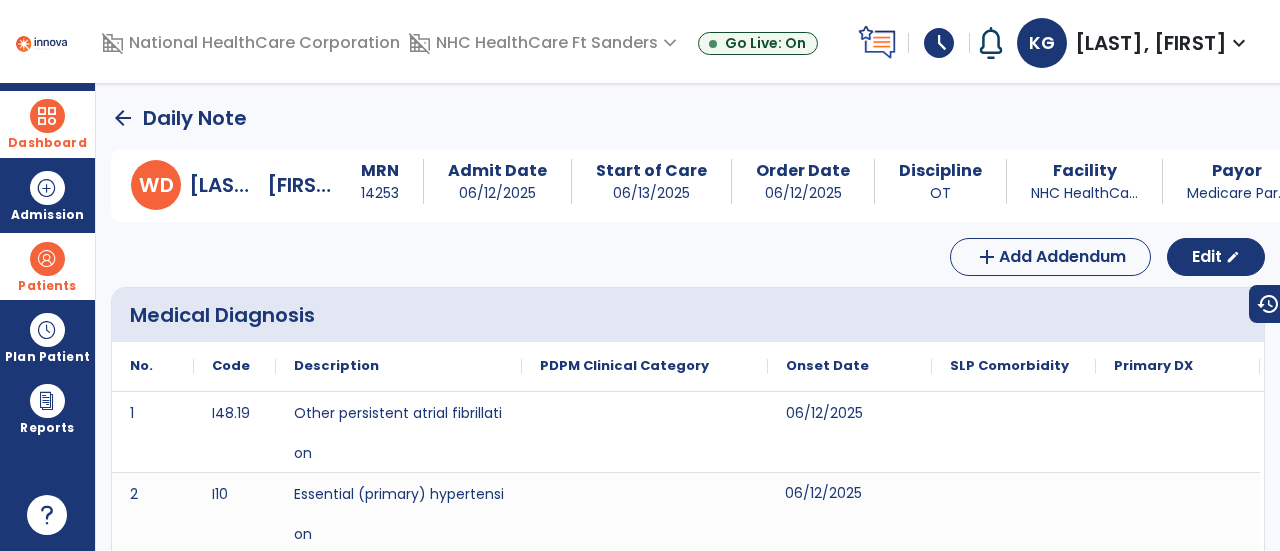 click on "06/12/2025" at bounding box center [850, 512] 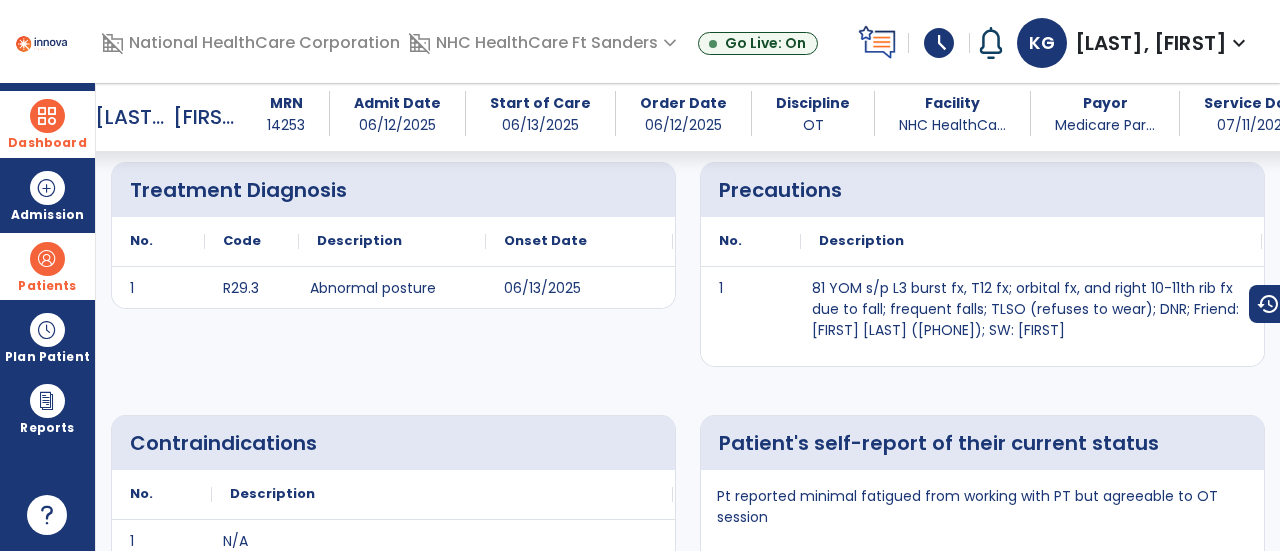 scroll, scrollTop: 1062, scrollLeft: 0, axis: vertical 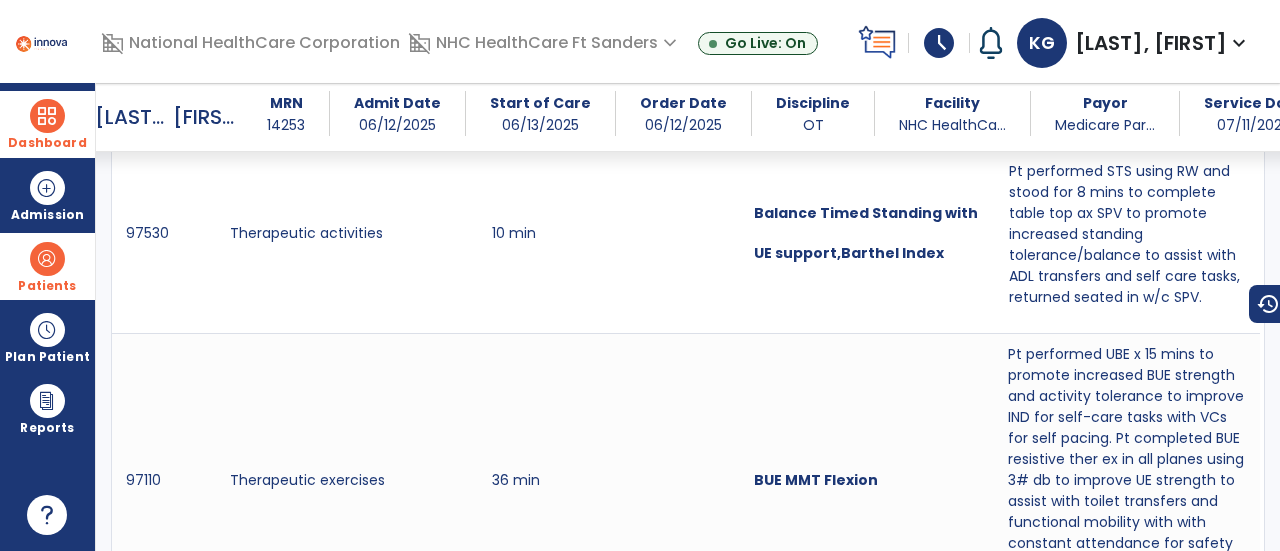 click on "Pt performed UBE x 15 mins to promote increased BUE strength and activity tolerance to improve IND for self-care tasks with VCs for self pacing. Pt completed BUE resistive ther ex in all planes using 3# db to improve UE strength to assist with toilet transfers and functional mobility with with constant attendance for safety and VCs for proper technique and pain free range to prevent risk of injuries." at bounding box center (1129, 480) 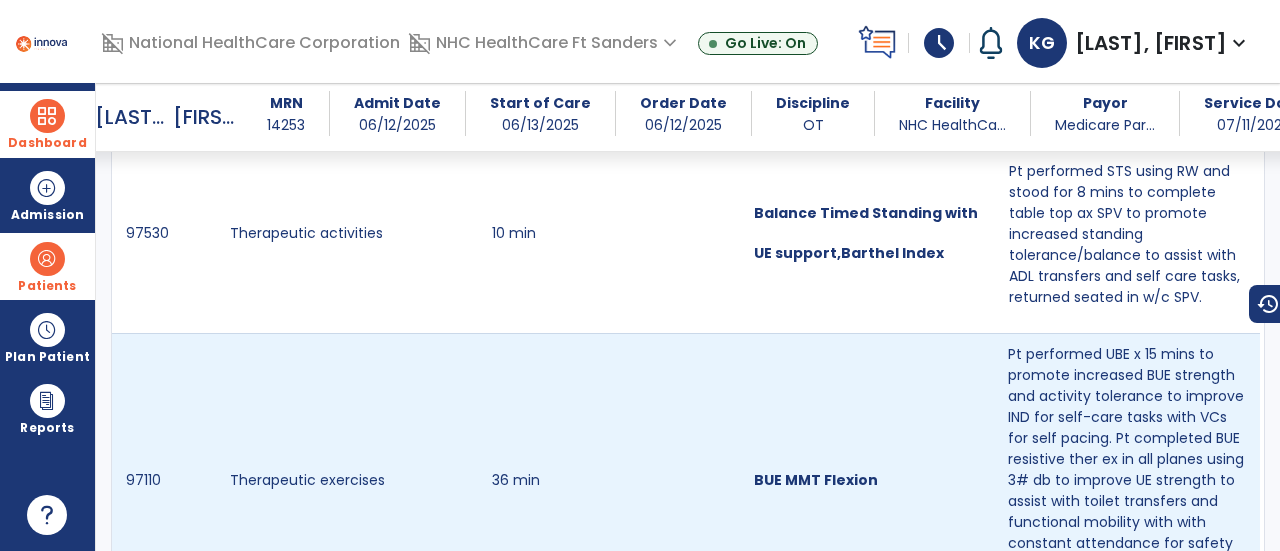 click on "Pt performed UBE x 15 mins to promote increased BUE strength and activity tolerance to improve IND for self-care tasks with VCs for self pacing. Pt completed BUE resistive ther ex in all planes using 3# db to improve UE strength to assist with toilet transfers and functional mobility with with constant attendance for safety and VCs for proper technique and pain free range to prevent risk of injuries." at bounding box center [1129, 480] 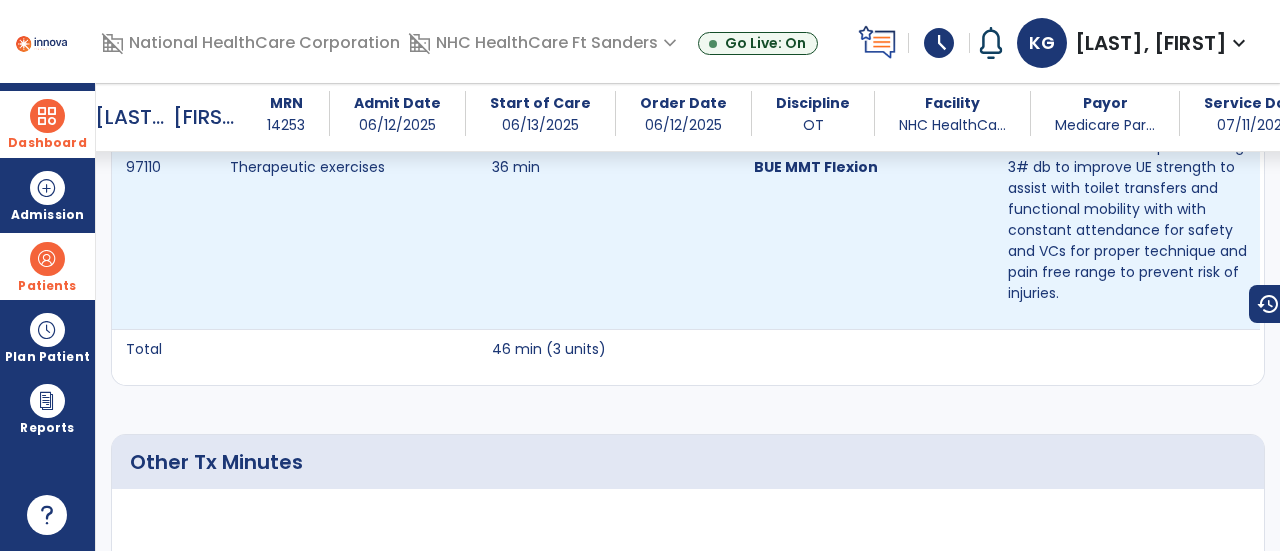 scroll, scrollTop: 2304, scrollLeft: 0, axis: vertical 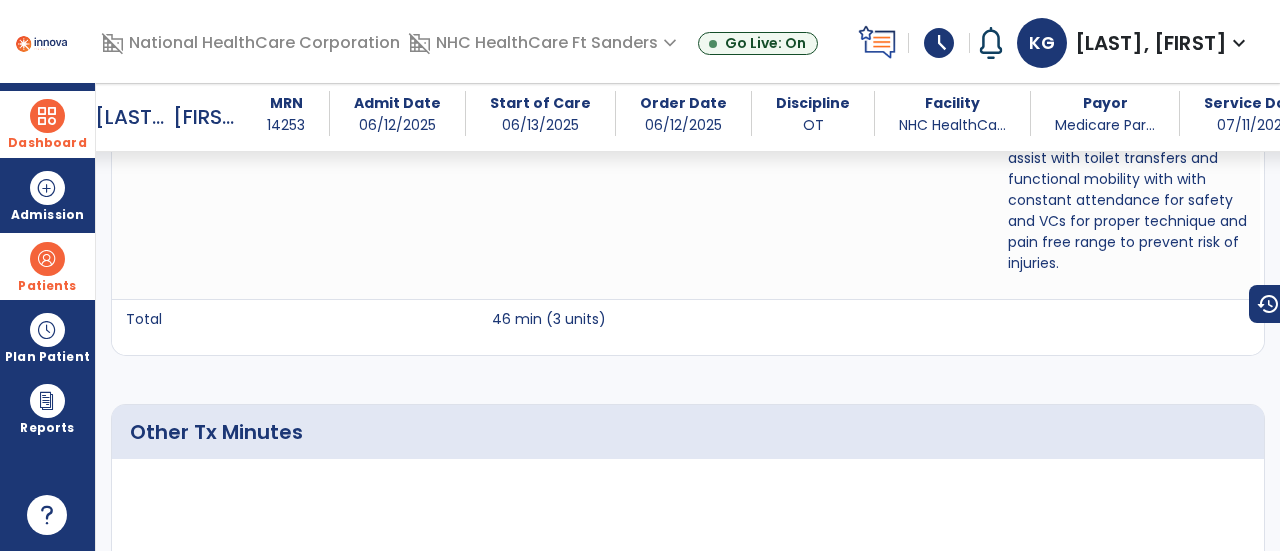 click on "Dashboard" at bounding box center (47, 124) 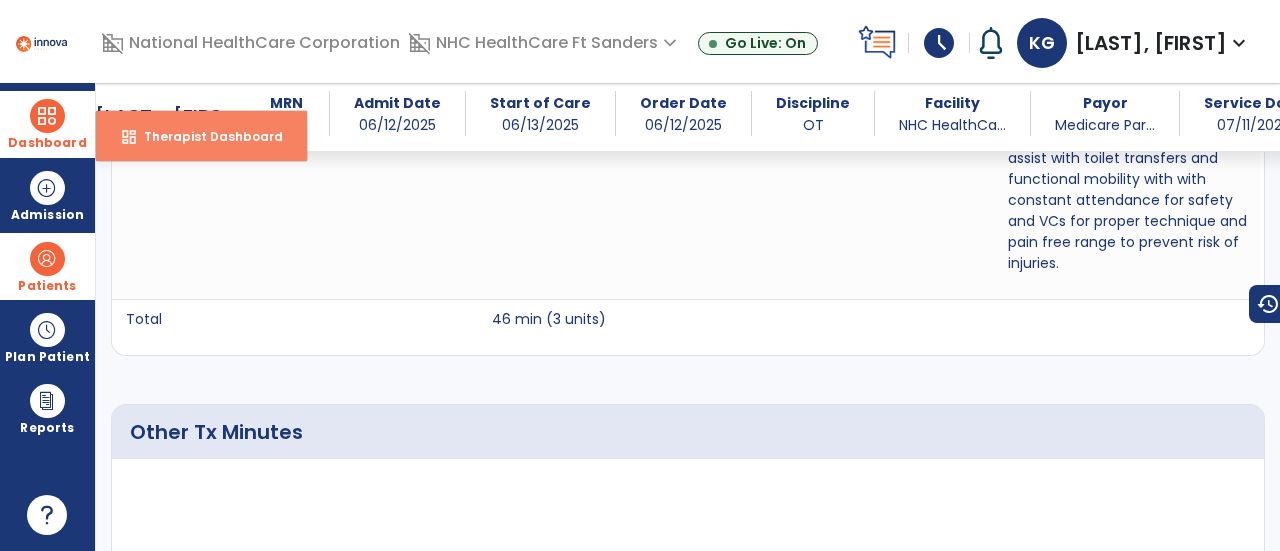 click on "dashboard  Therapist Dashboard" at bounding box center (201, 136) 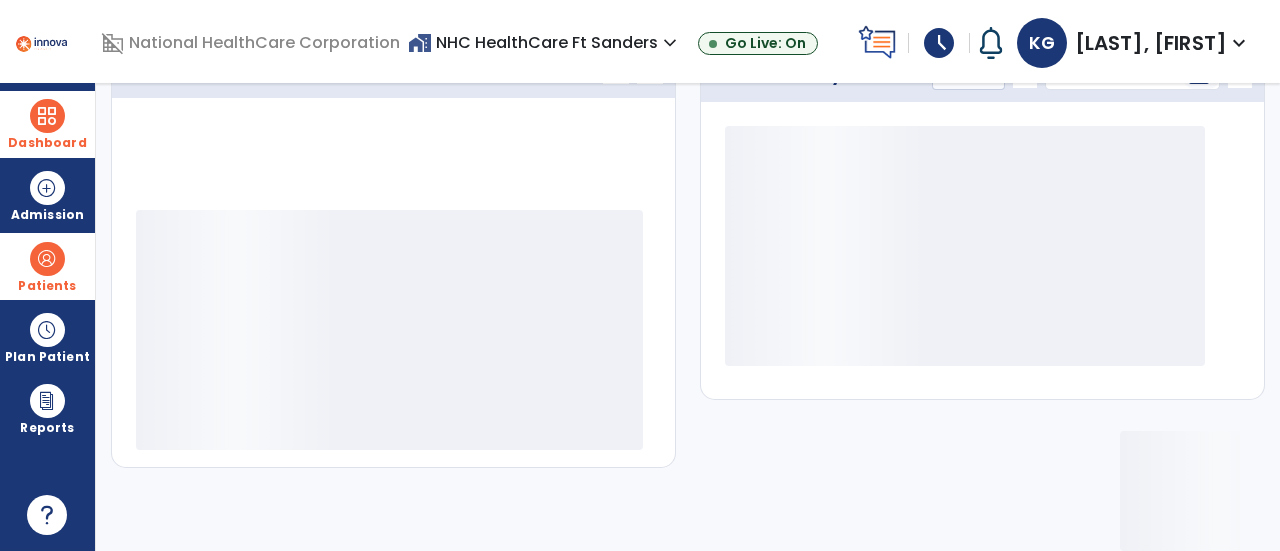 scroll, scrollTop: 349, scrollLeft: 0, axis: vertical 